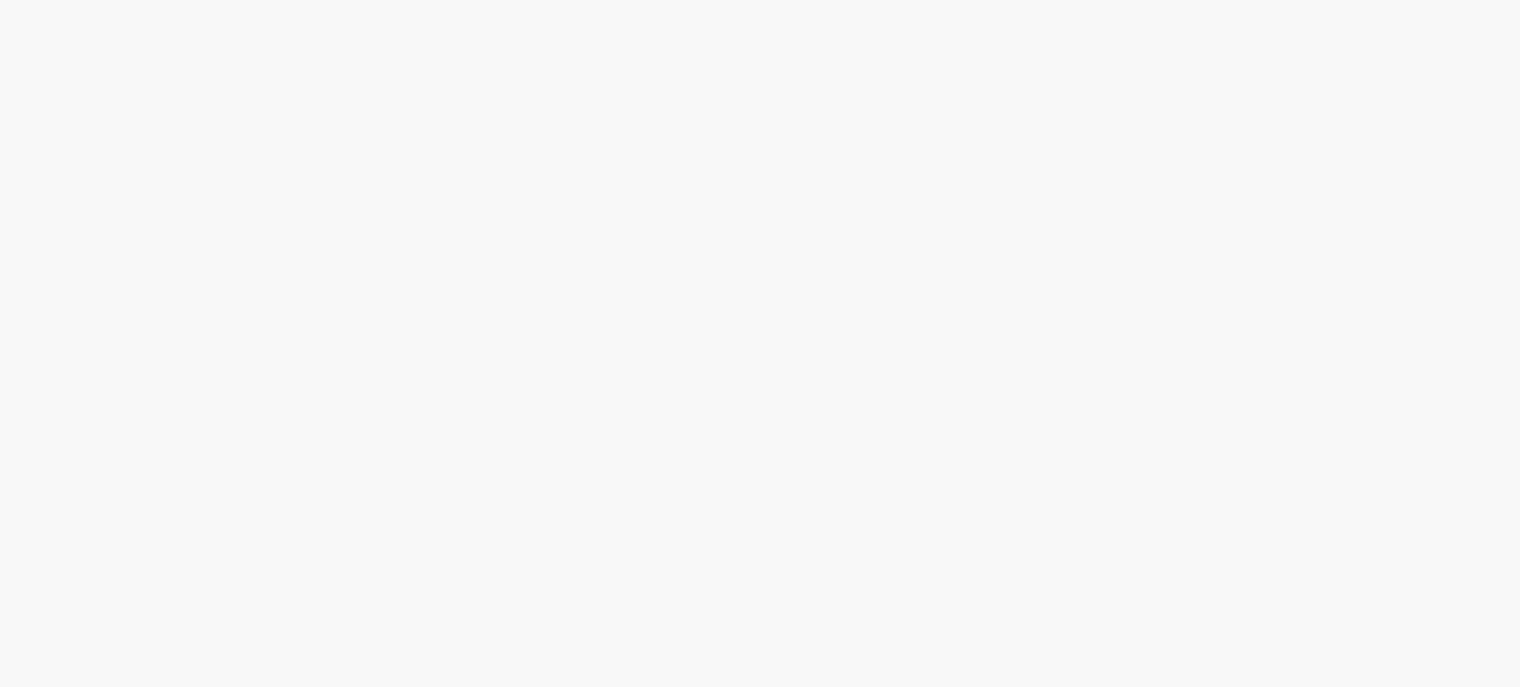 scroll, scrollTop: 0, scrollLeft: 0, axis: both 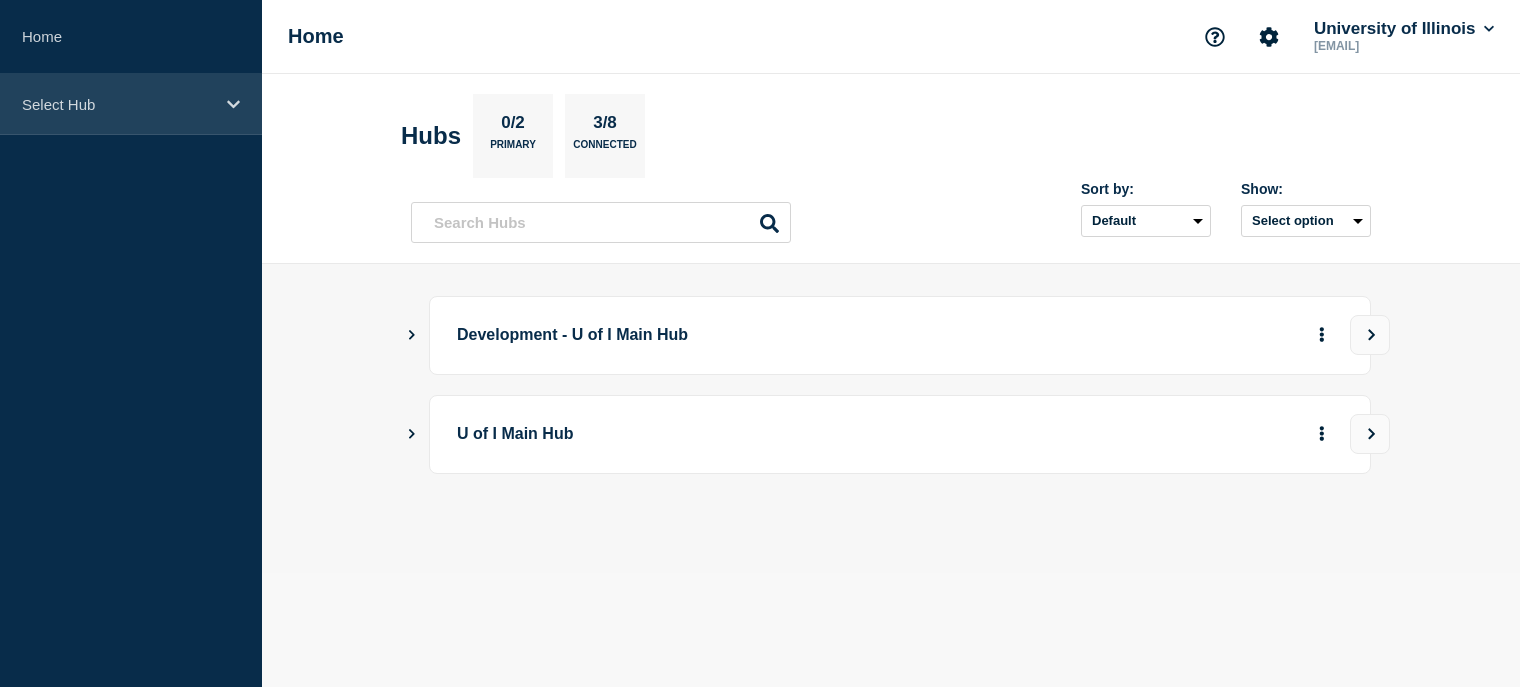 click 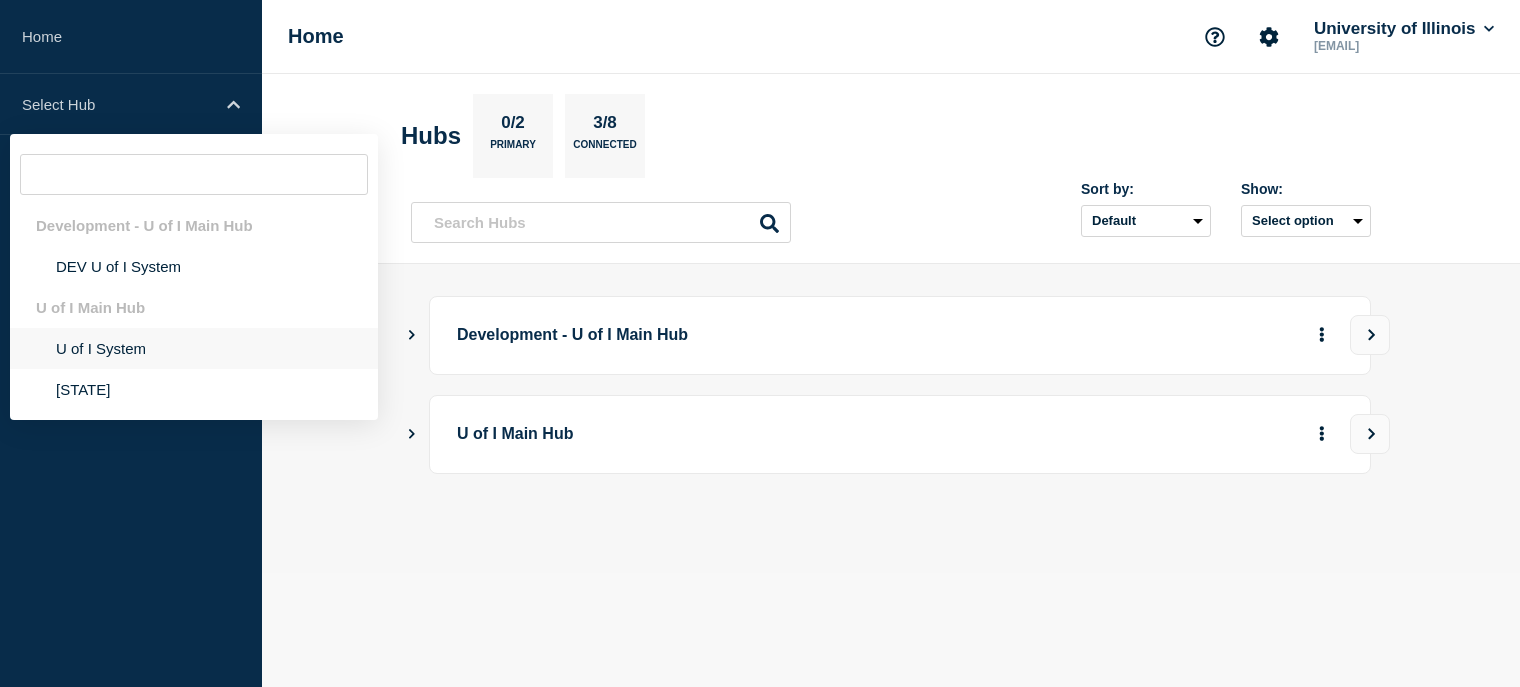 click on "U of I System" 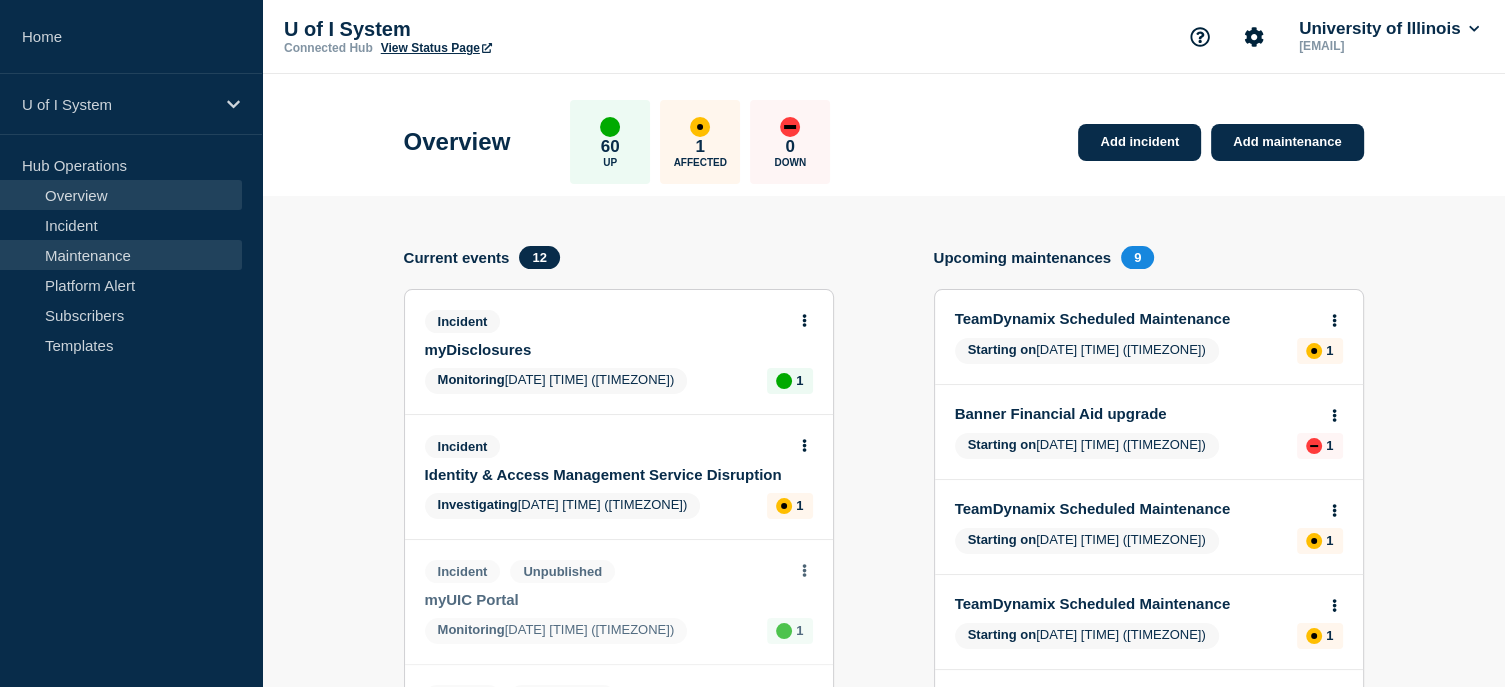 click on "Maintenance" at bounding box center (121, 255) 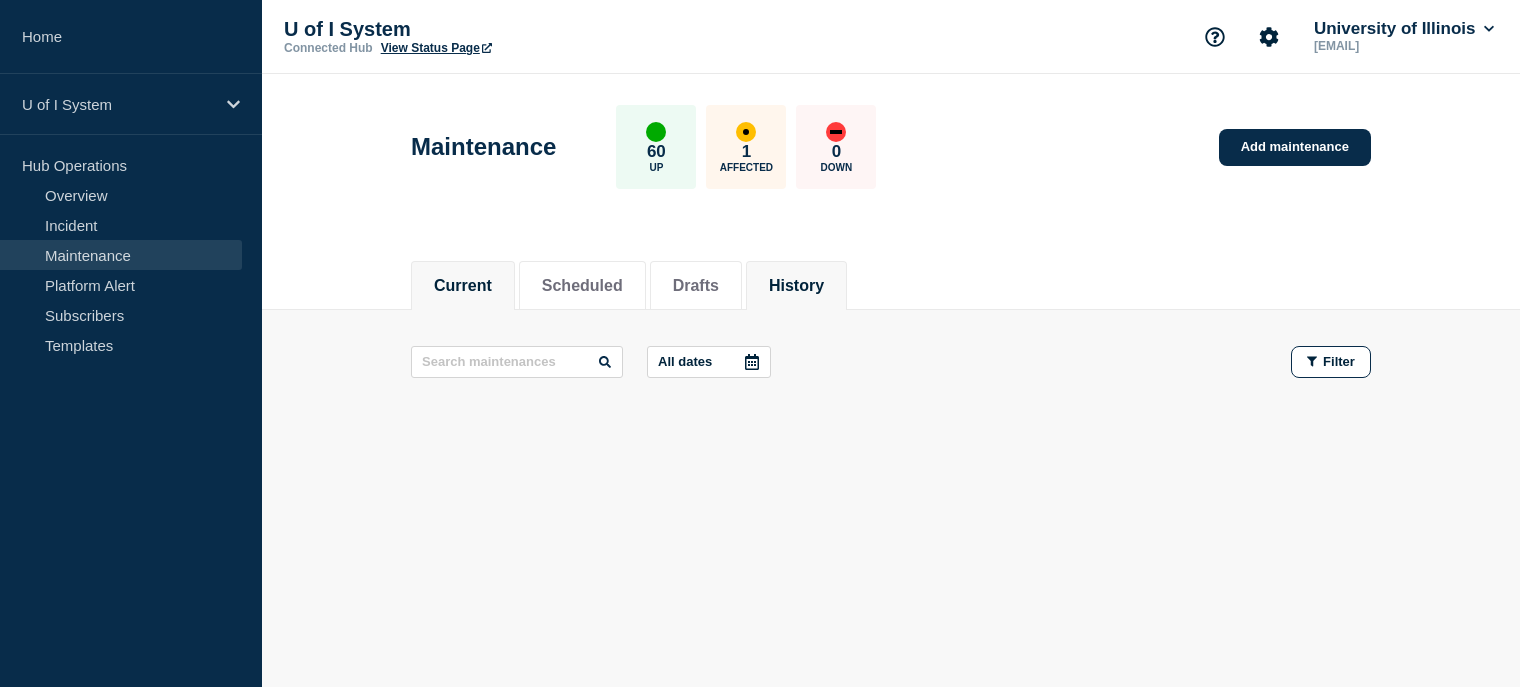 click on "History" at bounding box center (796, 286) 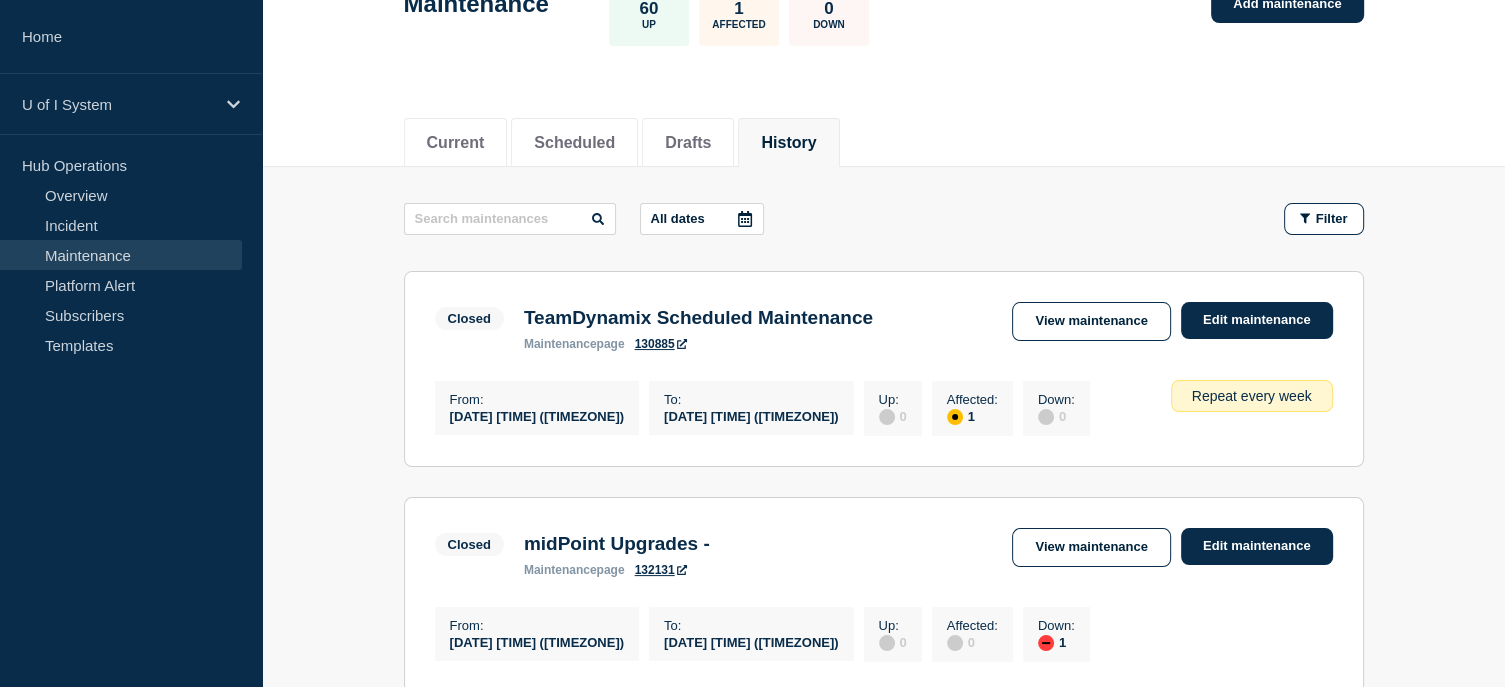 scroll, scrollTop: 147, scrollLeft: 0, axis: vertical 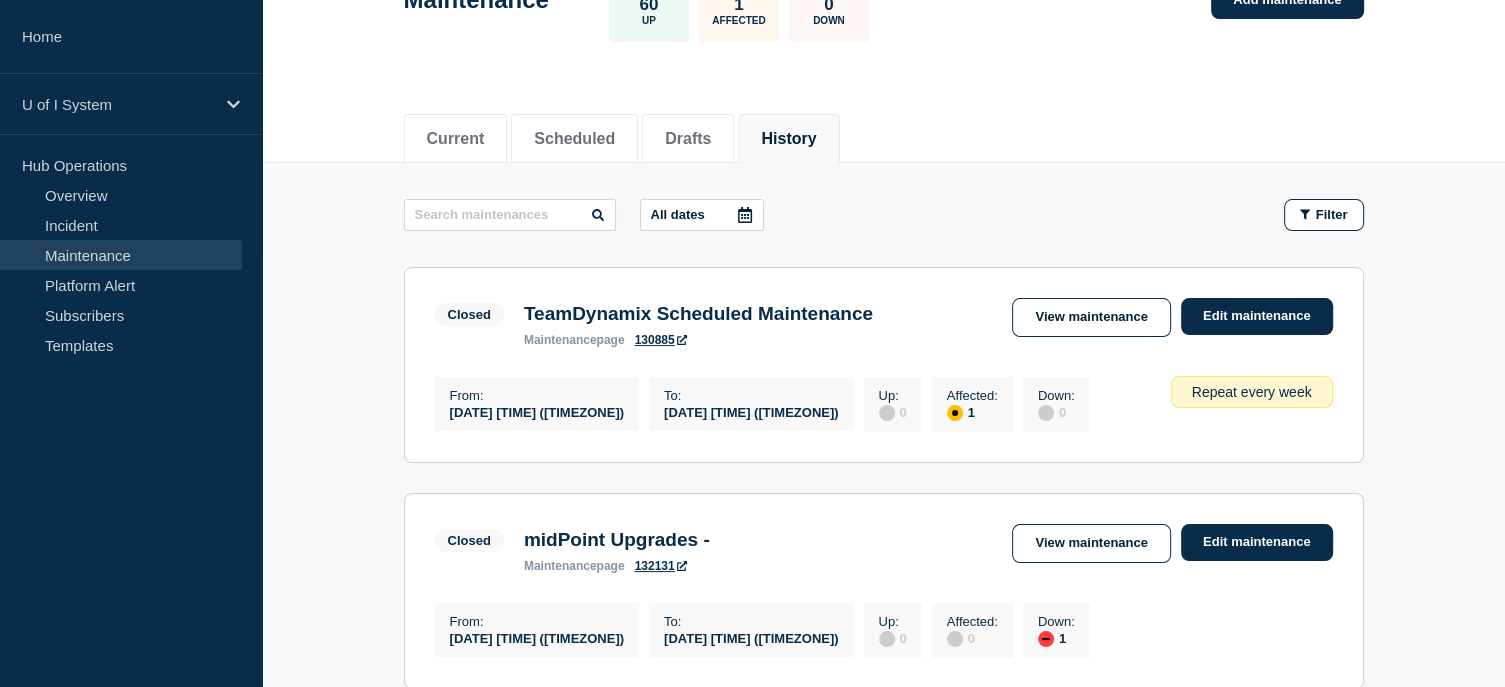 click on "All dates Filter Closed 1 Affected TeamDynamix Scheduled Maintenance From  2025-08-02 23:00 (CDT) To  2025-08-03 03:00 (CDT) Repeat every week Closed TeamDynamix Scheduled Maintenance maintenance  page 130885  View maintenance Edit maintenance From :  2025-08-02 23:00 (CDT) To :  2025-08-03 03:00 (CDT) Up :  0 Affected :  1 Down :  0 Repeat every week Closed 1 Down midPoint Upgrades -  From  2025-08-02 06:00 (CDT) To  2025-08-02 16:45 (CDT) Closed midPoint Upgrades -  maintenance  page 132131  View maintenance Edit maintenance From :  2025-08-02 06:00 (CDT) To :  2025-08-02 16:45 (CDT) Up :  0 Affected :  0 Down :  1 Closed 2 Down IAM MidPoint upgrade From  2025-08-02 06:00 (CDT) To  2025-08-02 16:45 (CDT) Closed IAM MidPoint upgrade maintenance  page 131265  View maintenance Edit maintenance From :  2025-08-02 06:00 (CDT) To :  2025-08-02 16:45 (CDT) Up :  0 Affected :  0 Down :  2 Closed 1 Affected TeamDynamix Scheduled Maintenance From  2025-07-26 23:00 (CDT) To  2025-07-27 03:00 (CDT) Repeat every week :" at bounding box center (884, 1363) 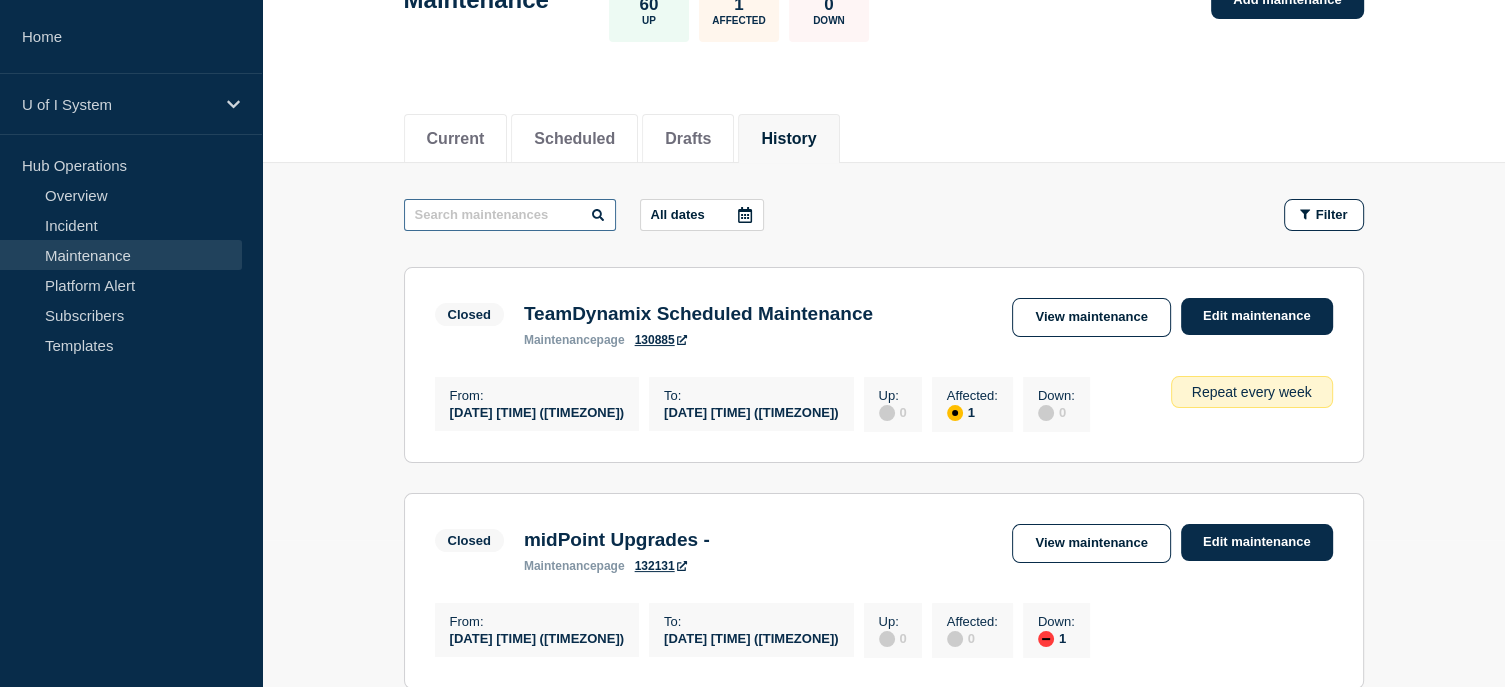 click at bounding box center [510, 215] 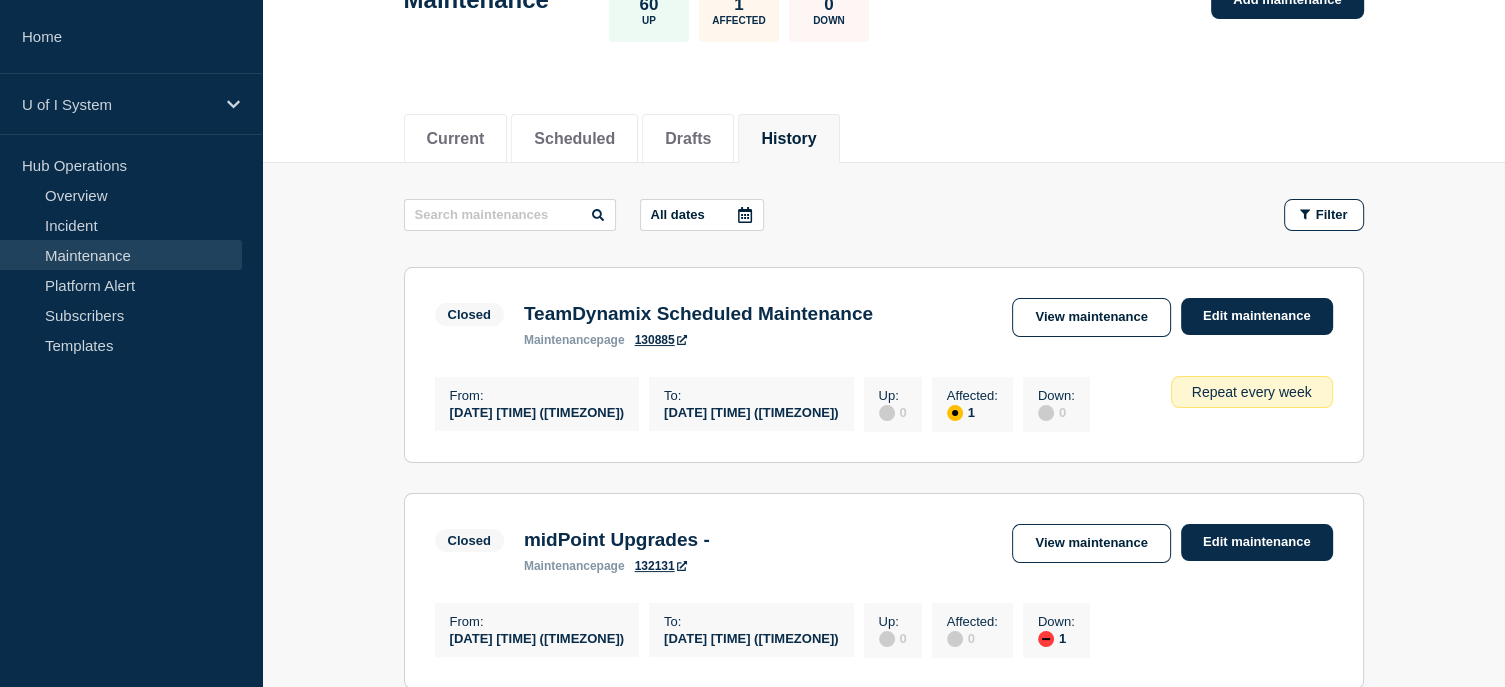 type 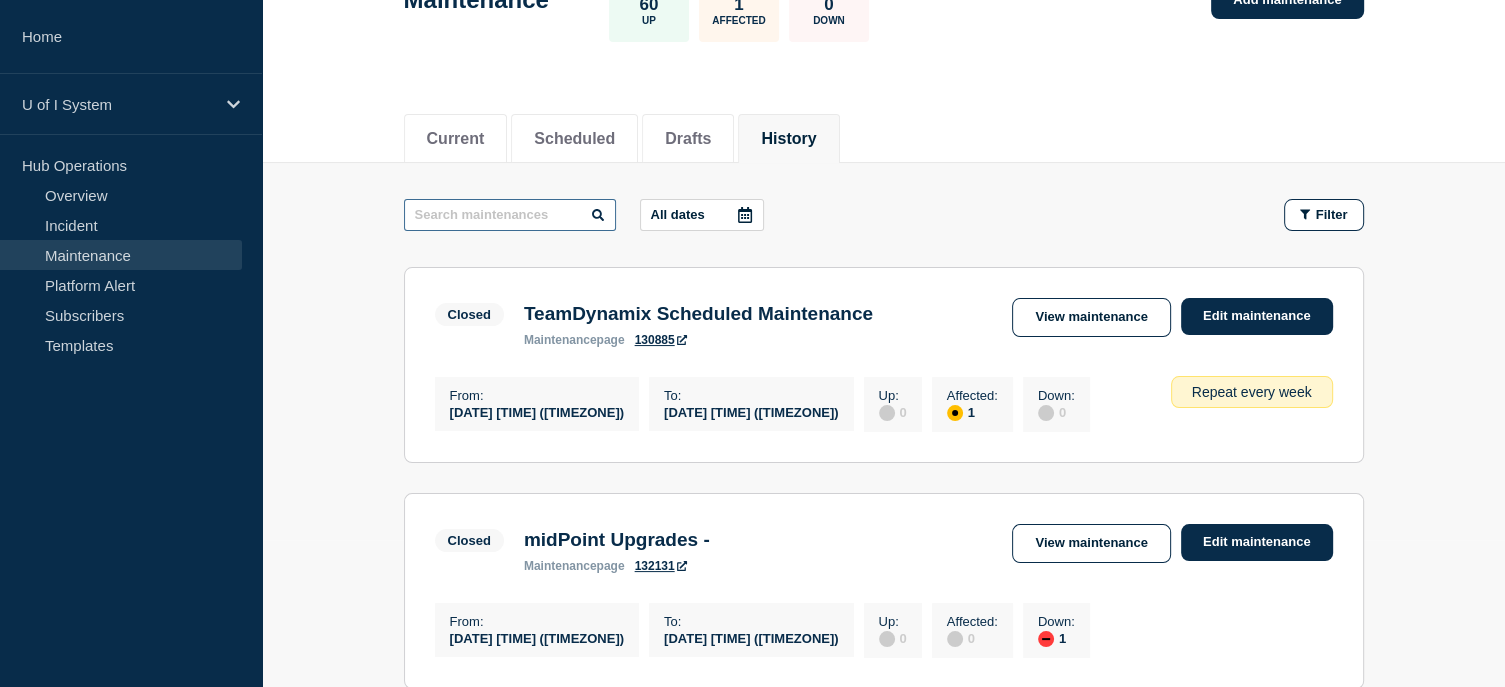 click at bounding box center [510, 215] 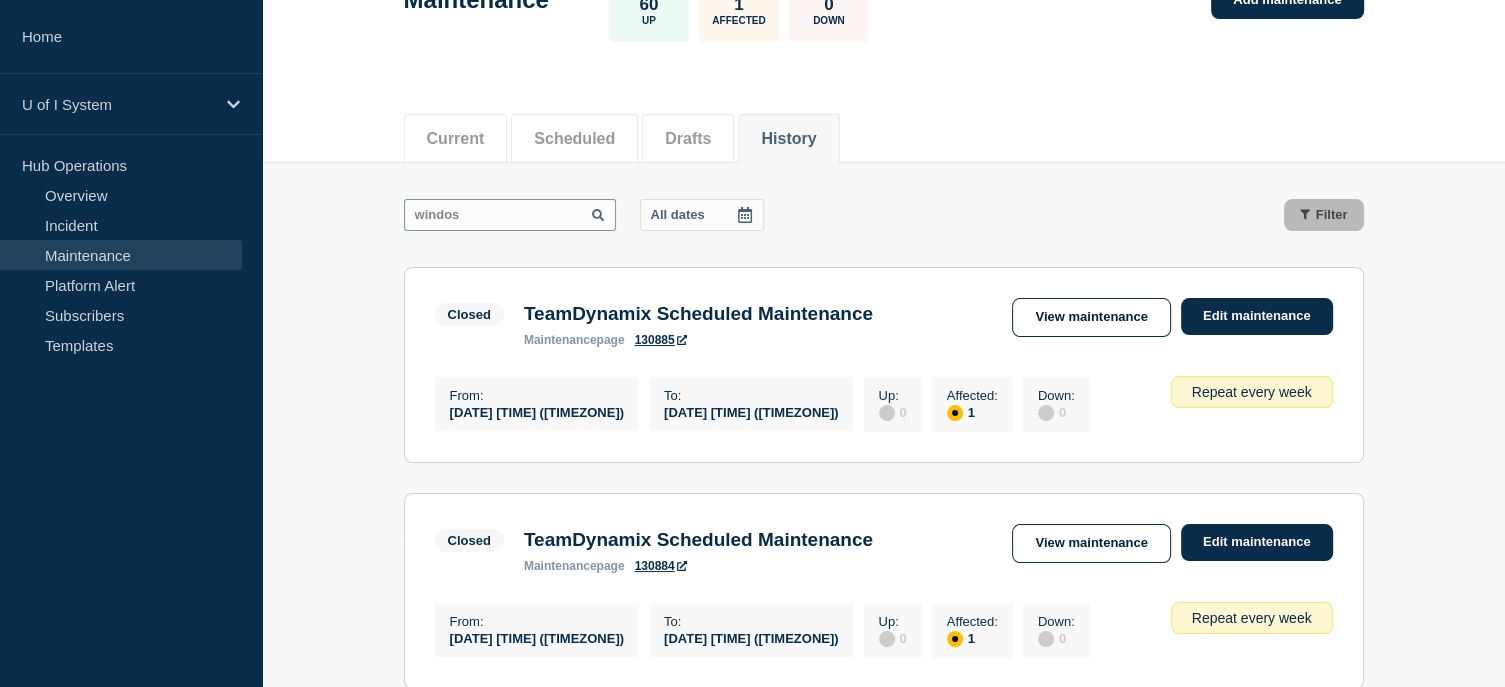 scroll, scrollTop: 0, scrollLeft: 0, axis: both 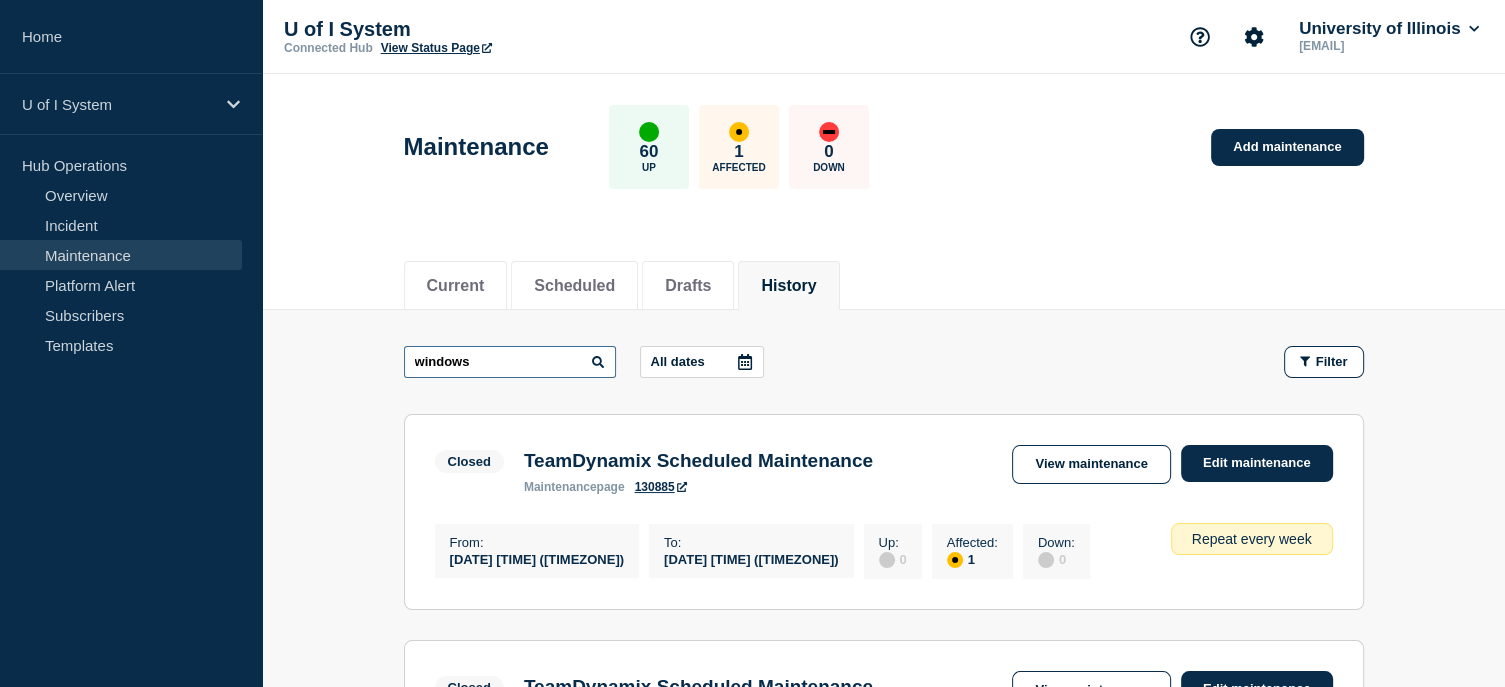 type on "windows" 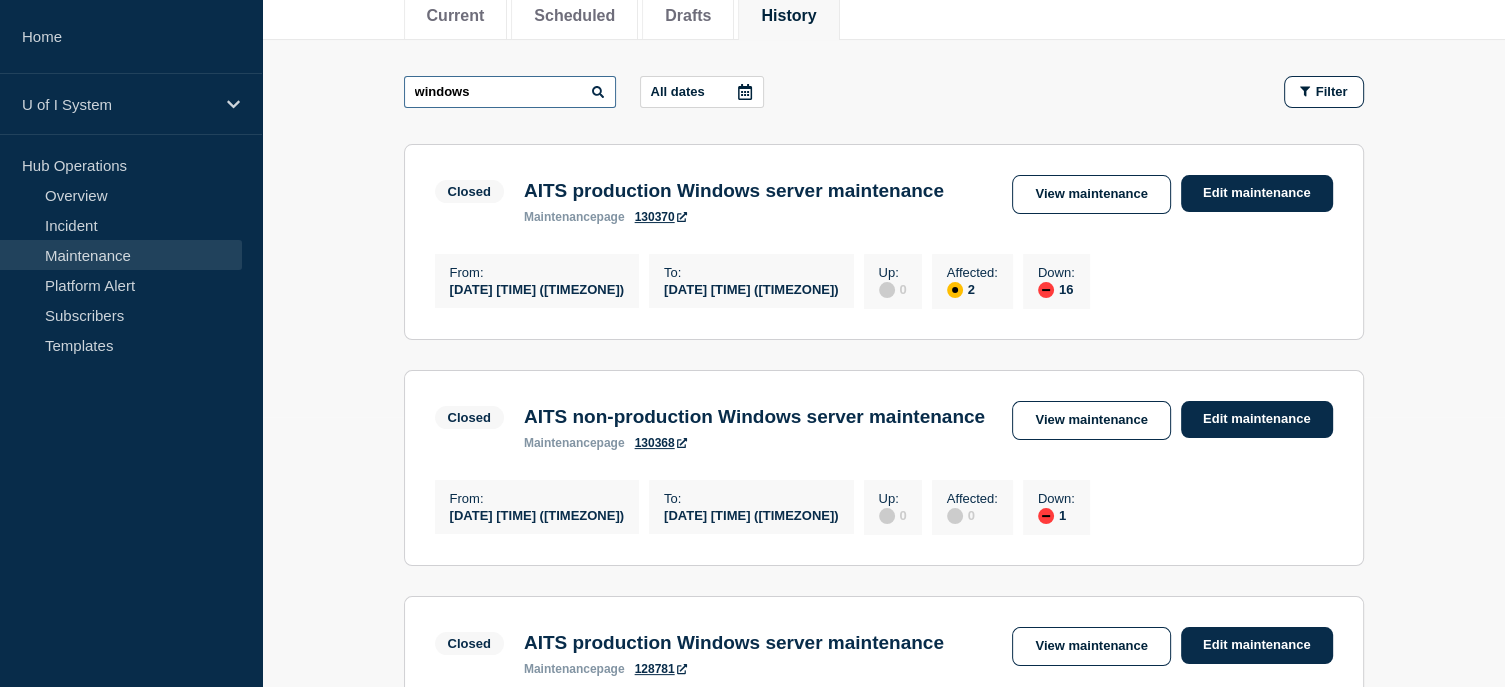 scroll, scrollTop: 280, scrollLeft: 0, axis: vertical 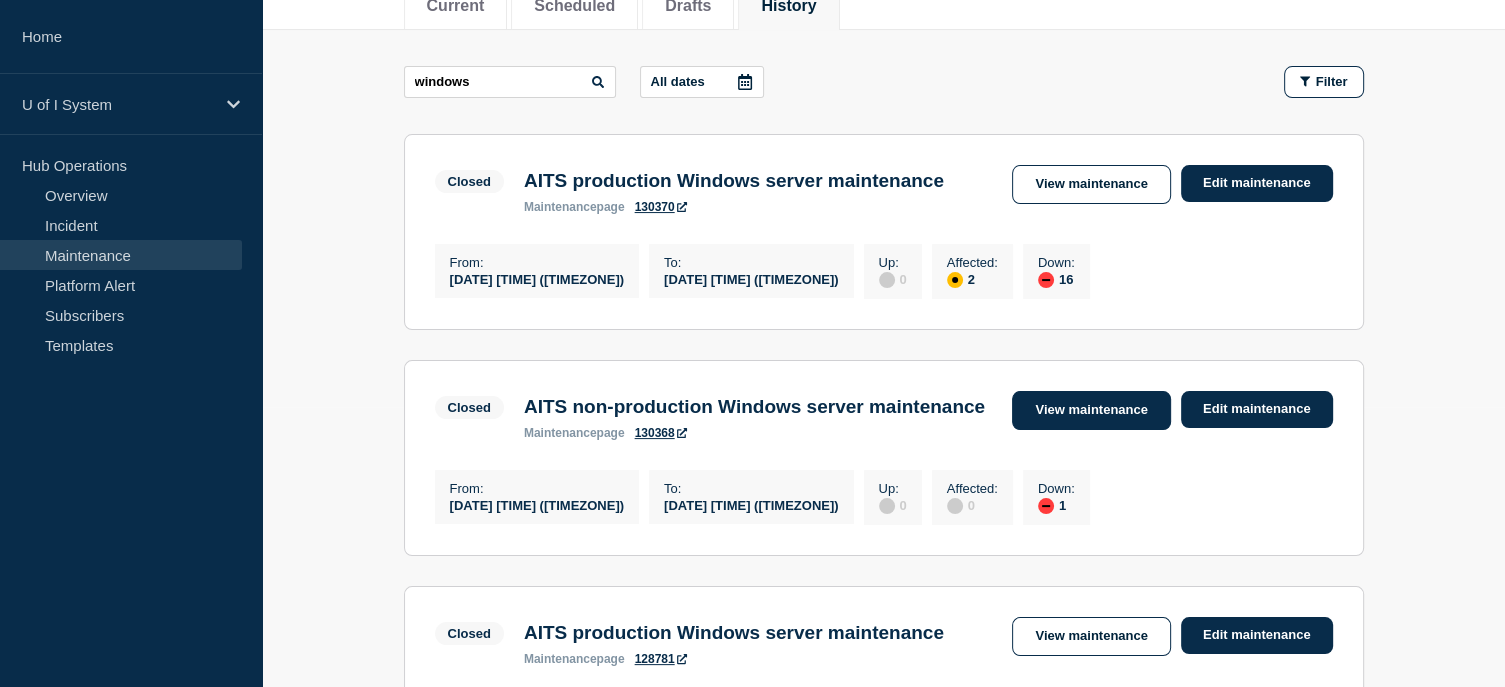 click on "View maintenance" at bounding box center (1091, 410) 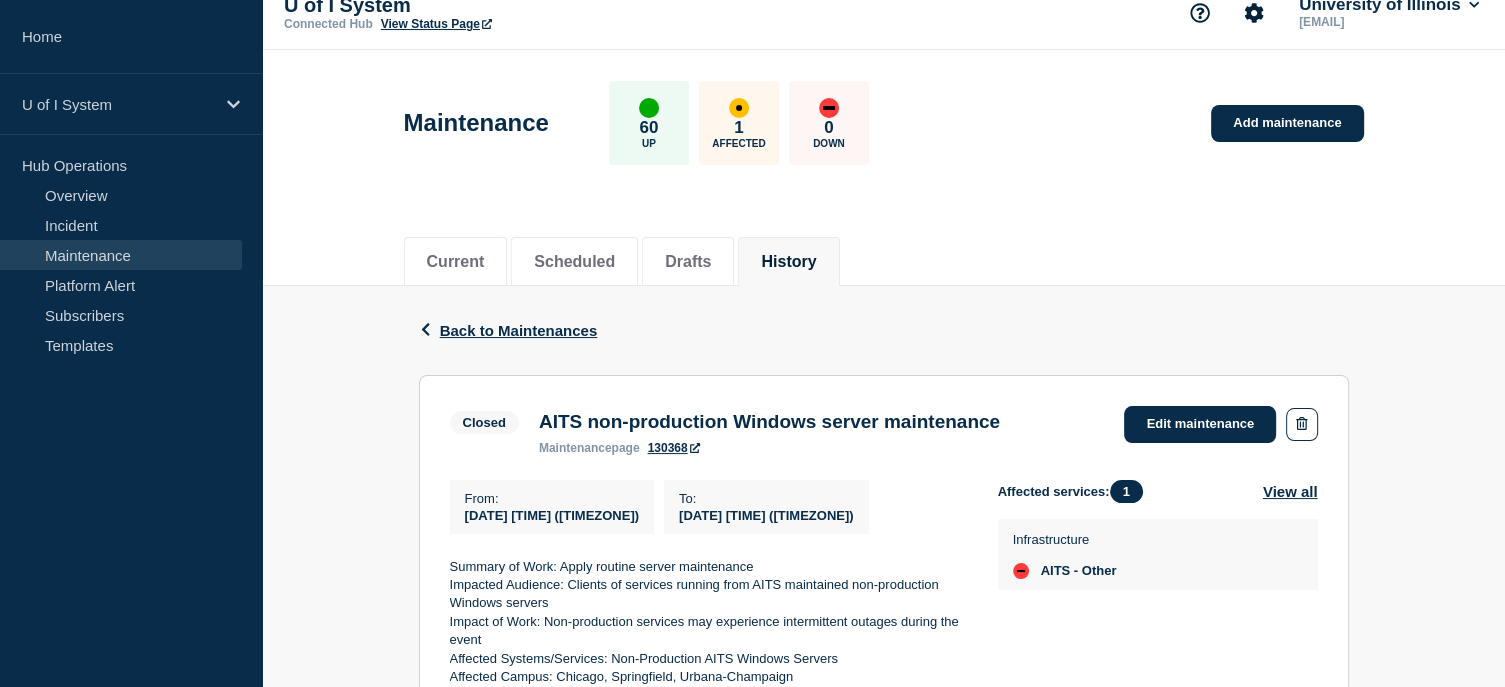 scroll, scrollTop: 0, scrollLeft: 0, axis: both 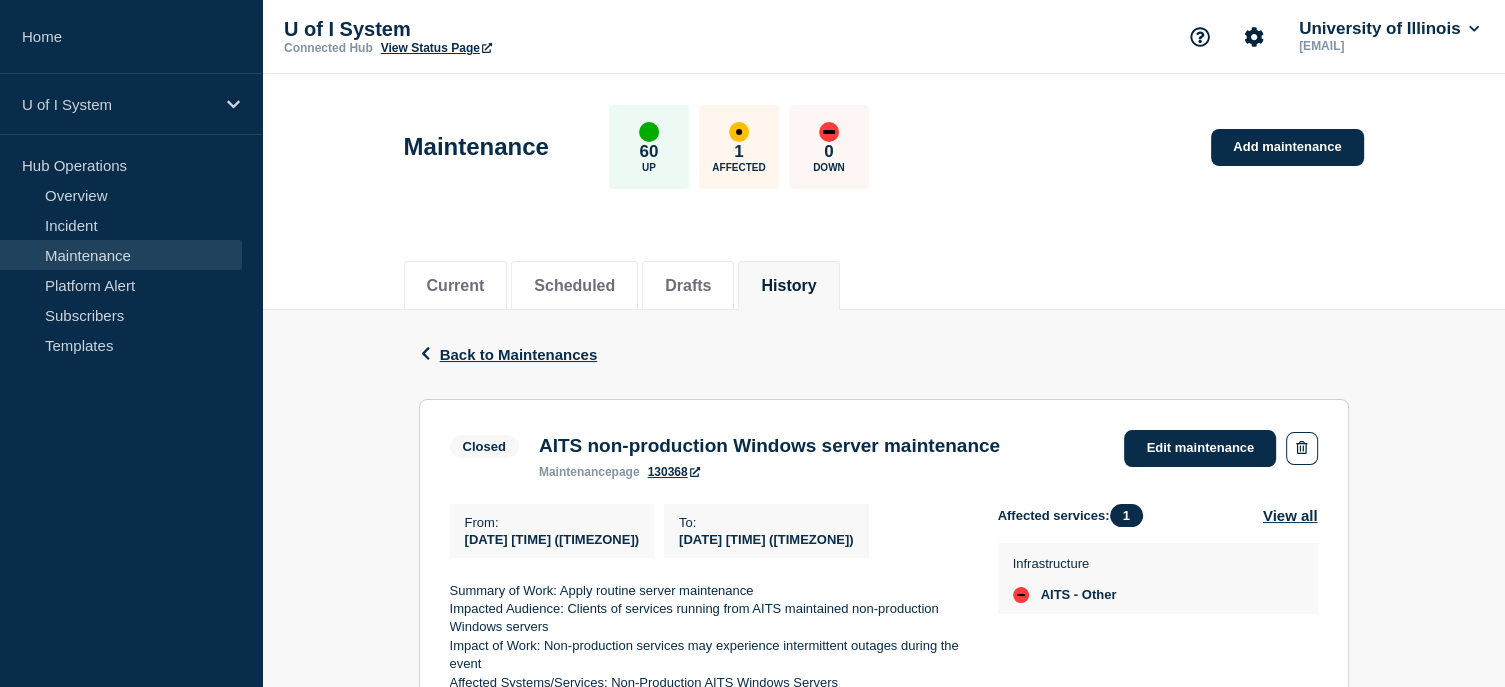click on "Maintenance 60 Up 1 Affected 0 Down Add maintenance" at bounding box center [883, 140] 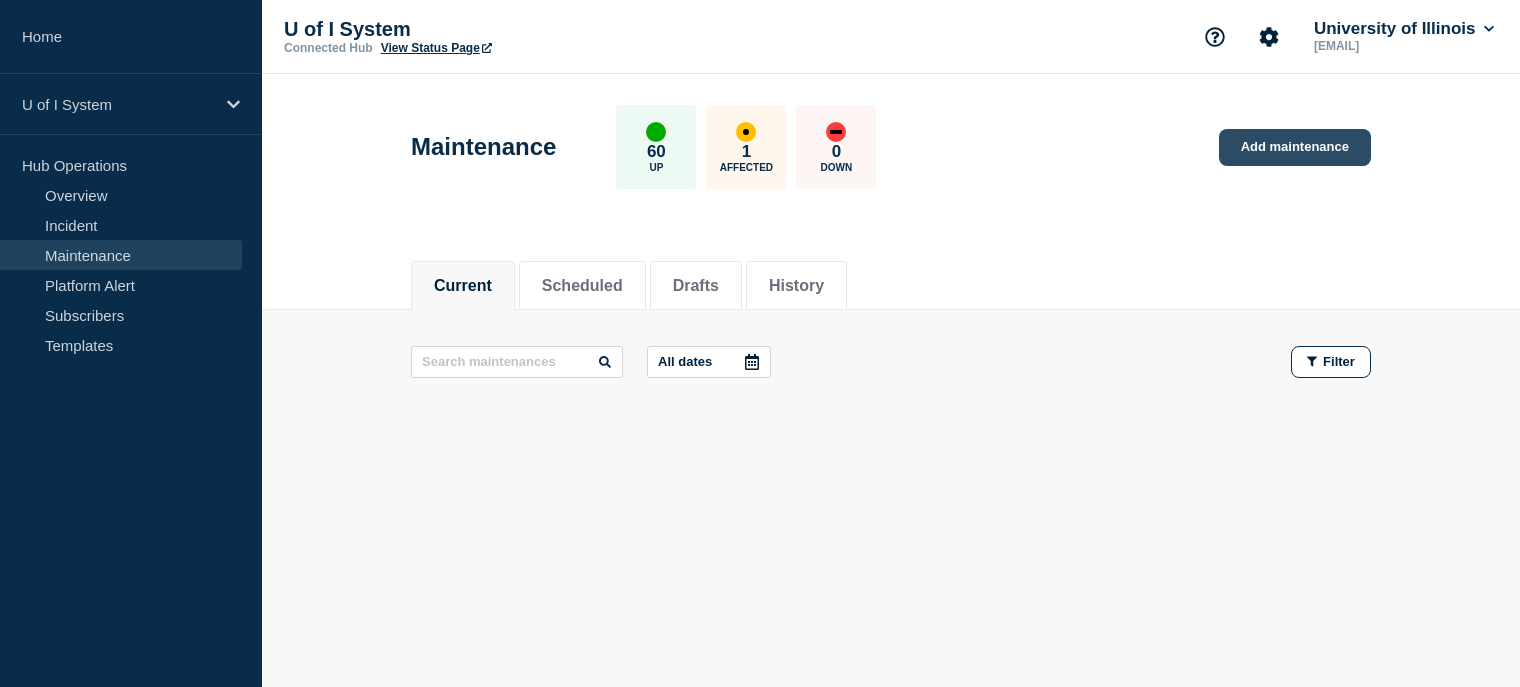 click on "Add maintenance" 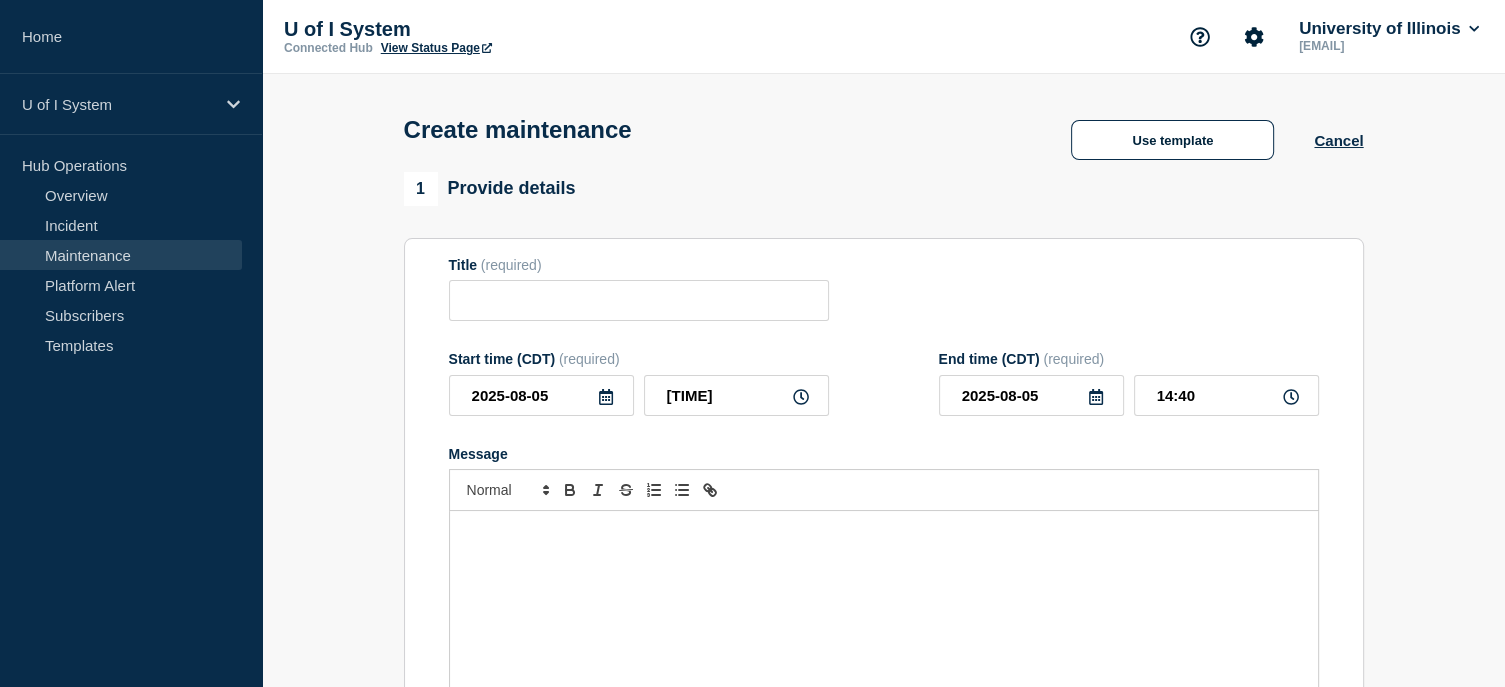 checkbox on "true" 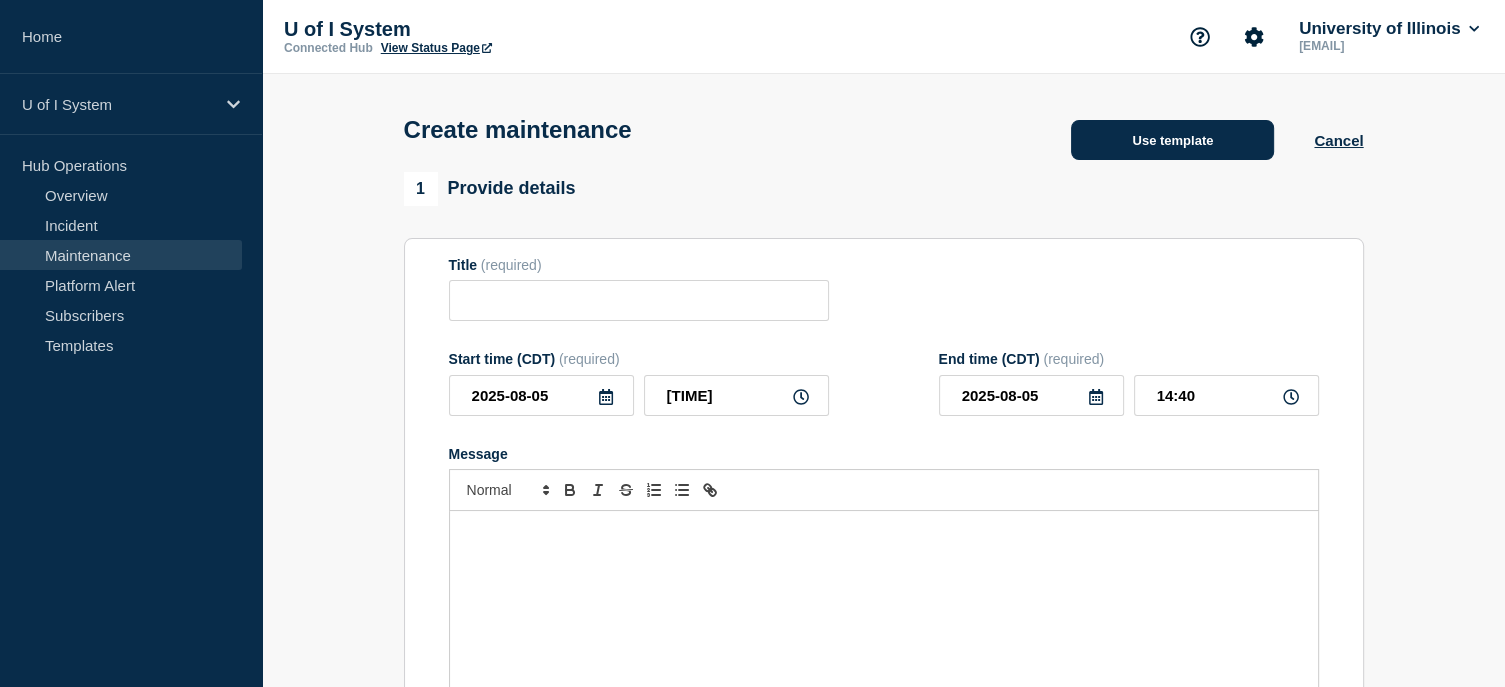click on "Use template" at bounding box center [1172, 140] 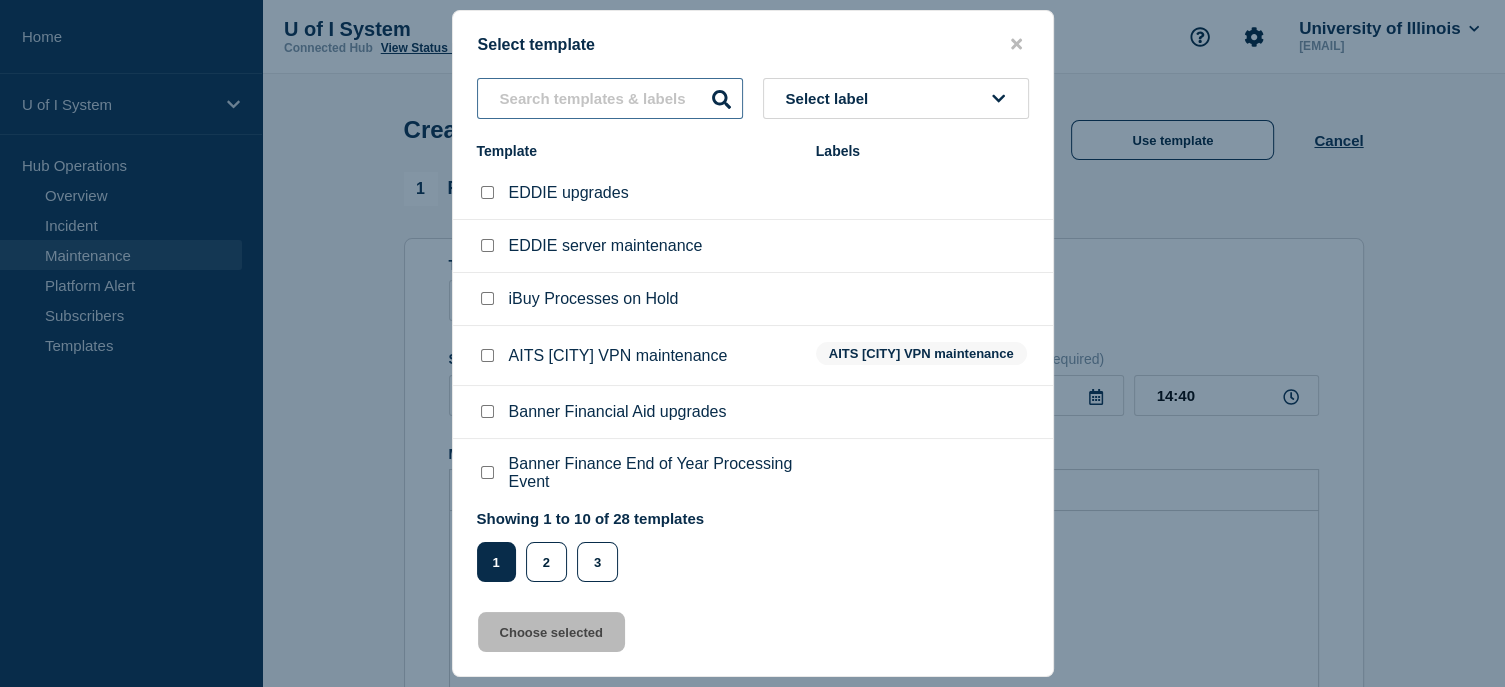 click at bounding box center [610, 98] 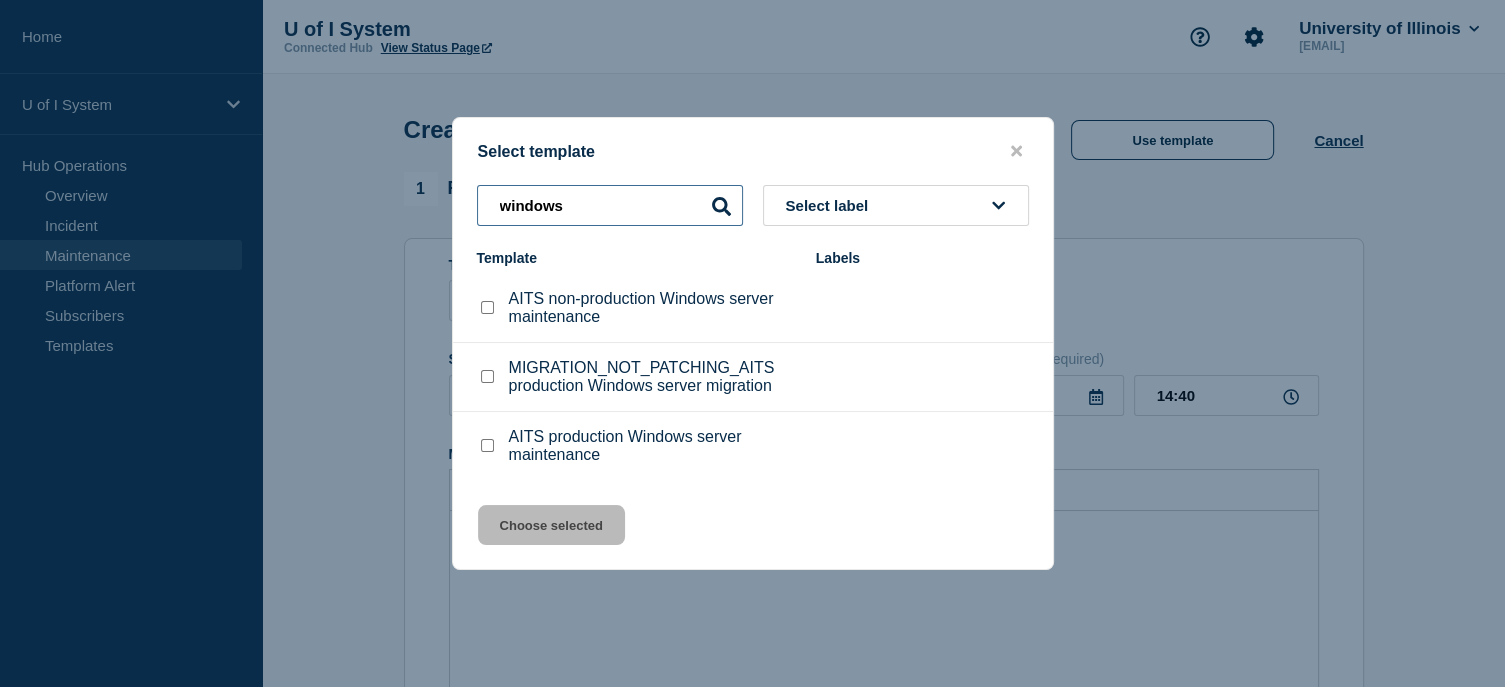 type on "windows" 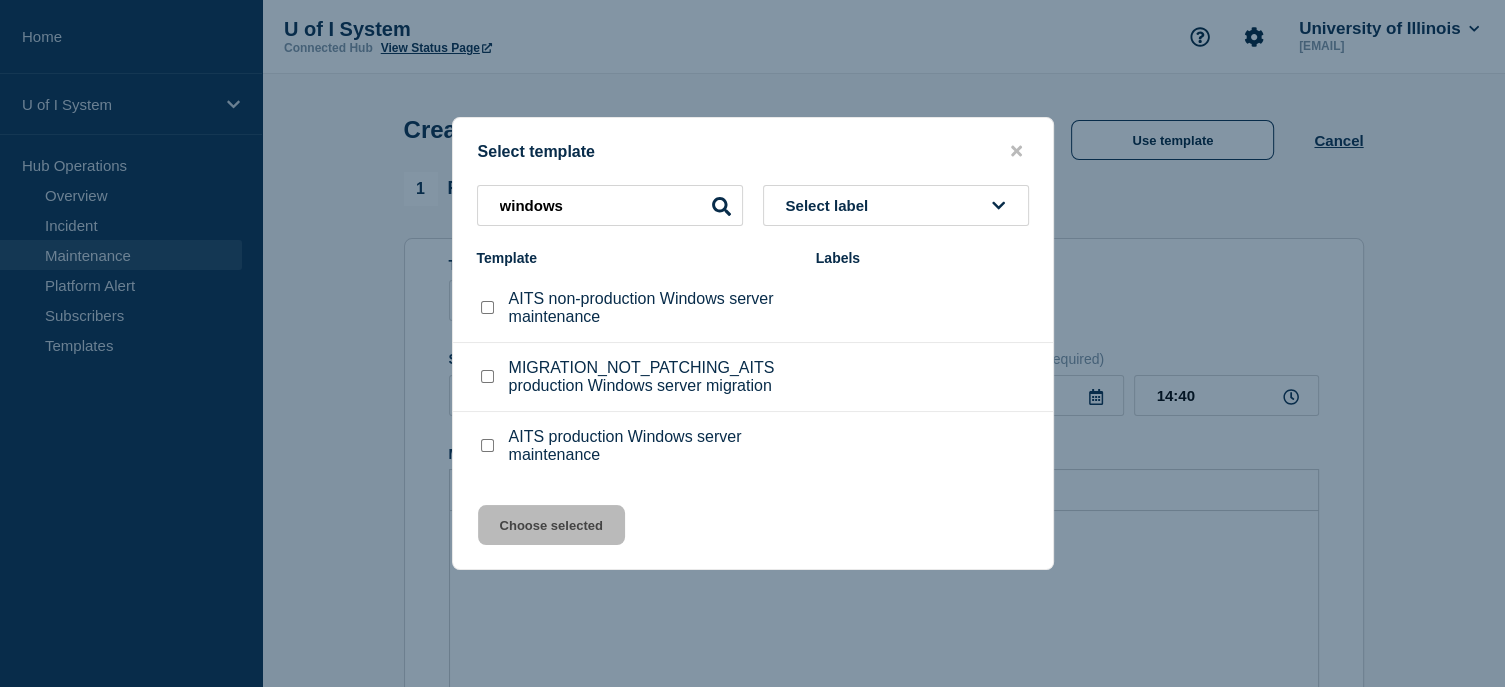 click at bounding box center [487, 307] 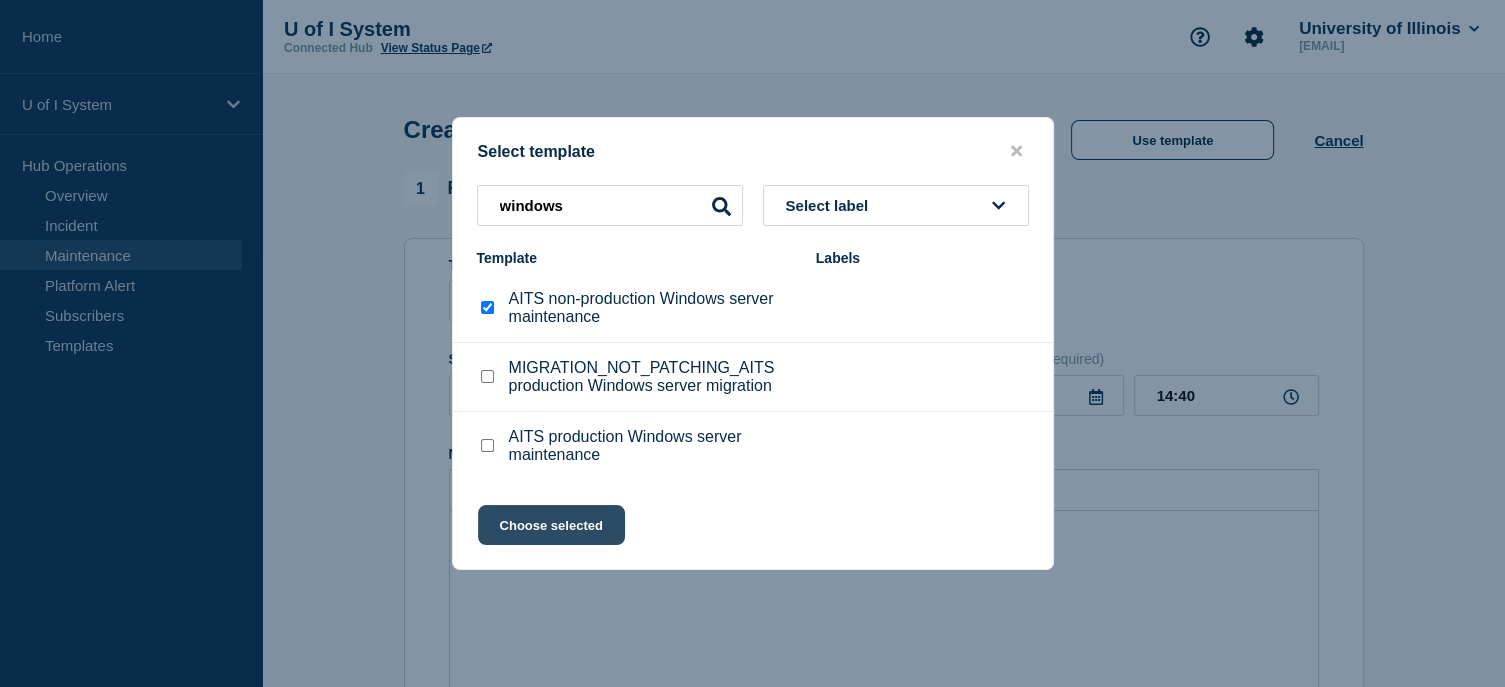 click on "Choose selected" 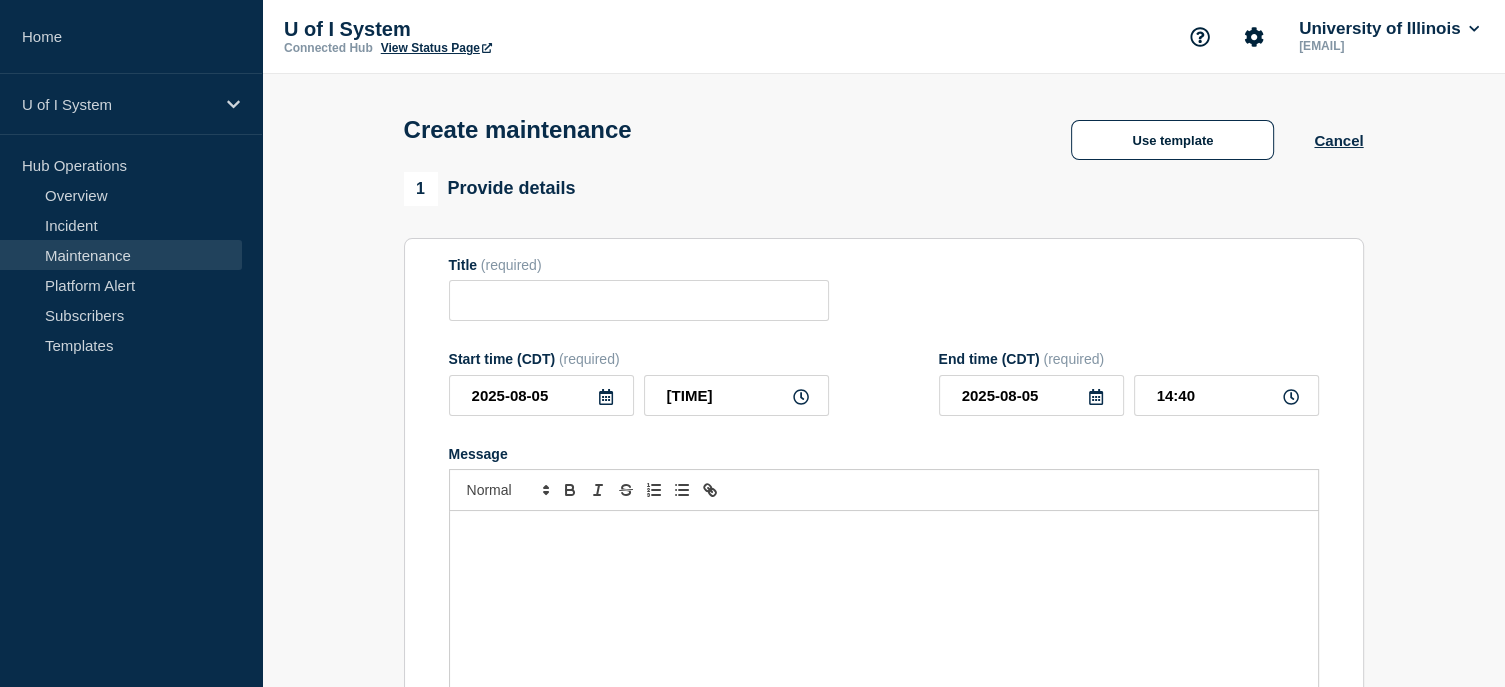 type on "AITS non-production Windows server maintenance" 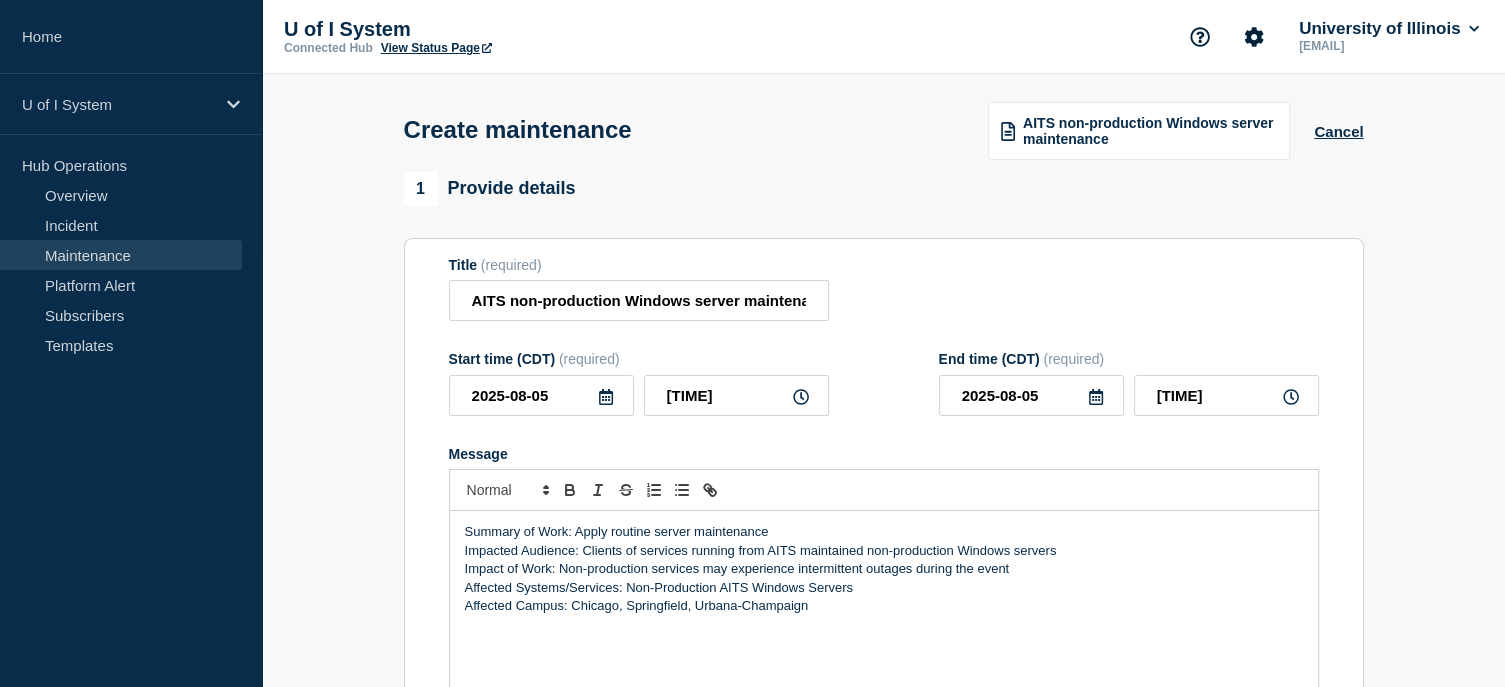 click 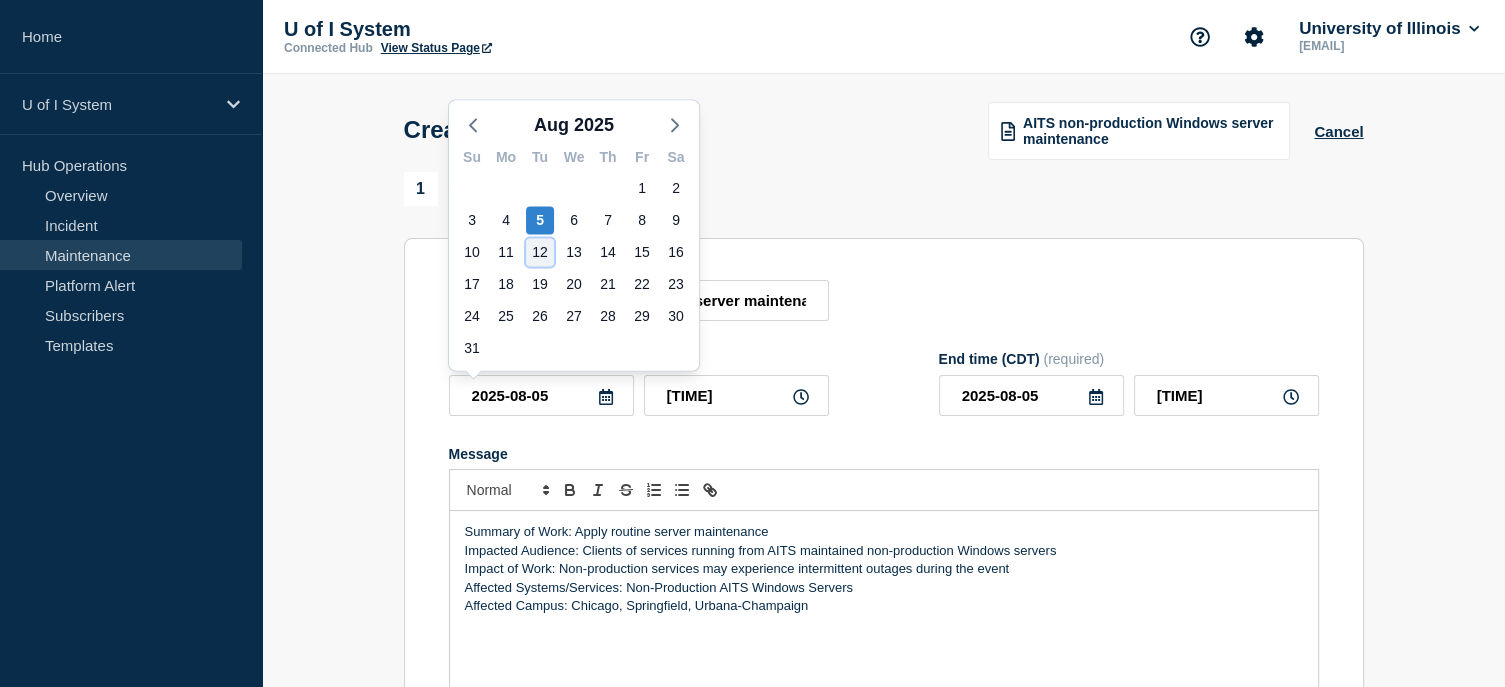 click on "12" 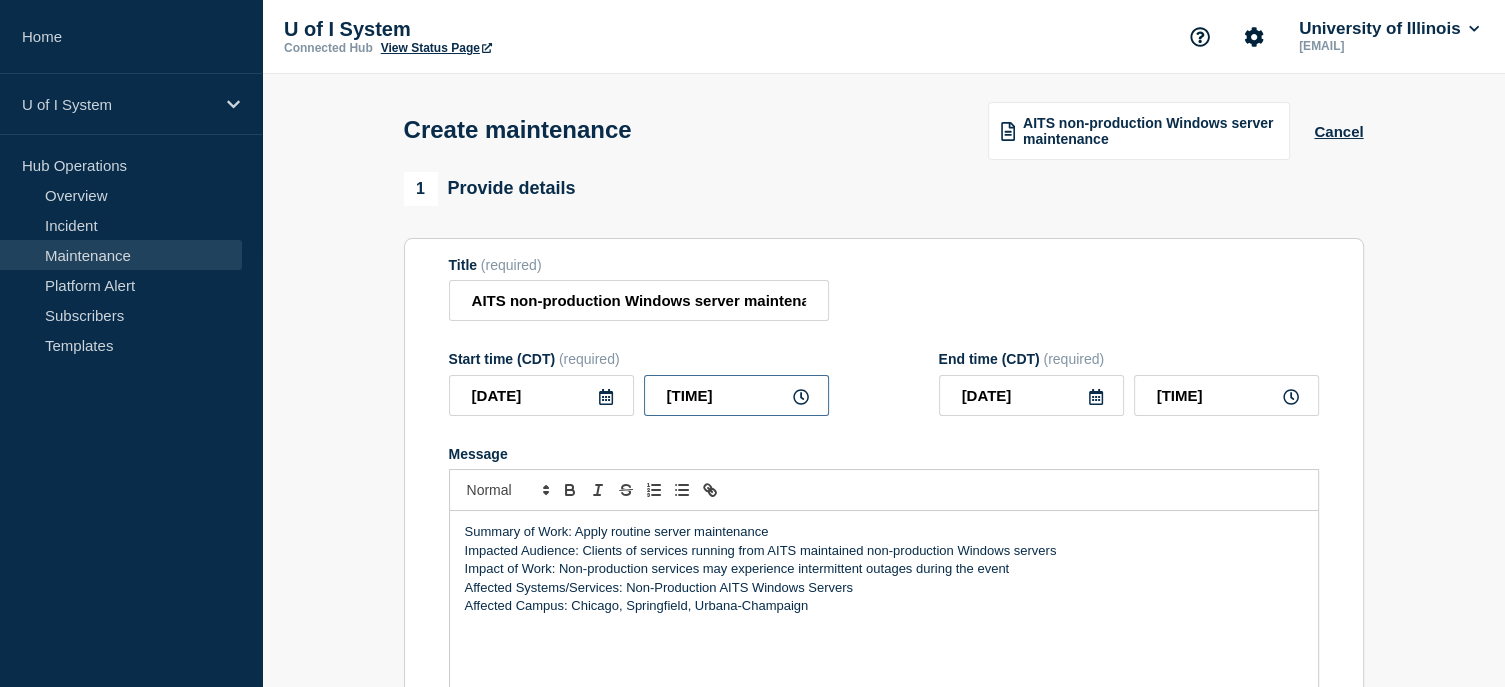 drag, startPoint x: 718, startPoint y: 403, endPoint x: 596, endPoint y: 415, distance: 122.588745 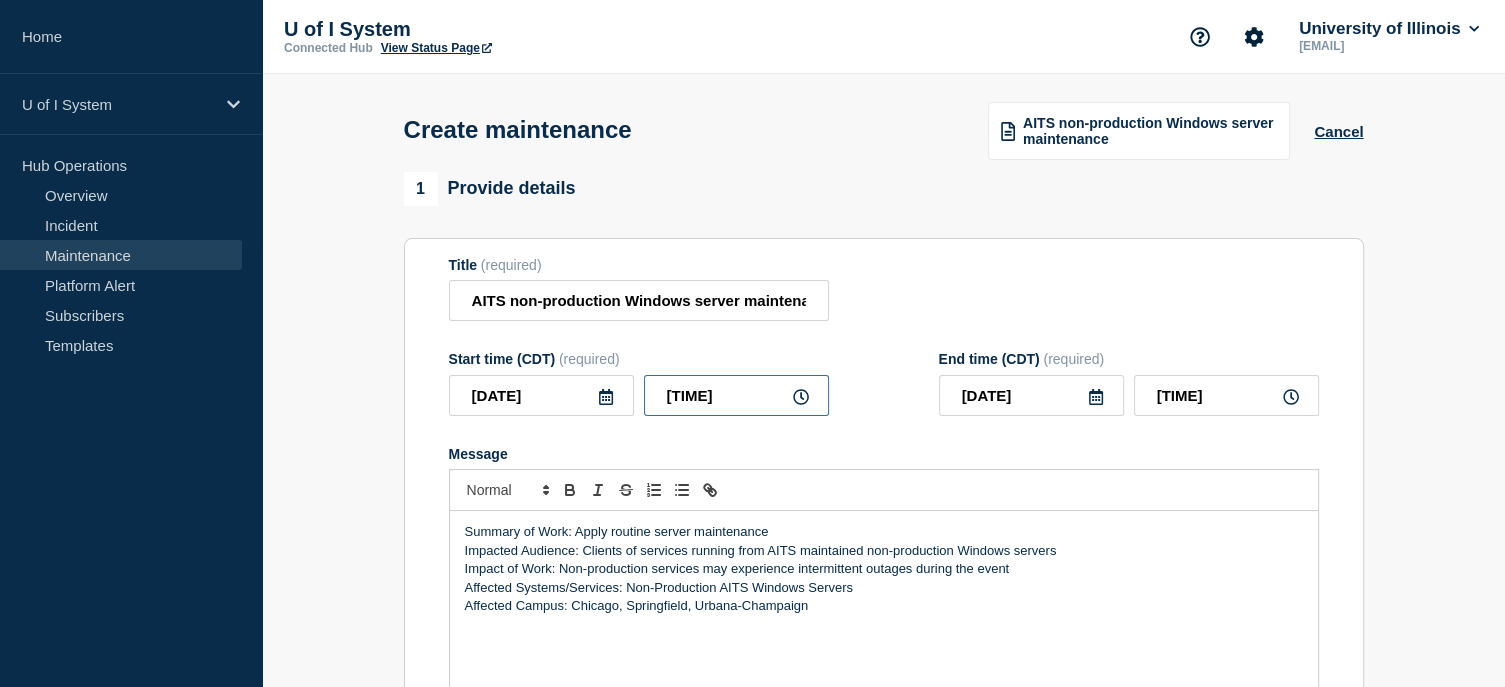 click on "2025-08-12 13:40" at bounding box center (639, 395) 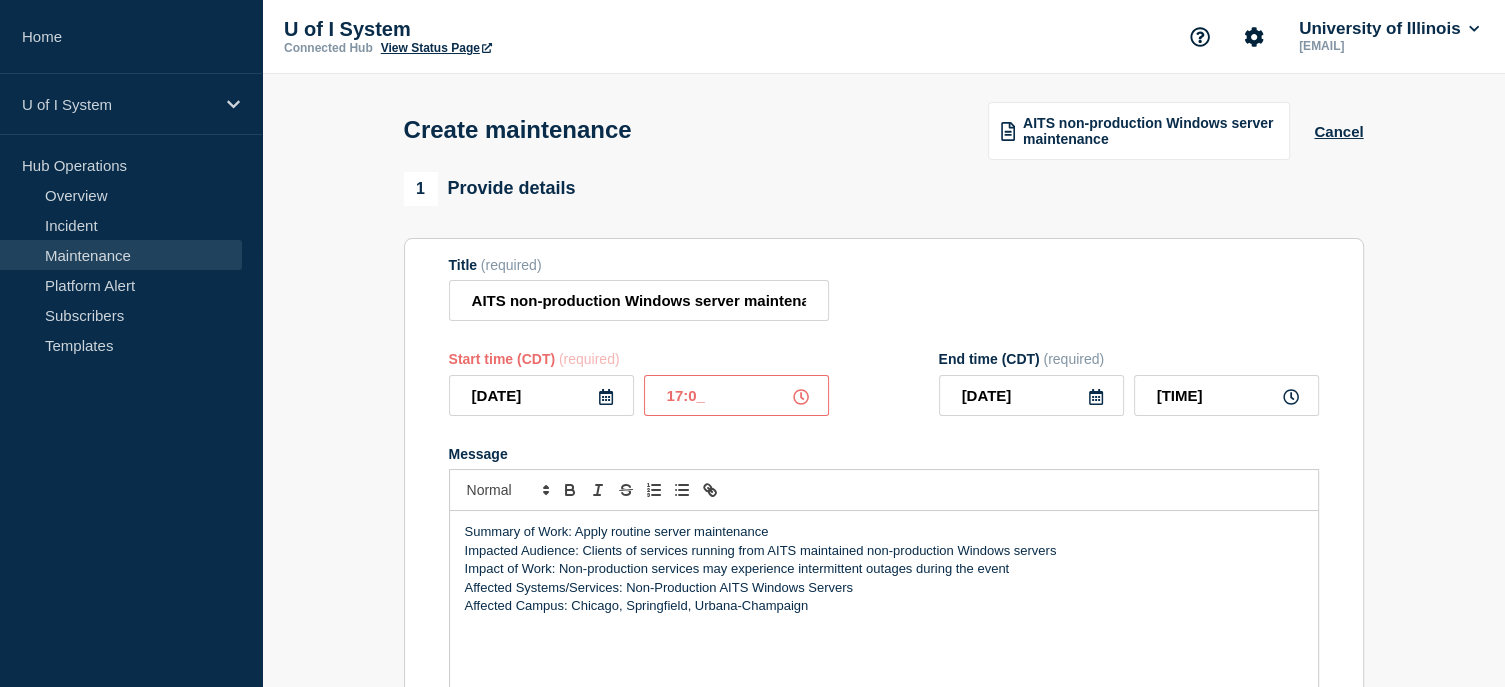 type on "17:00" 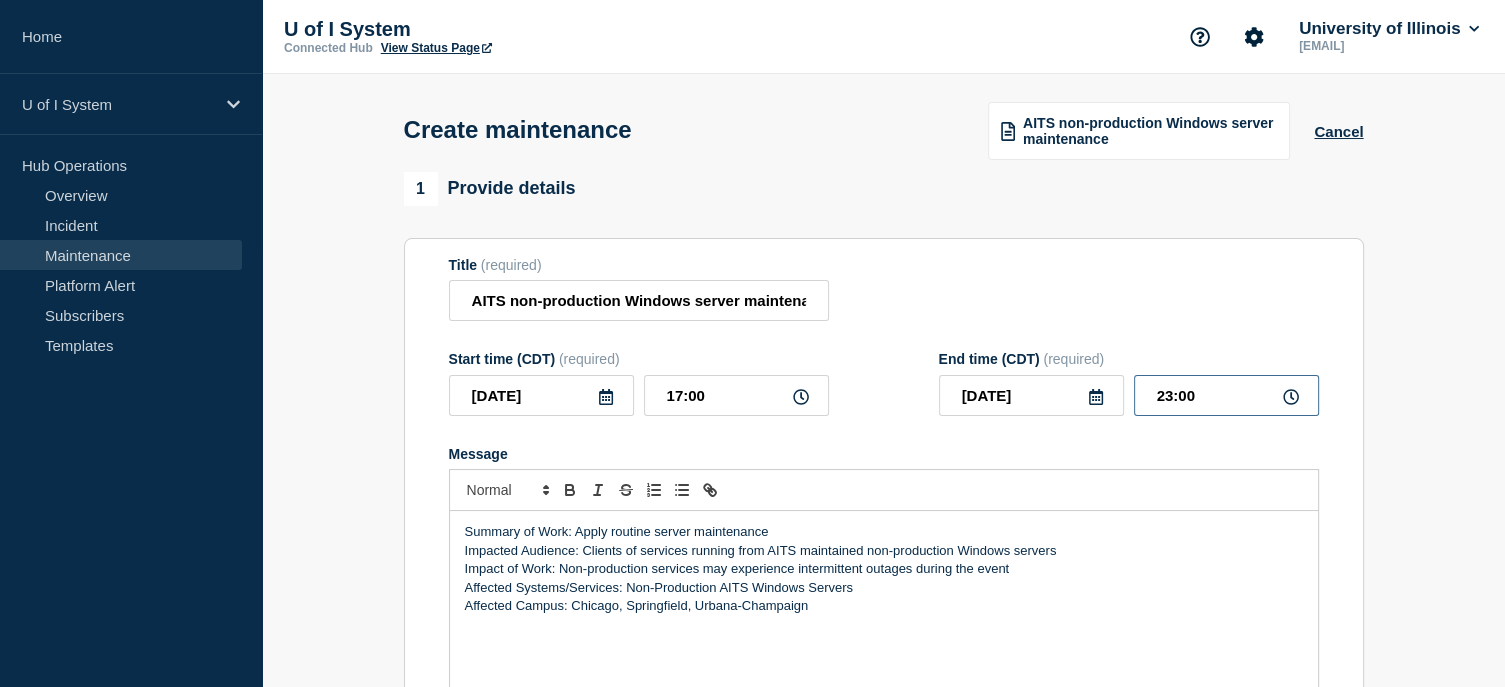 click on "23:00" at bounding box center [1226, 395] 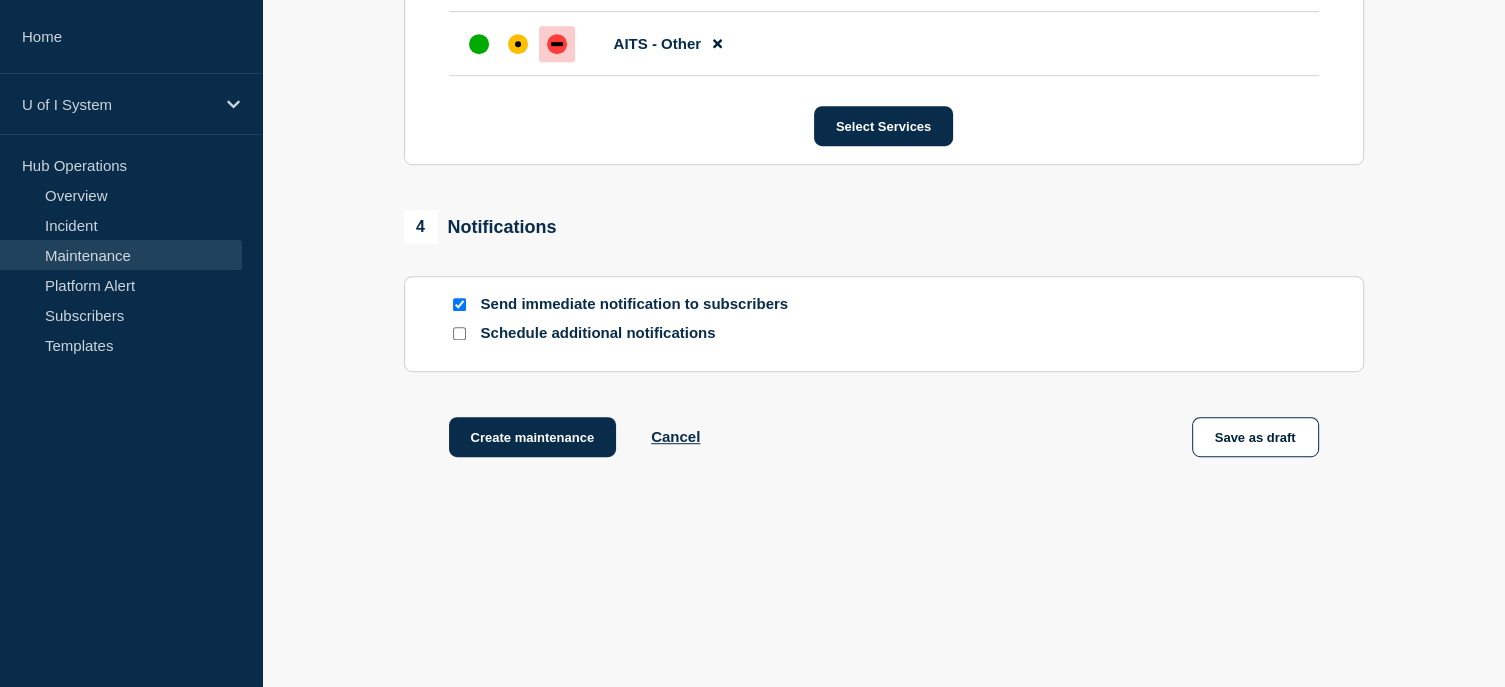 scroll, scrollTop: 1167, scrollLeft: 0, axis: vertical 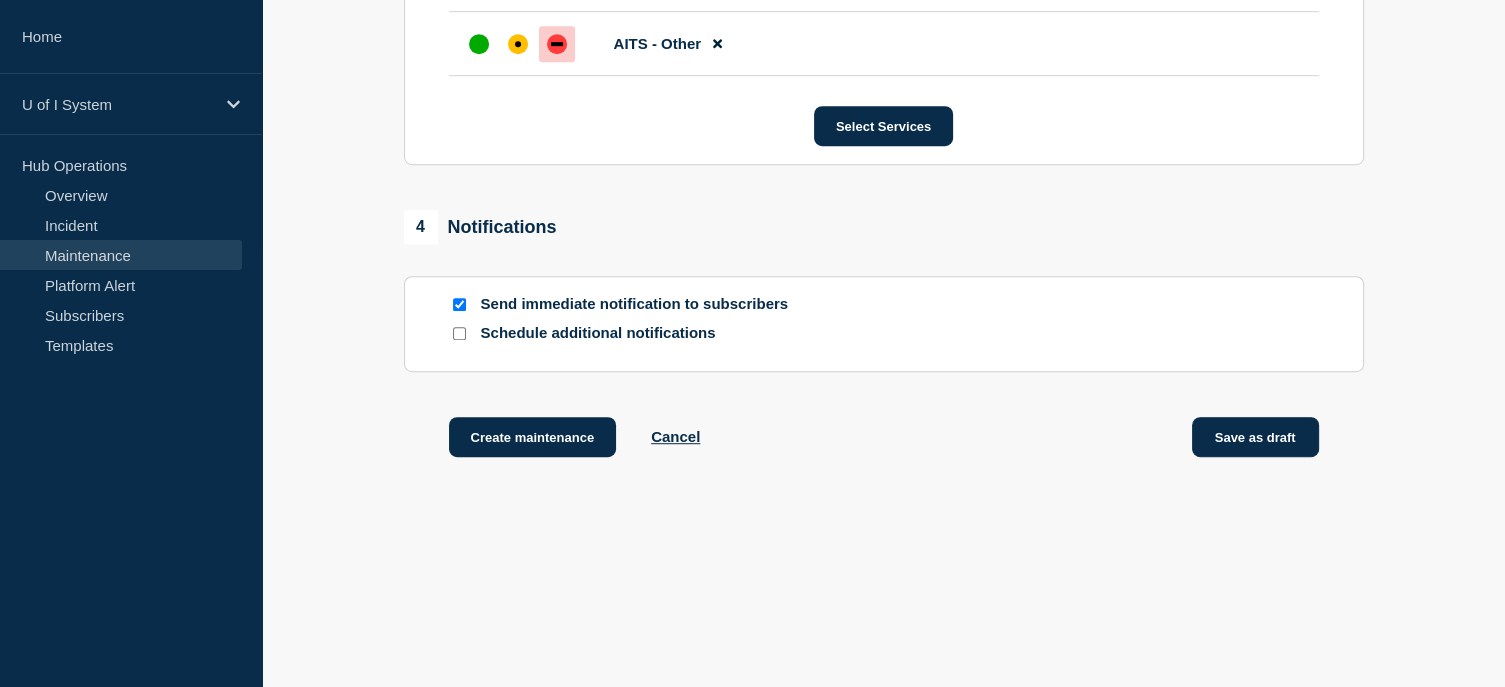 click on "Save as draft" at bounding box center [1255, 437] 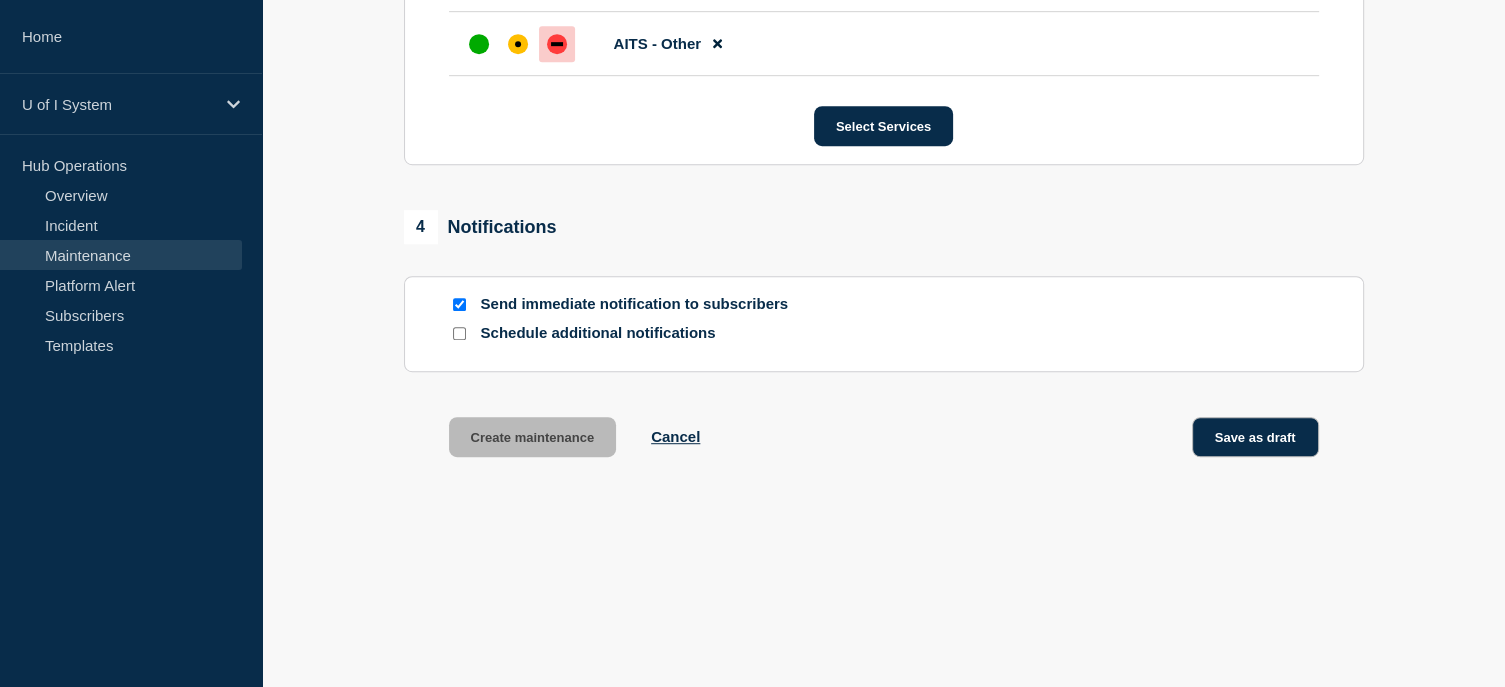scroll, scrollTop: 0, scrollLeft: 0, axis: both 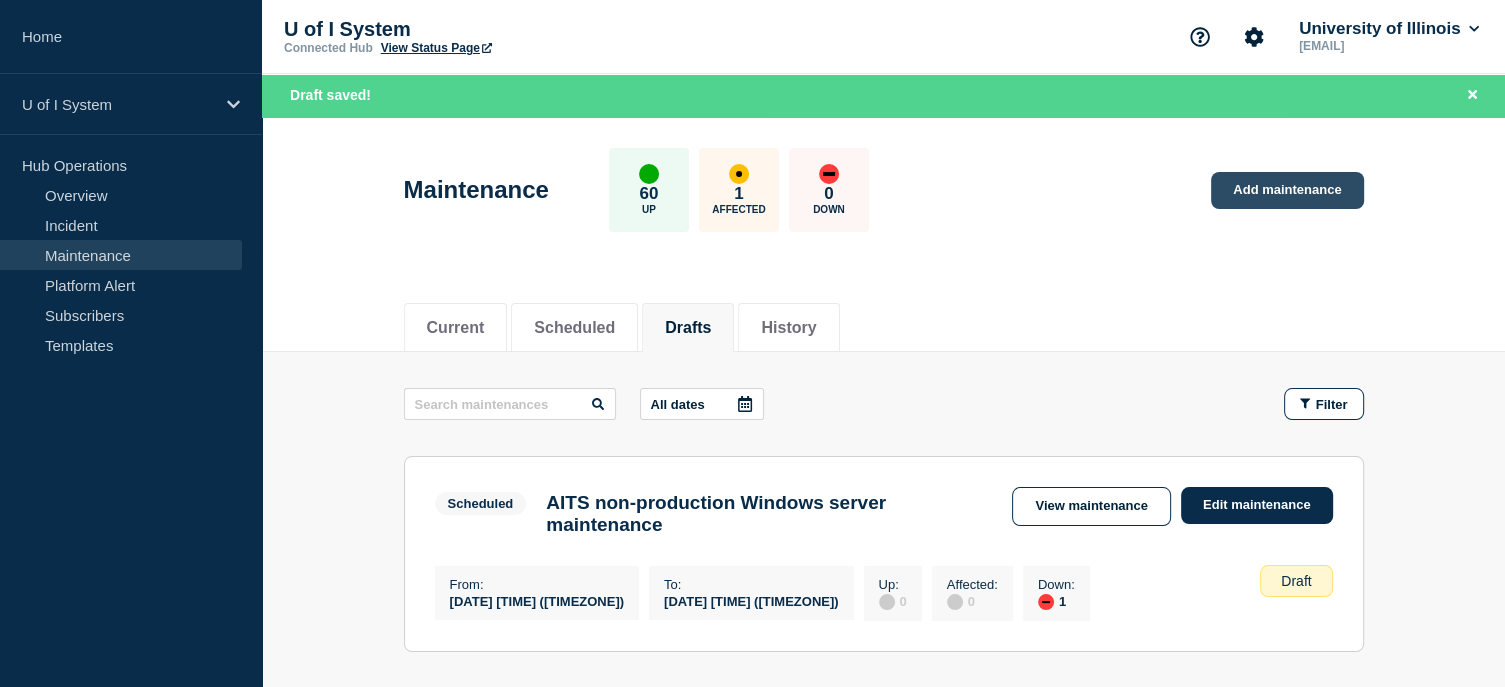 click on "Add maintenance" 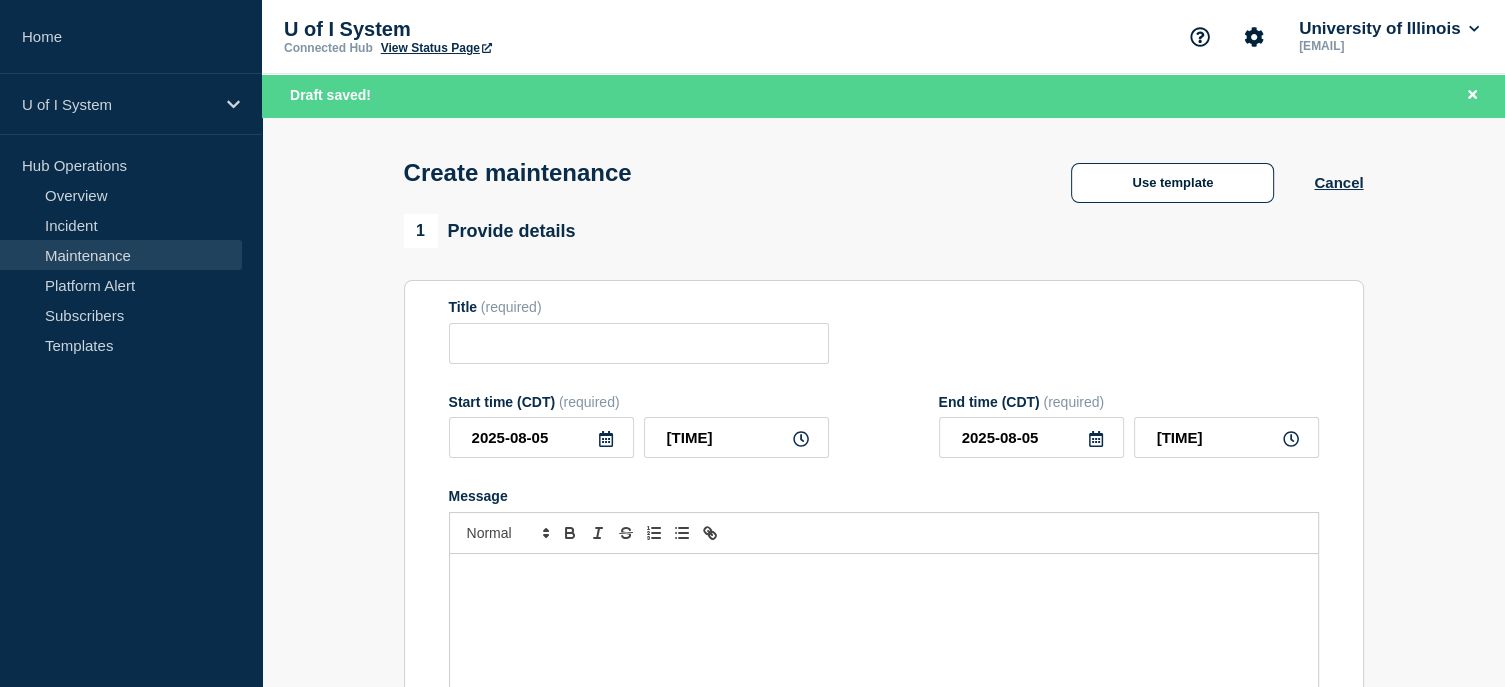checkbox on "true" 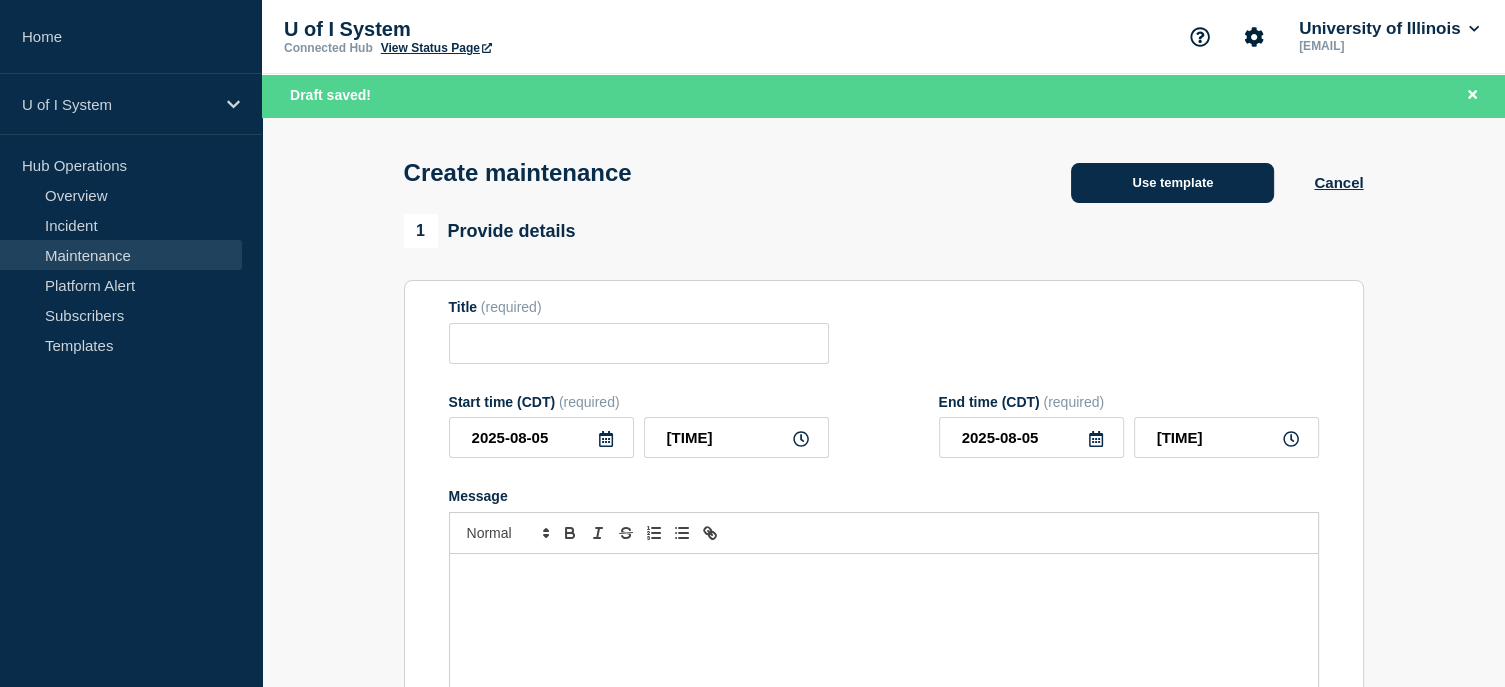 click on "Use template" at bounding box center (1172, 183) 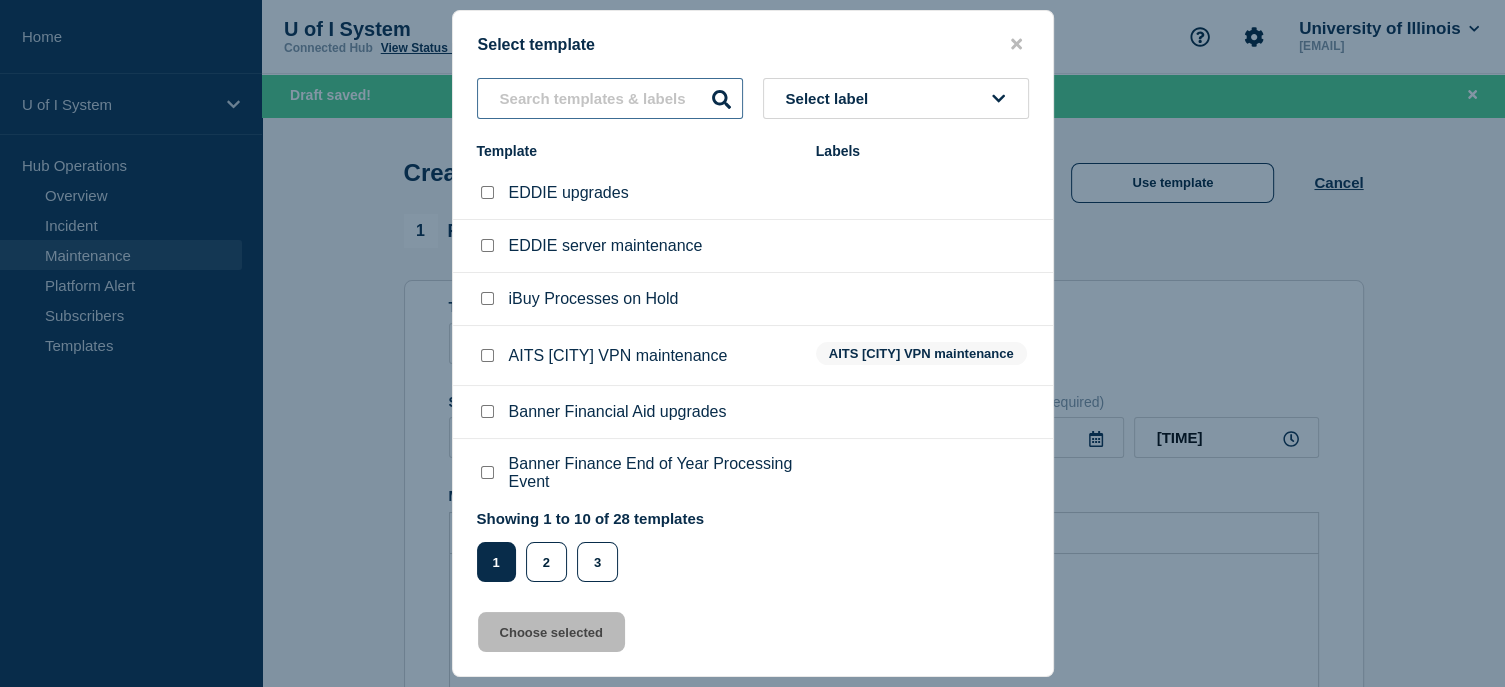 click at bounding box center (610, 98) 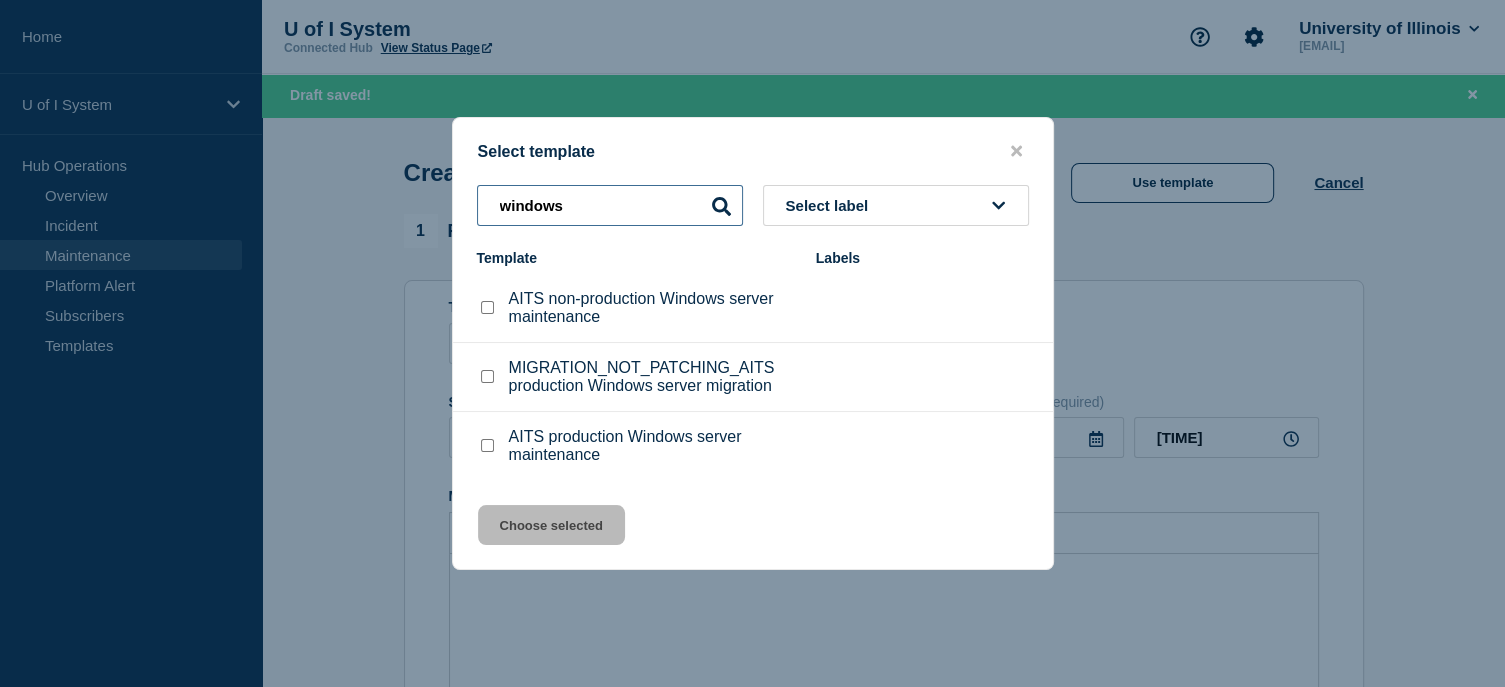 type on "windows" 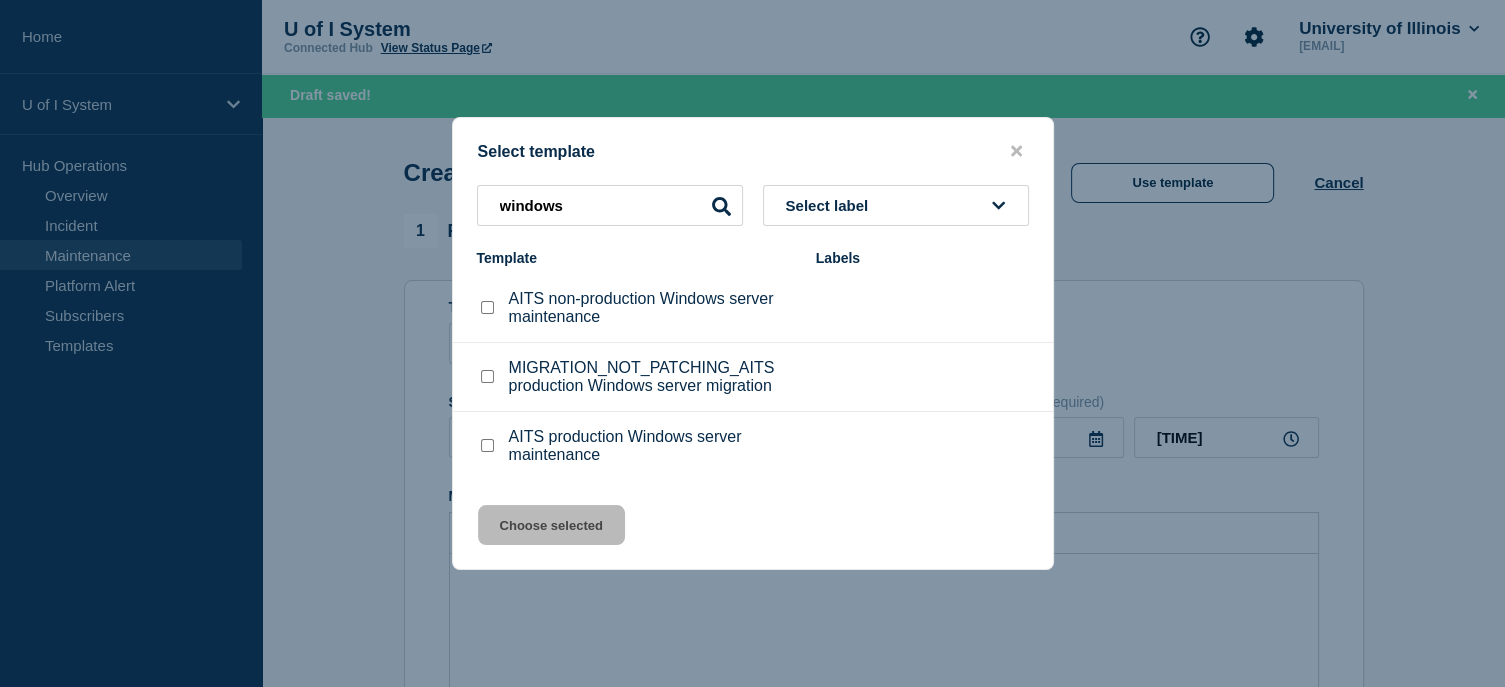 click at bounding box center [487, 445] 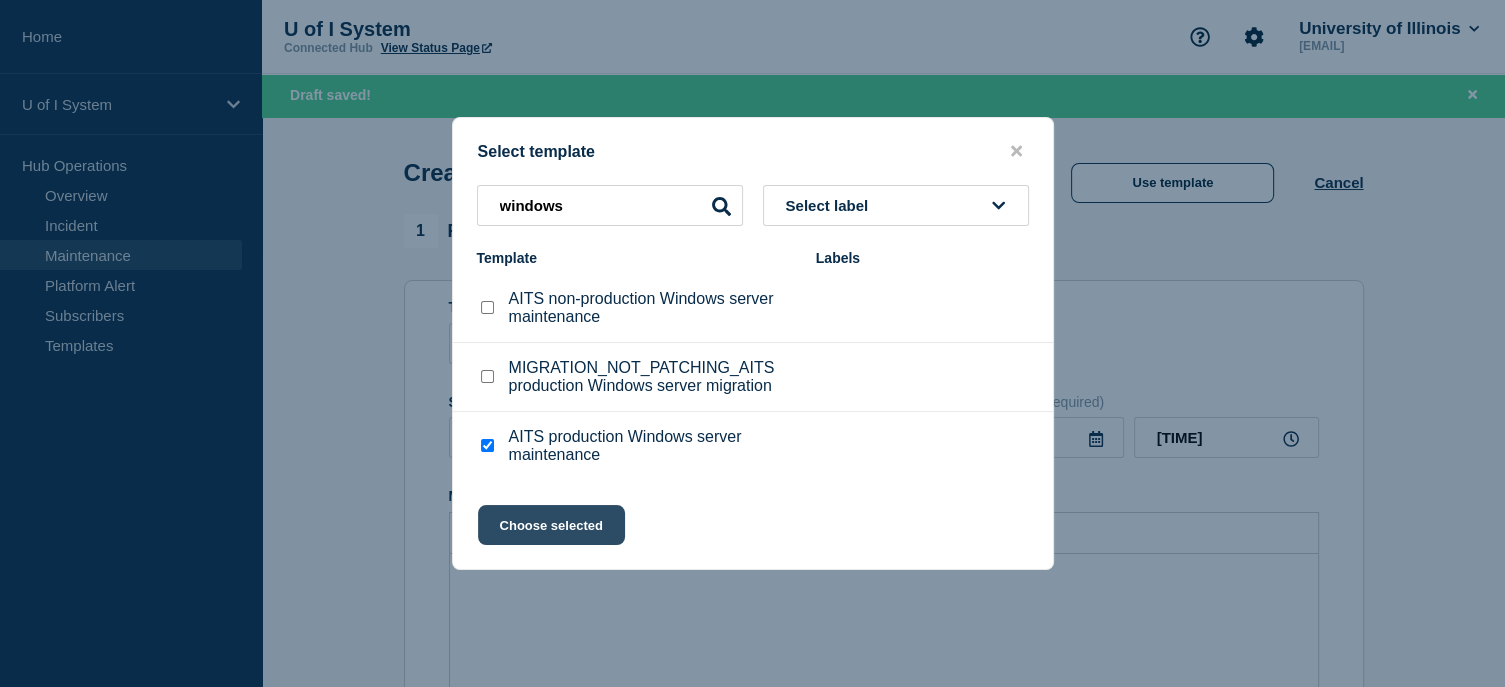 click on "Choose selected" 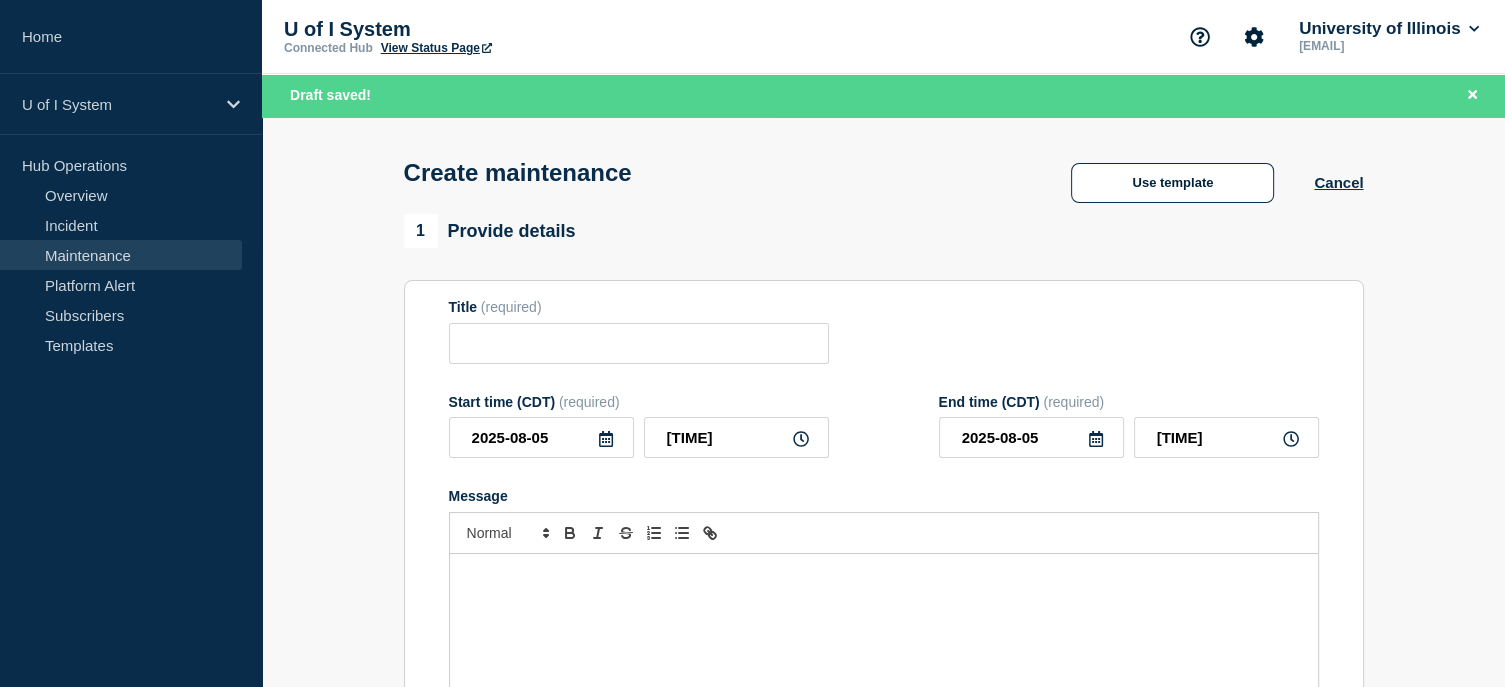 type on "AITS production Windows server maintenance" 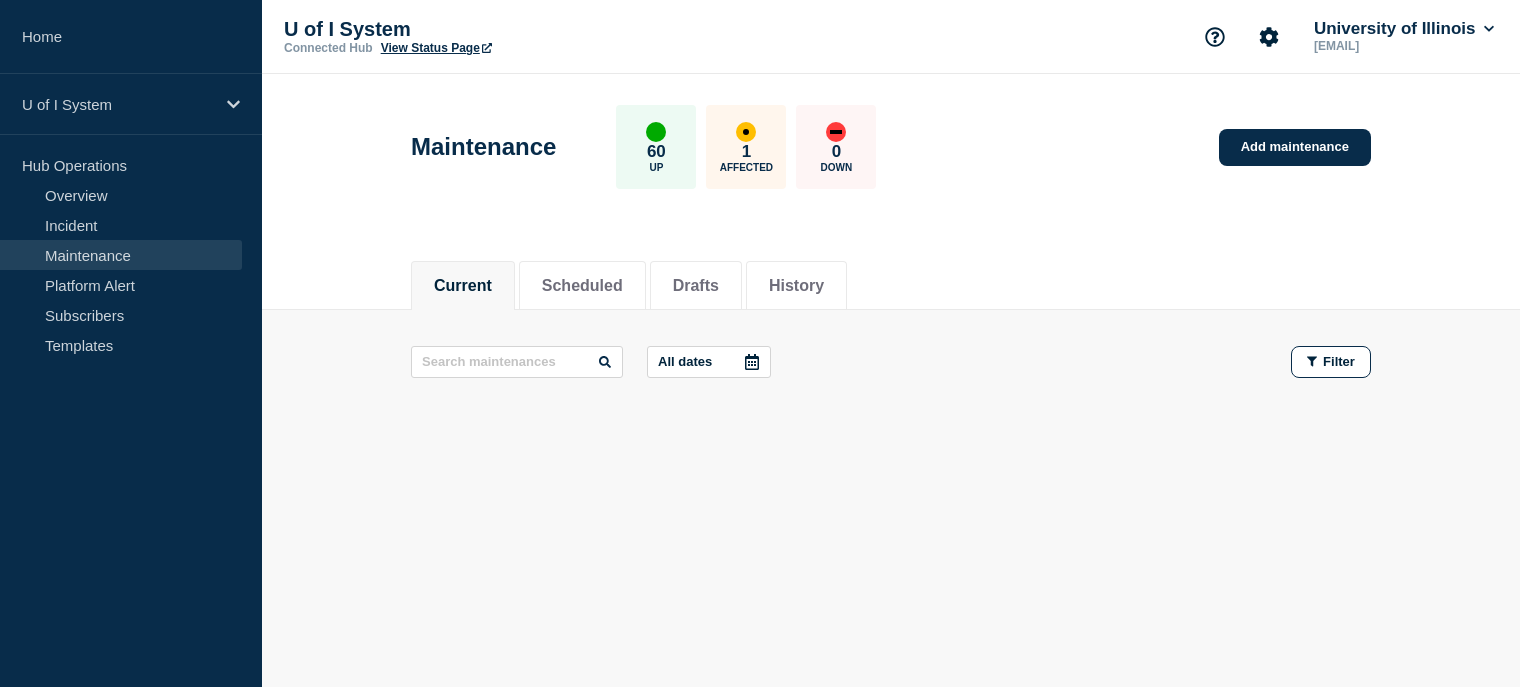 scroll, scrollTop: 0, scrollLeft: 0, axis: both 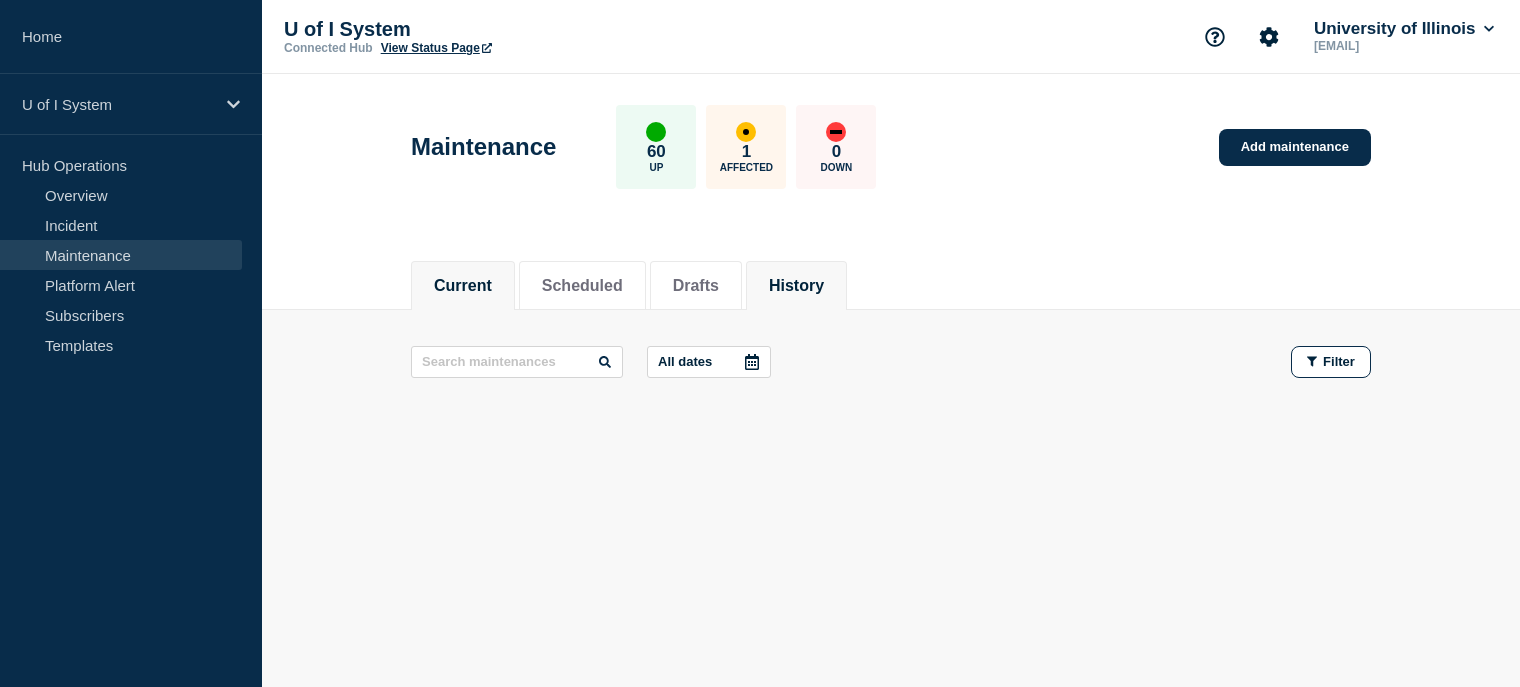 click on "History" at bounding box center (796, 286) 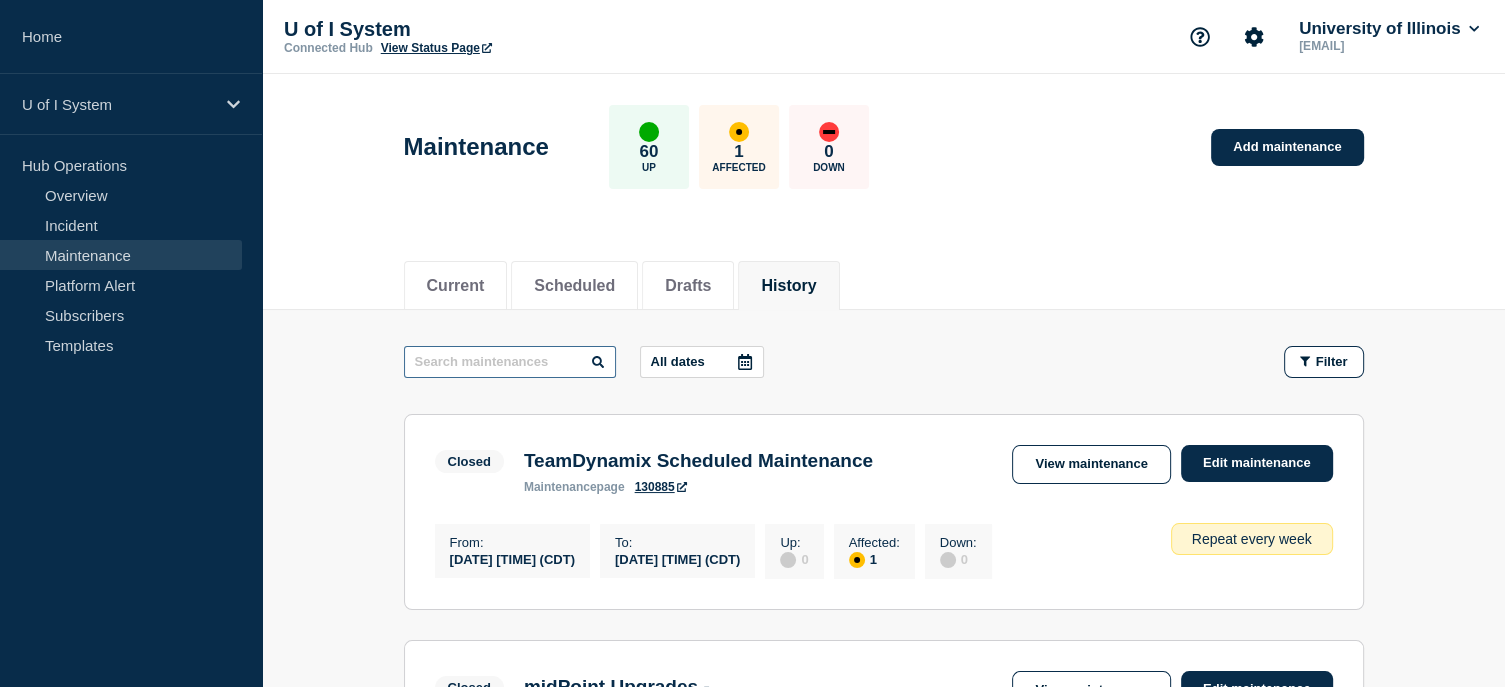 click at bounding box center [510, 362] 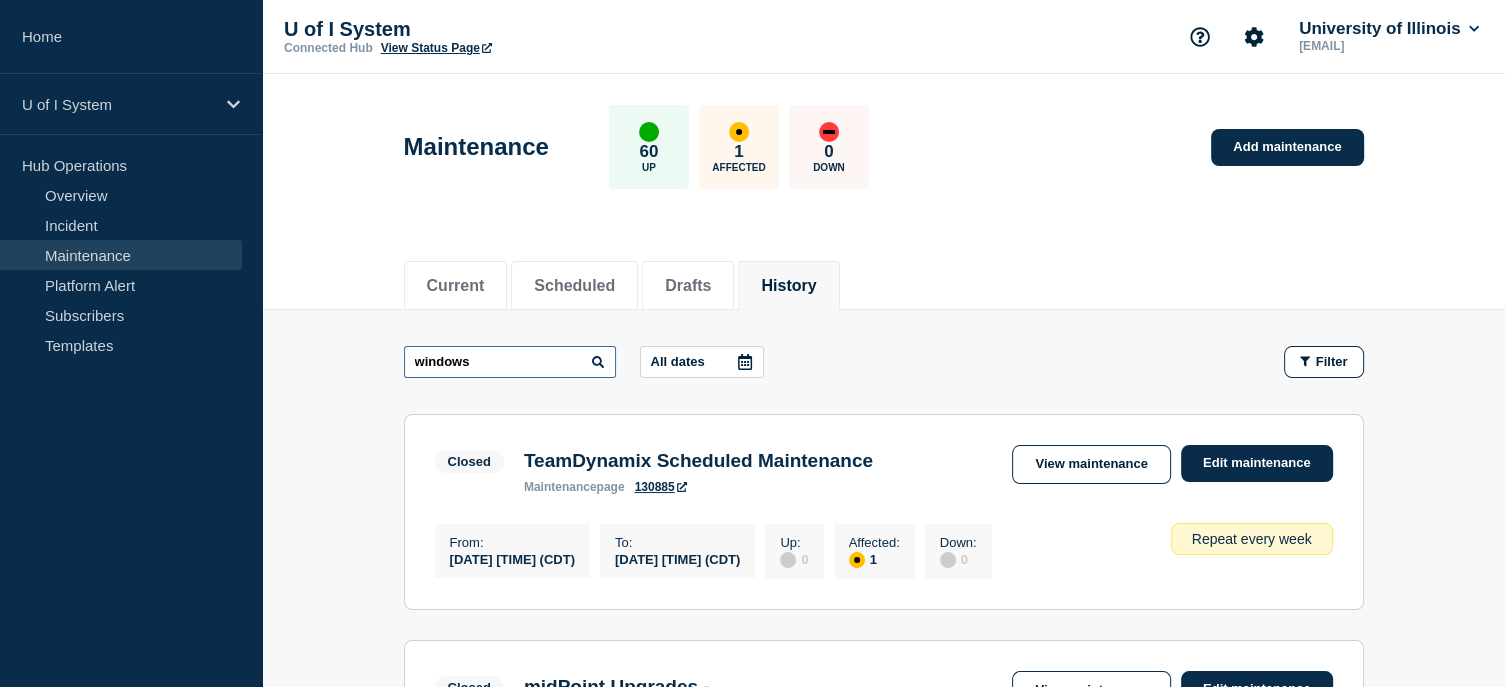 type on "windows" 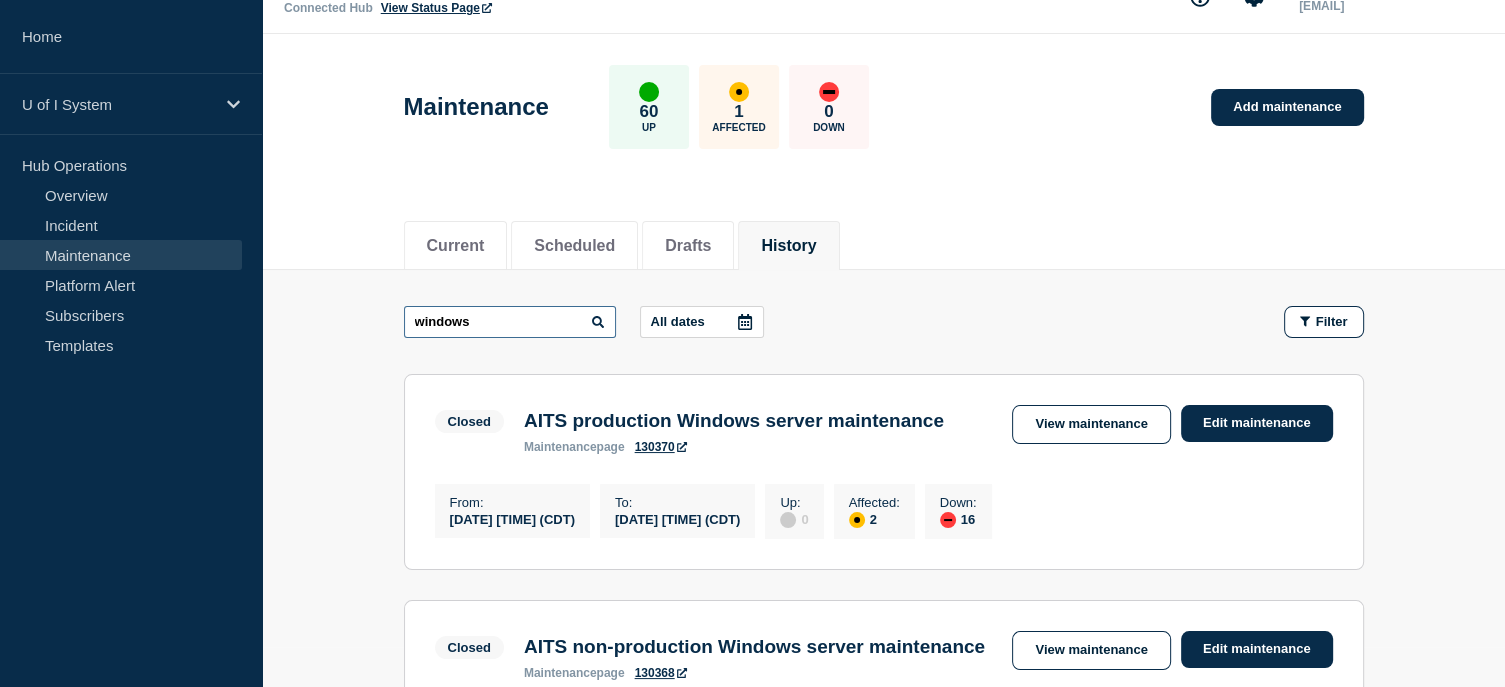 scroll, scrollTop: 42, scrollLeft: 0, axis: vertical 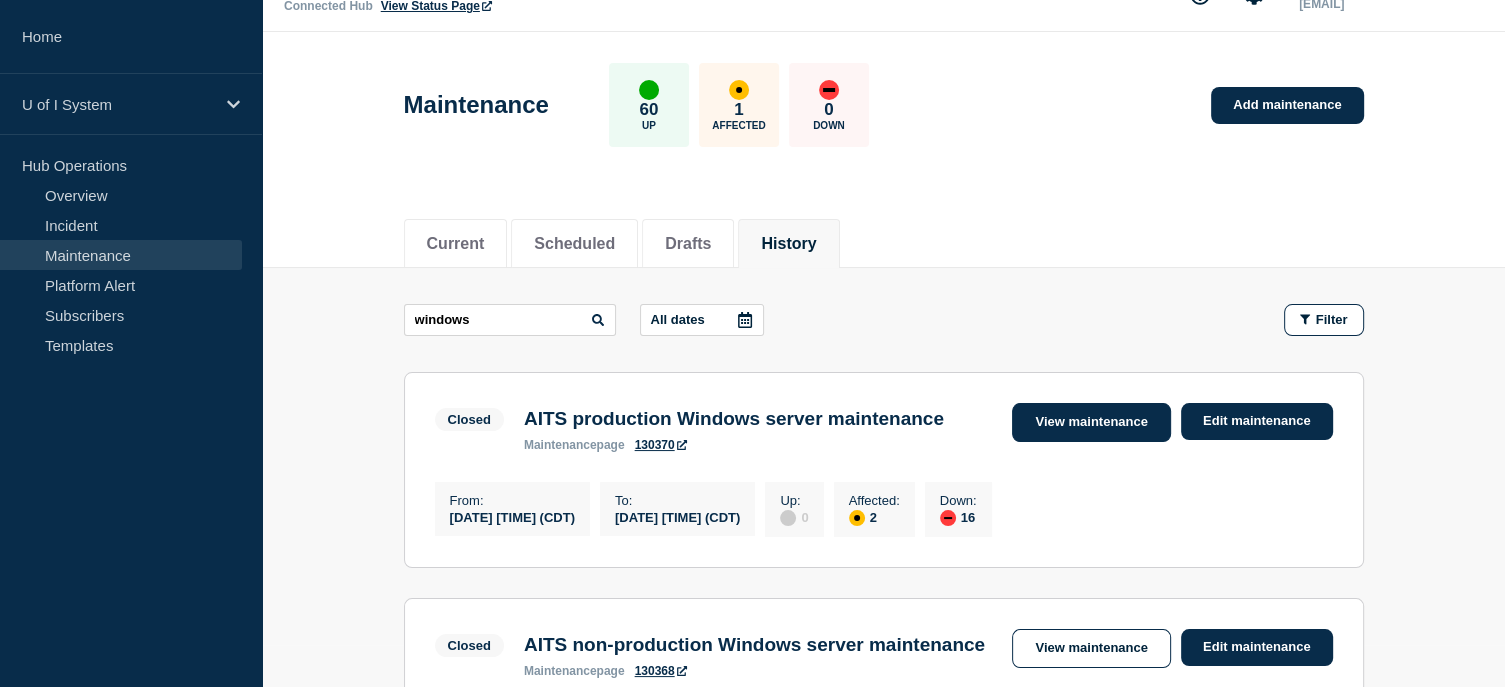 click on "View maintenance" at bounding box center (1091, 422) 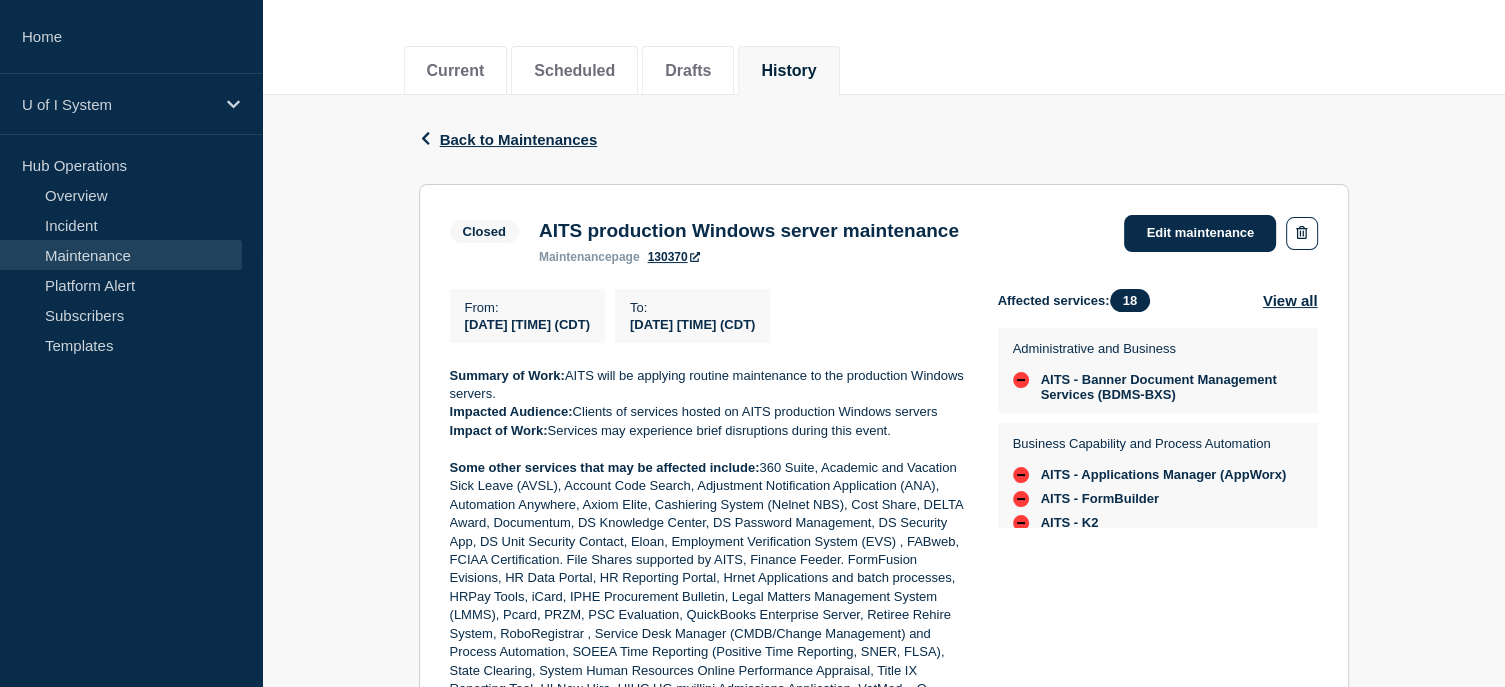 scroll, scrollTop: 216, scrollLeft: 0, axis: vertical 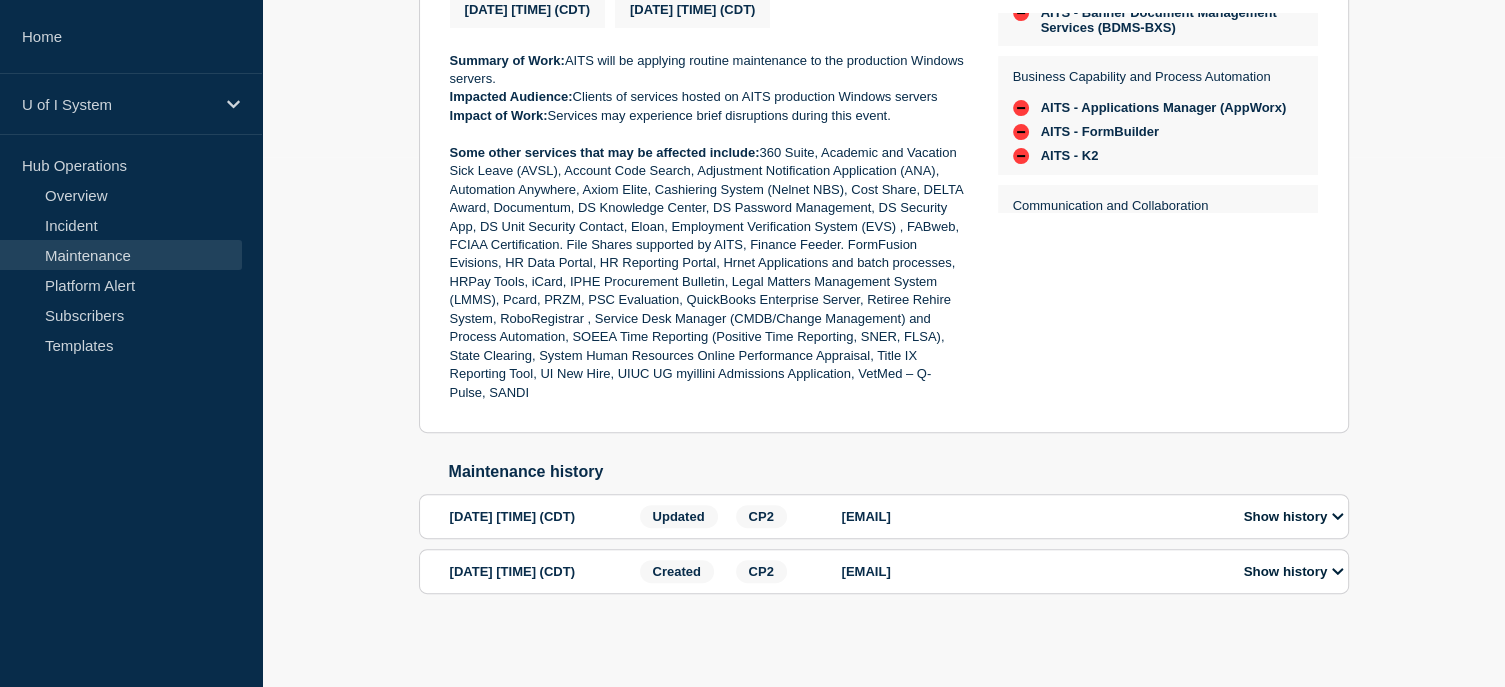 click 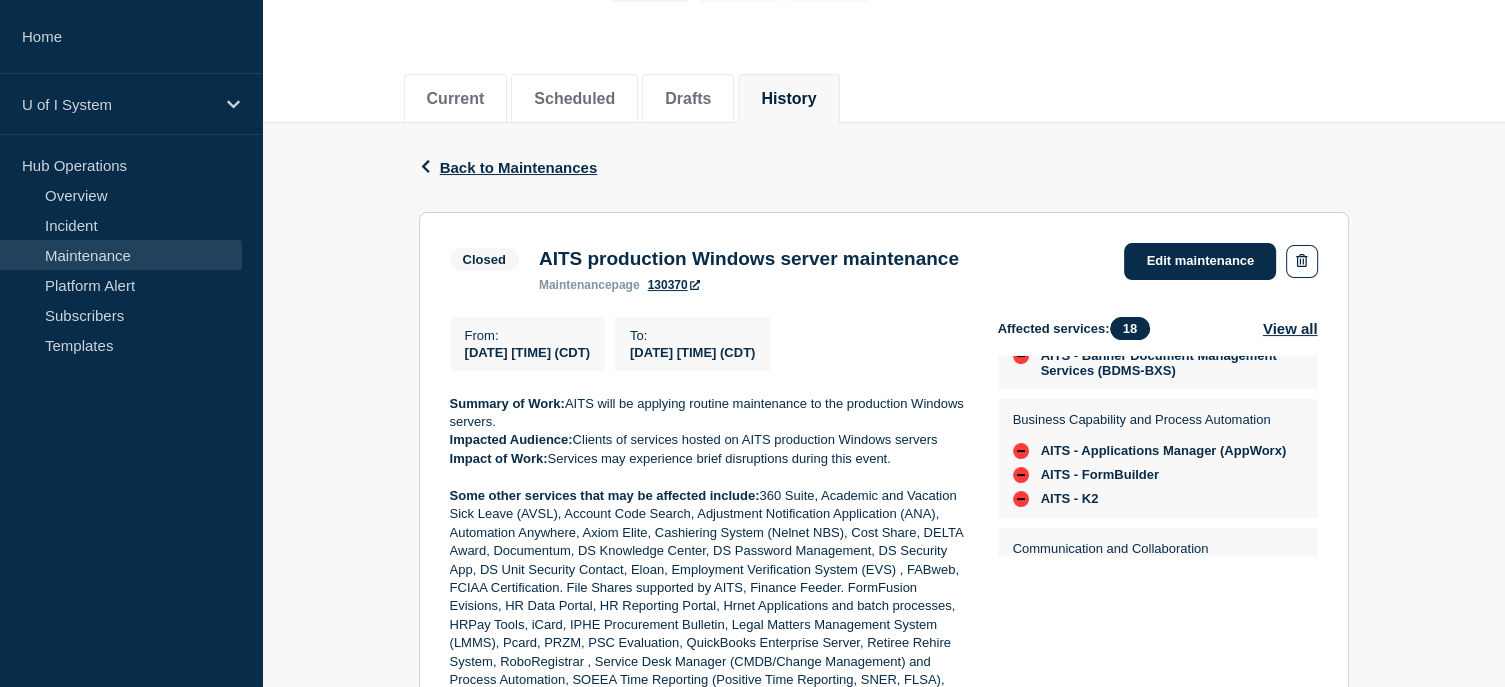 scroll, scrollTop: 128, scrollLeft: 0, axis: vertical 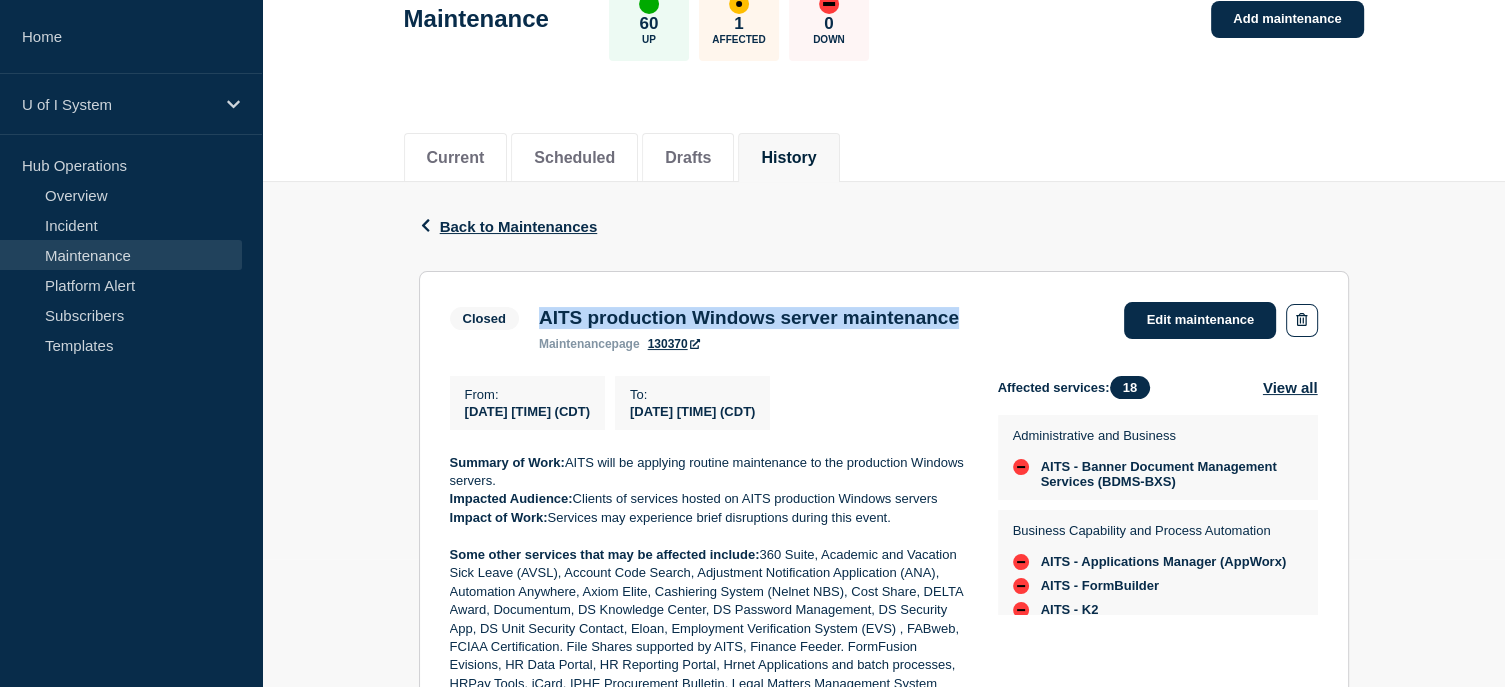 drag, startPoint x: 544, startPoint y: 319, endPoint x: 1016, endPoint y: 328, distance: 472.0858 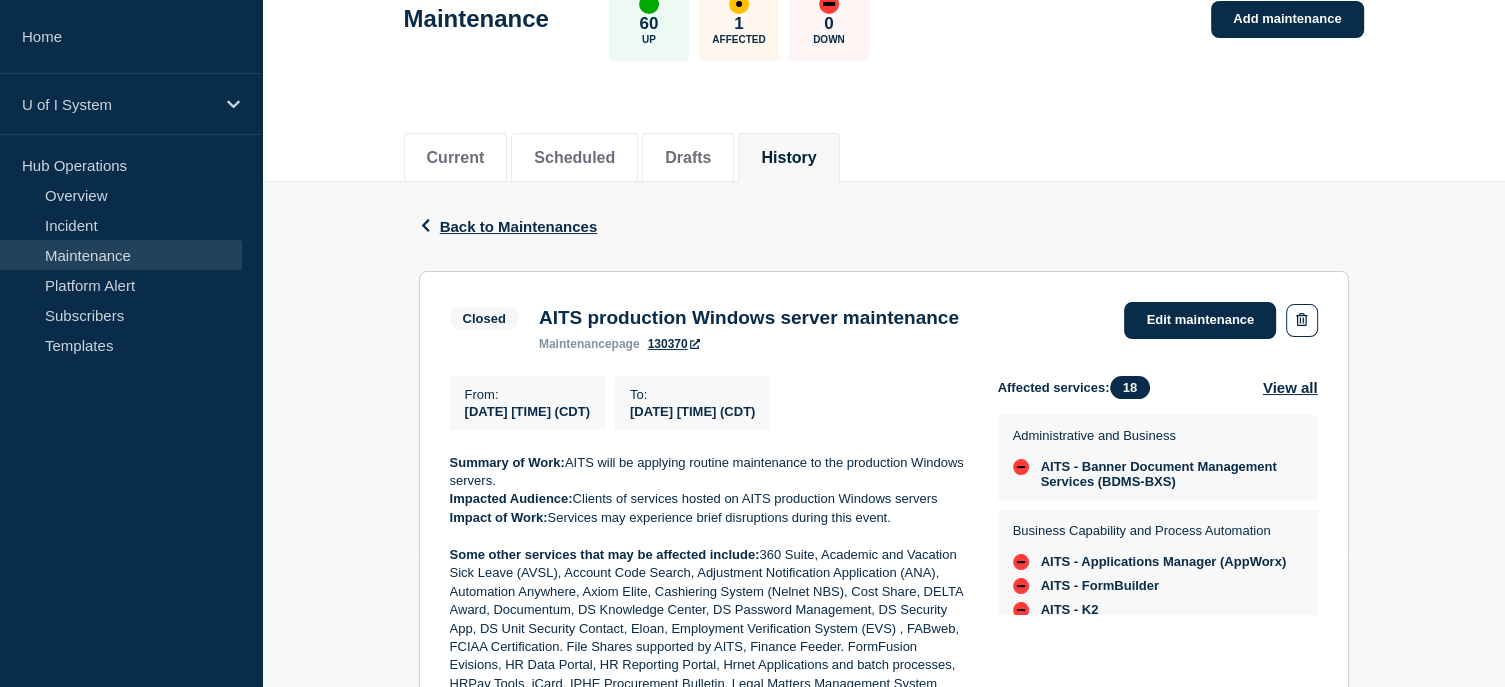 click on "Back Back to Maintenances Closed AITS production Windows server maintenance From  2025-07-10 17:00 (CDT) To  2025-07-10 22:13 (CDT) Summary of Work:  AITS will be applying routine maintenance to the production Windows servers. Impacted Audience:  Clients of services hosted on AITS production Windows servers Impact of Work:  Services may experience brief disruptions during this event. Some other services that may be affected include:  Affected services:  18 View all Administrative and Business AITS - Banner Document Management Services (BDMS-BXS)  Business Capability and Process Automation AITS - Applications Manager (AppWorx)  AITS - FormBuilder  AITS - K2  Communication and Collaboration AITS - SitePublish  AITS-myUIC Portal  AITS-myUillinois Portal  AITS-myUIS Portal  Data Reporting and Analytics AITS - Tableau Server  AITS - Other  Desktop and Mobile Computing AITS - MECM  AITS - RightFax  Financial and Procurement Systems  AITS - iBuy   HR Systems  AITS - My UI Info (NESSIE)   Information Security Closed" 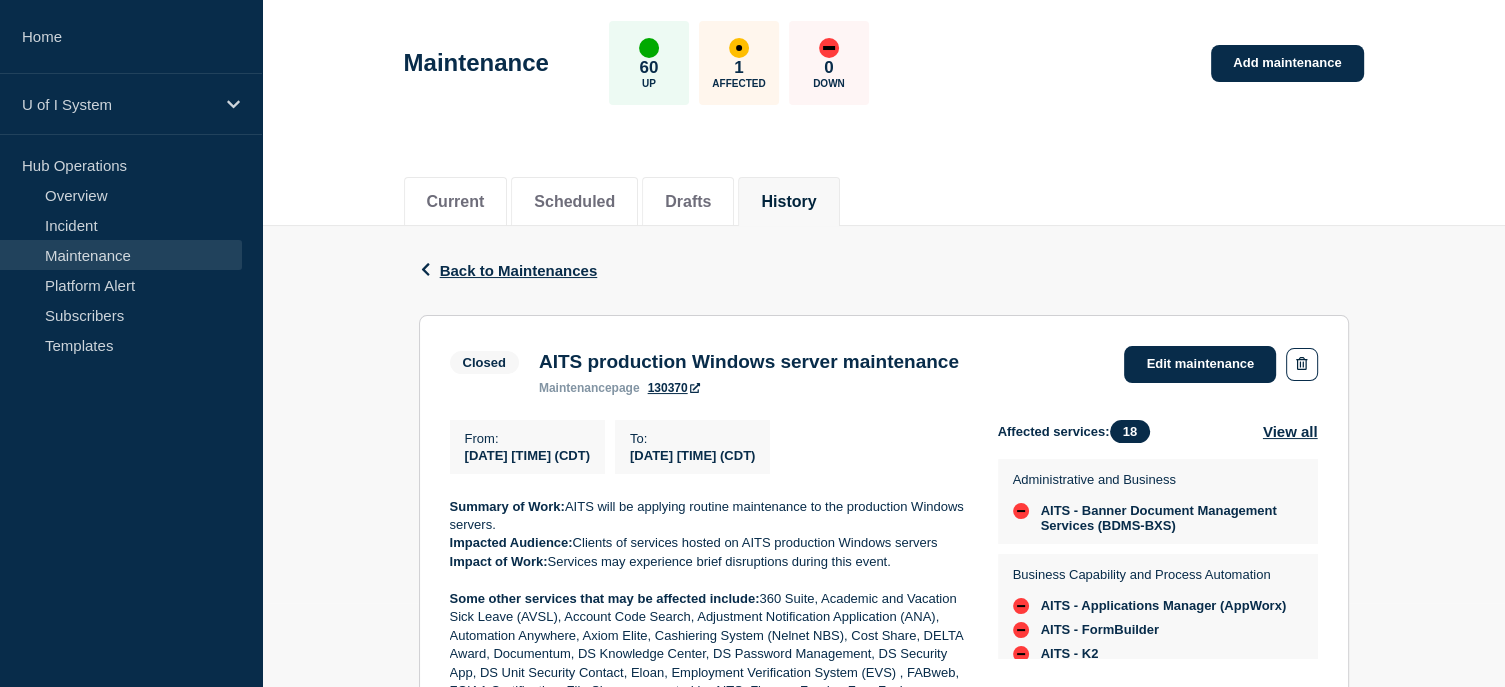 scroll, scrollTop: 0, scrollLeft: 0, axis: both 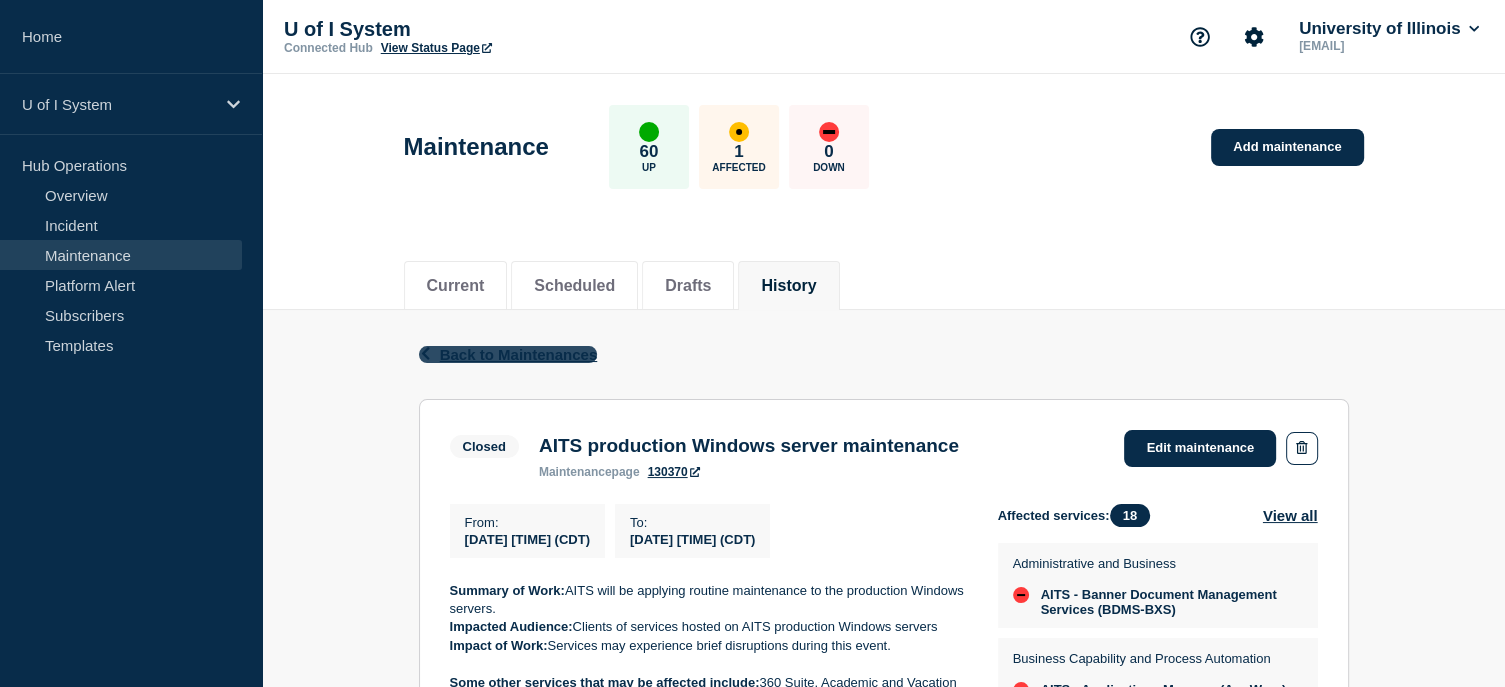 click on "Back to Maintenances" 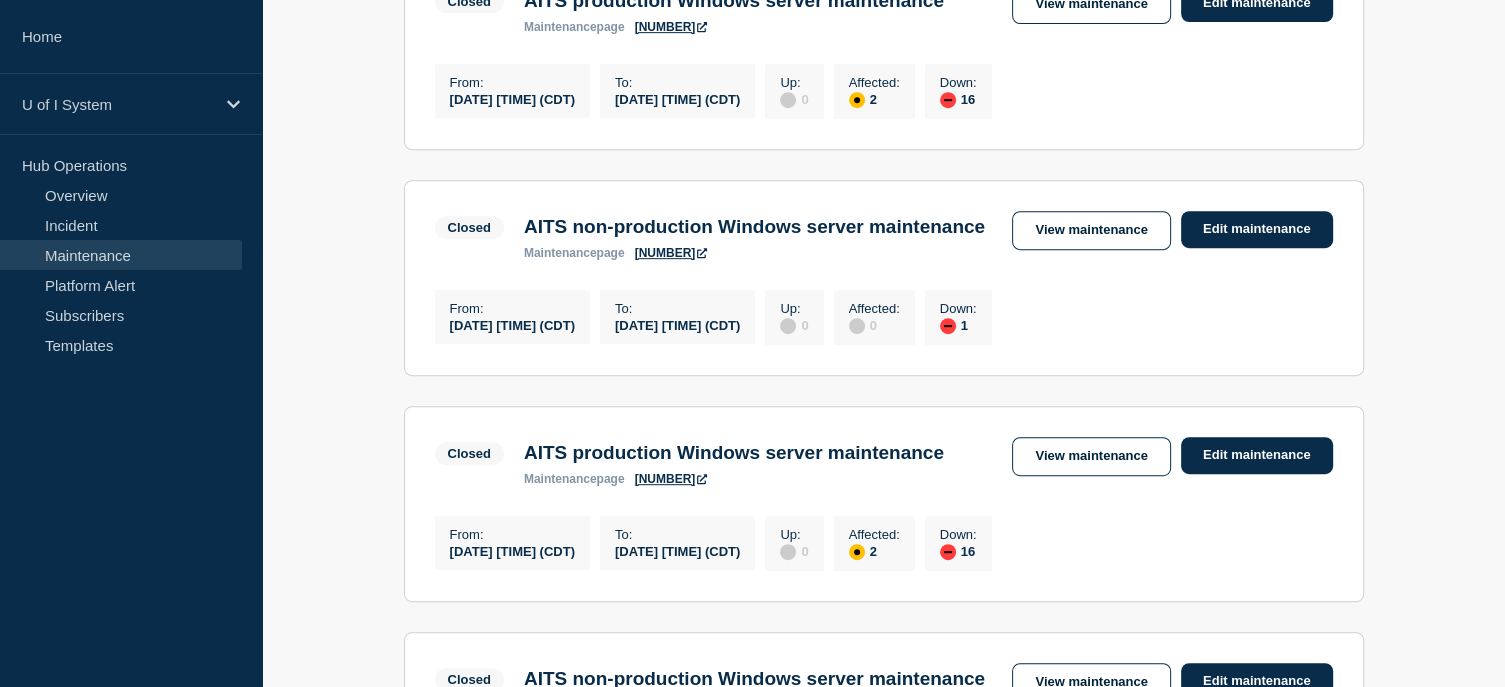 scroll, scrollTop: 912, scrollLeft: 0, axis: vertical 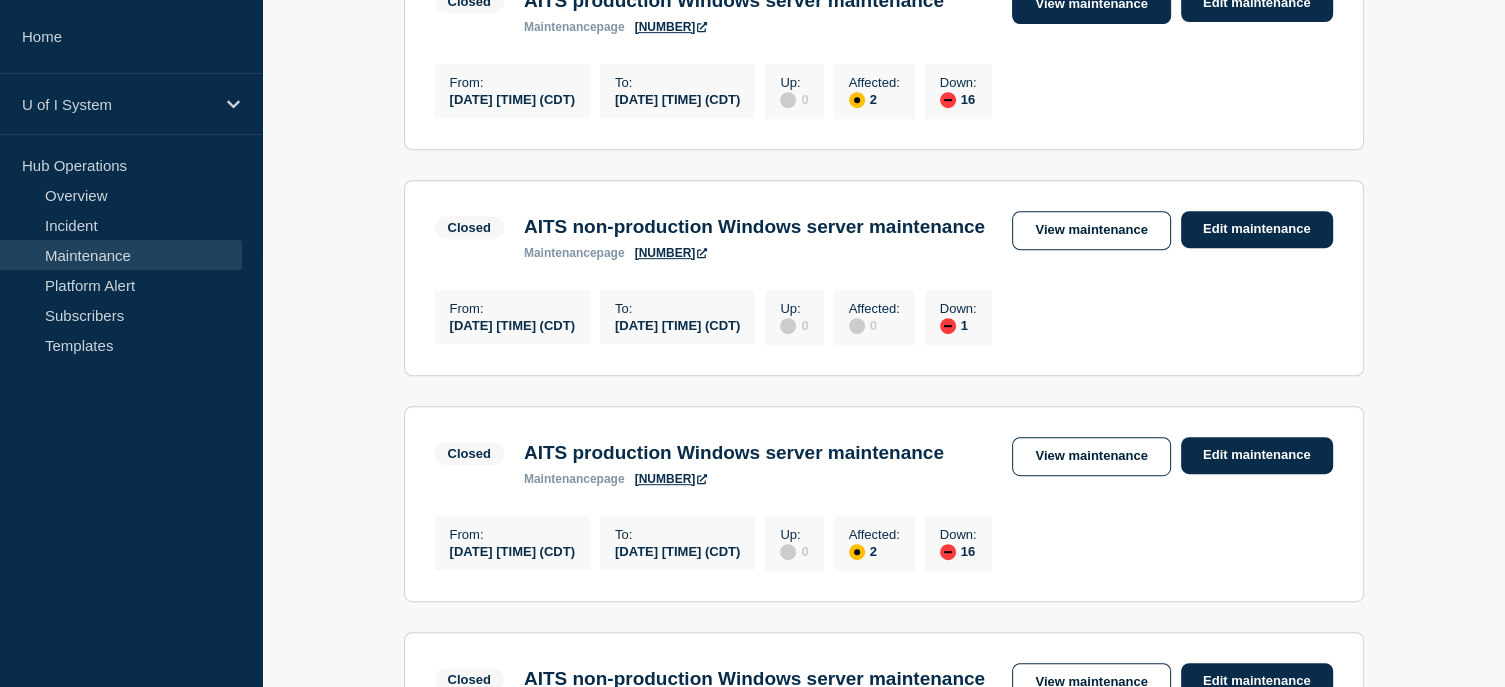 click on "View maintenance" at bounding box center [1091, 4] 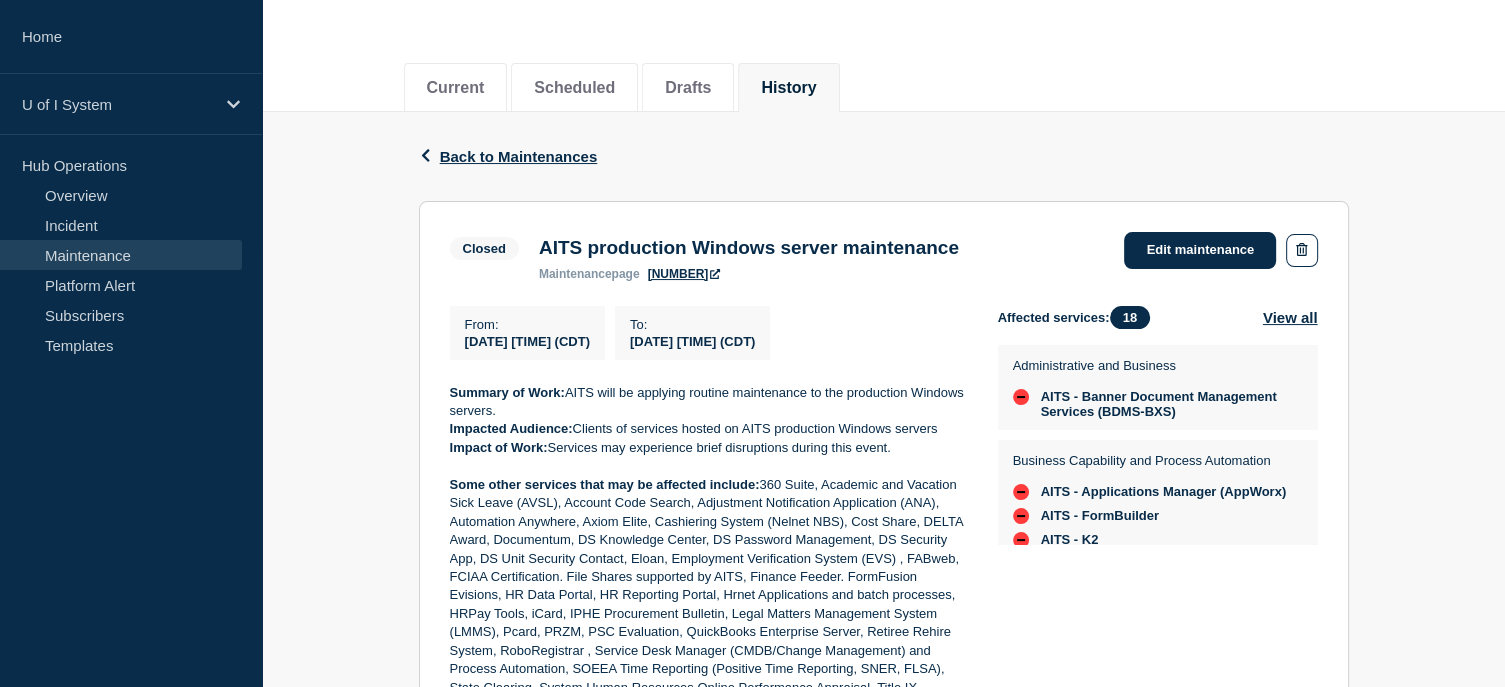 scroll, scrollTop: 200, scrollLeft: 0, axis: vertical 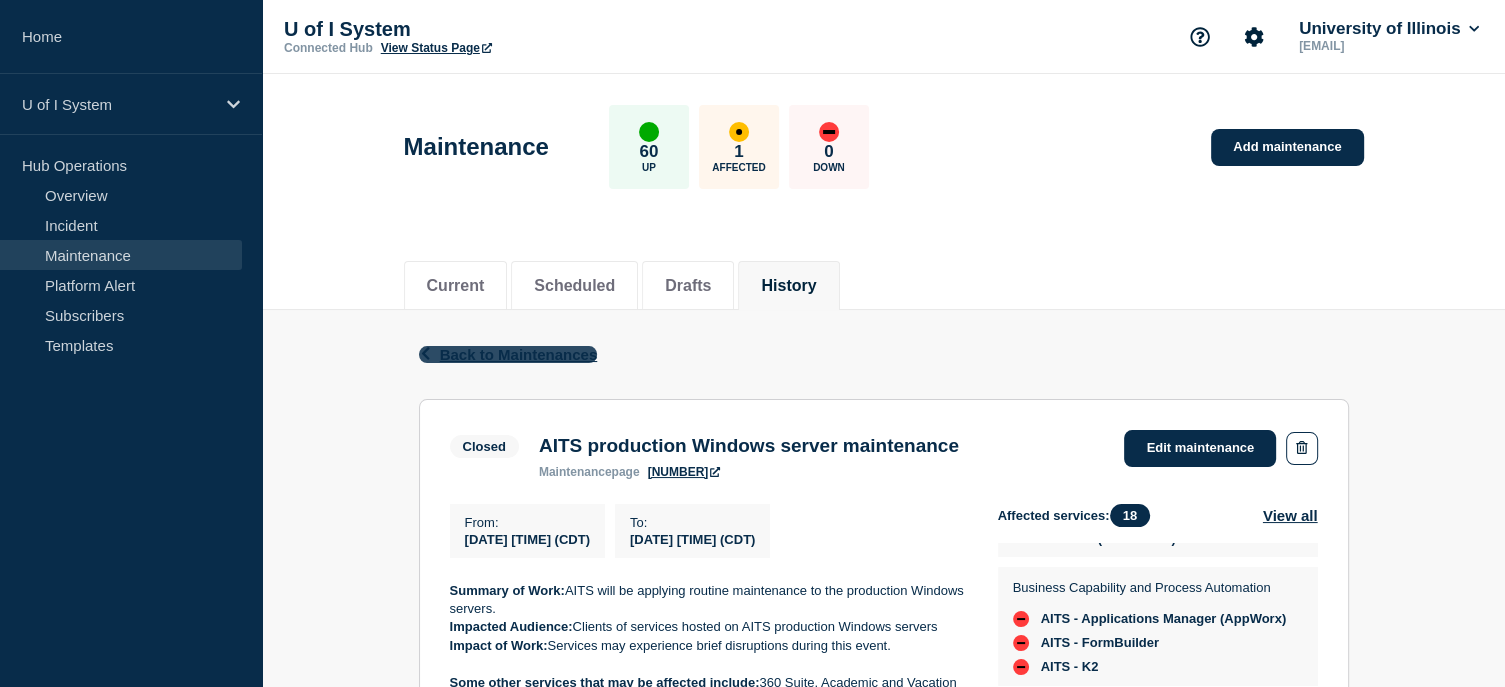 click on "Back to Maintenances" 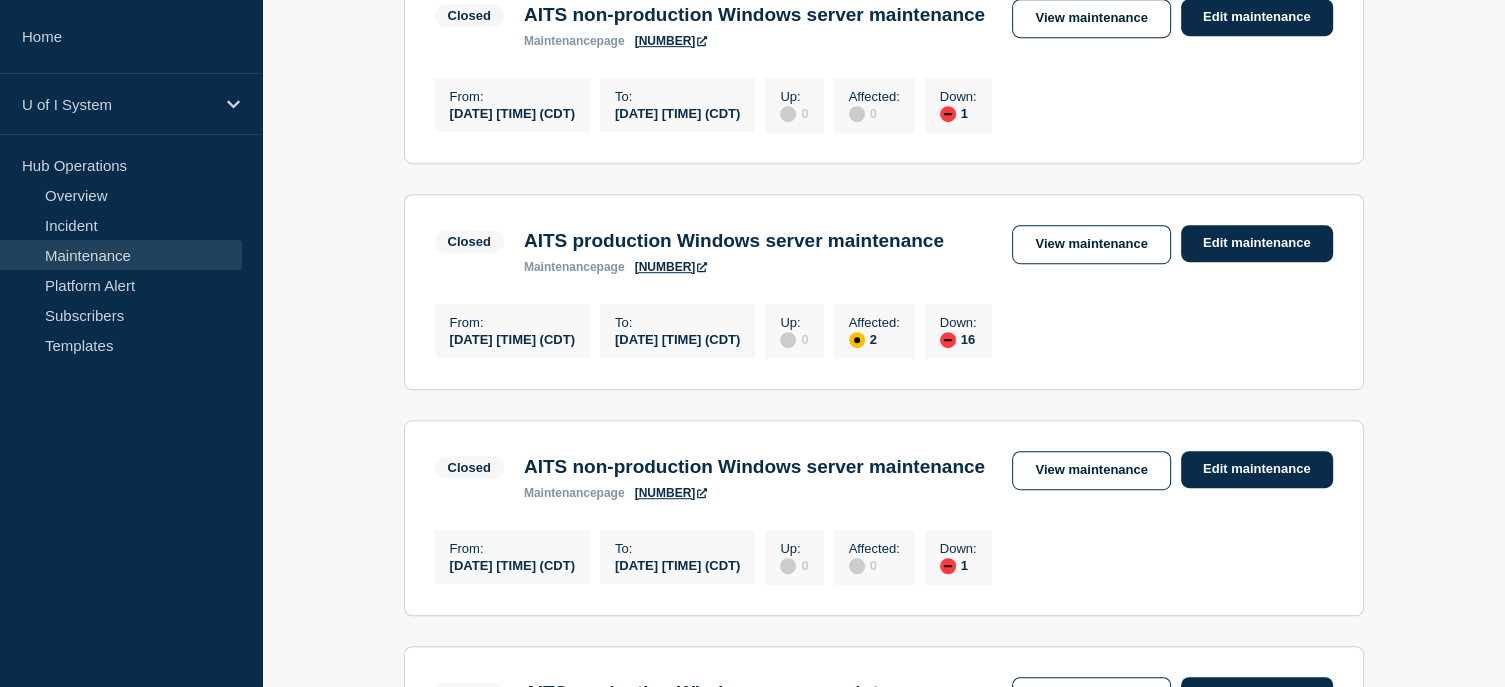 scroll, scrollTop: 1224, scrollLeft: 0, axis: vertical 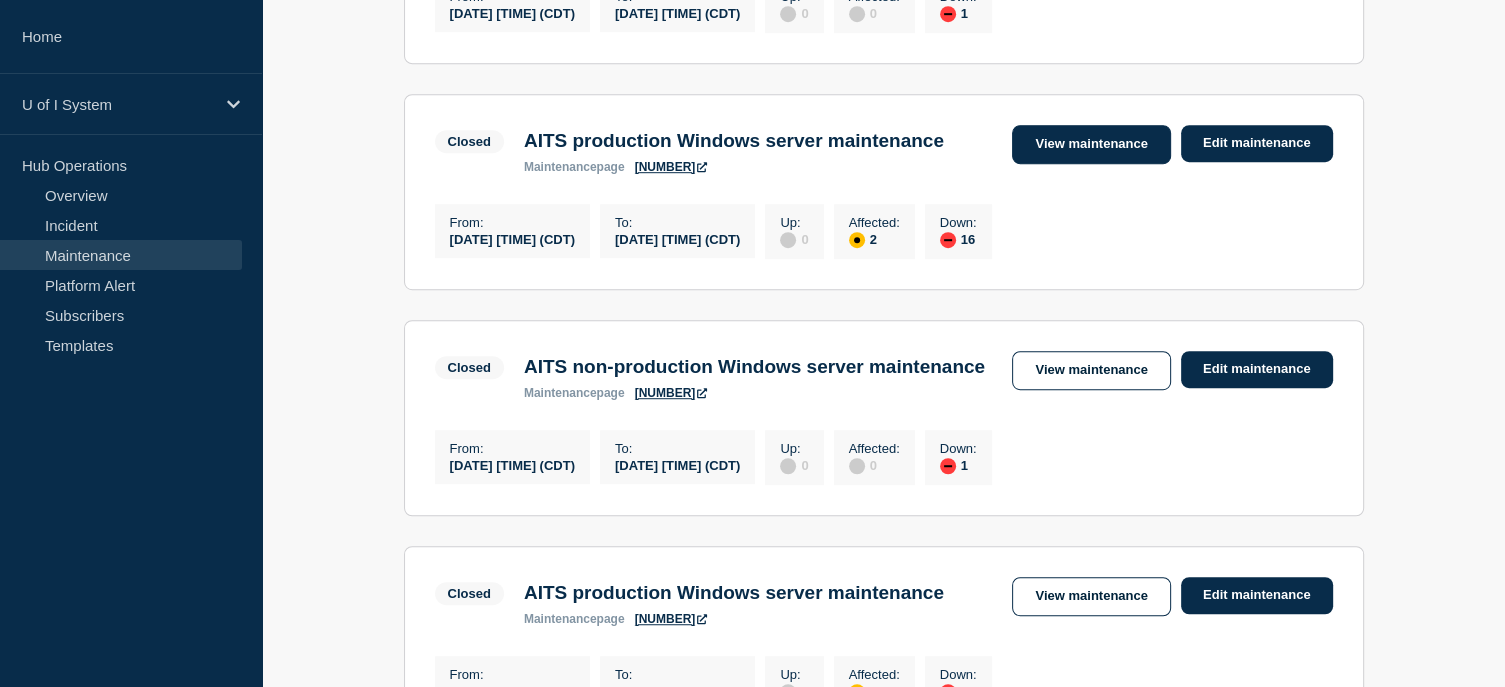 click on "View maintenance" at bounding box center [1091, 144] 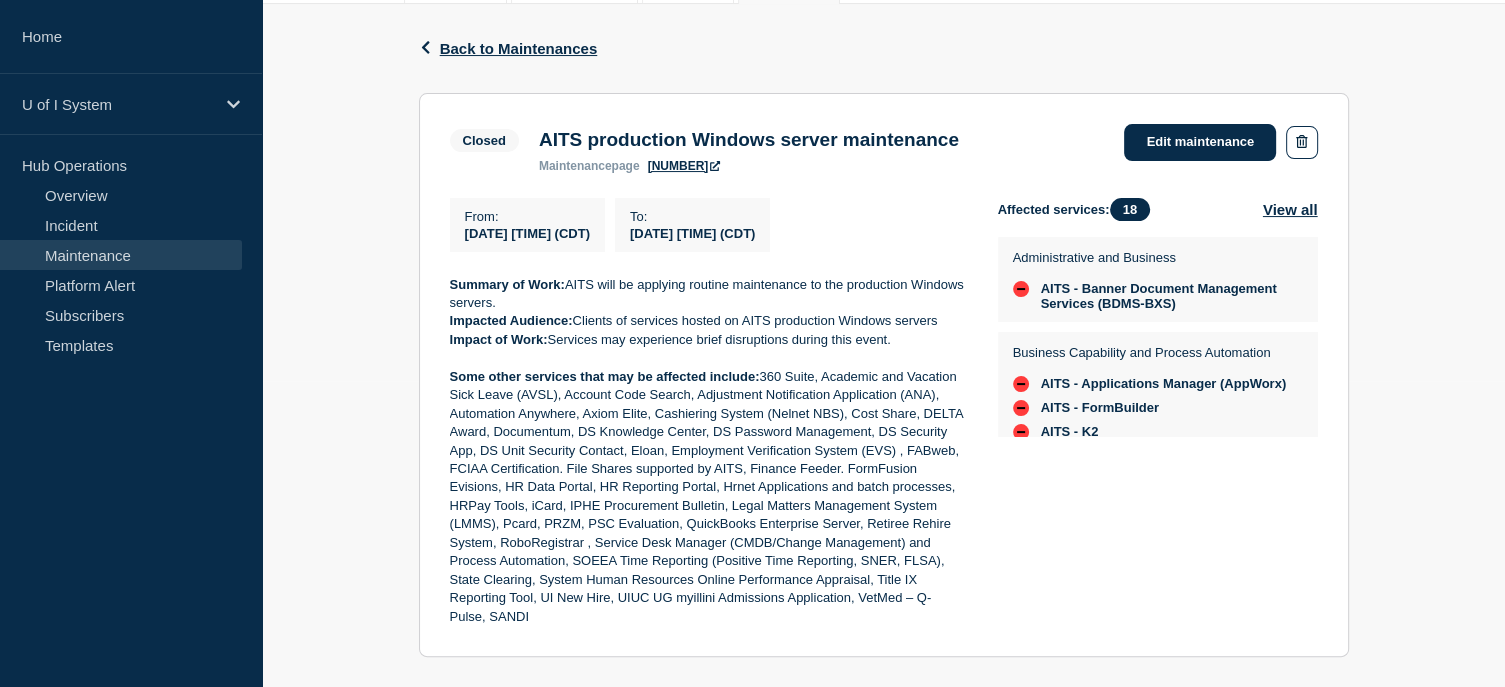 scroll, scrollTop: 308, scrollLeft: 0, axis: vertical 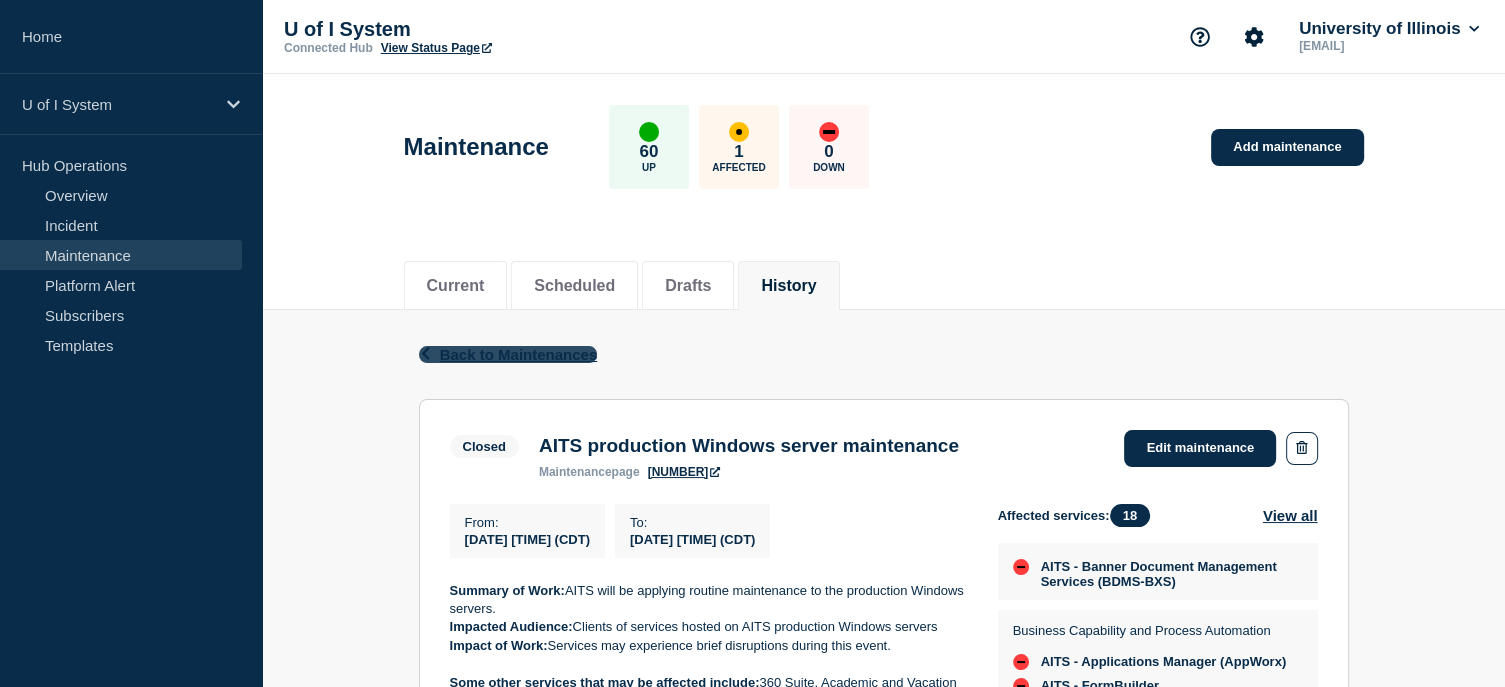 click on "Back to Maintenances" 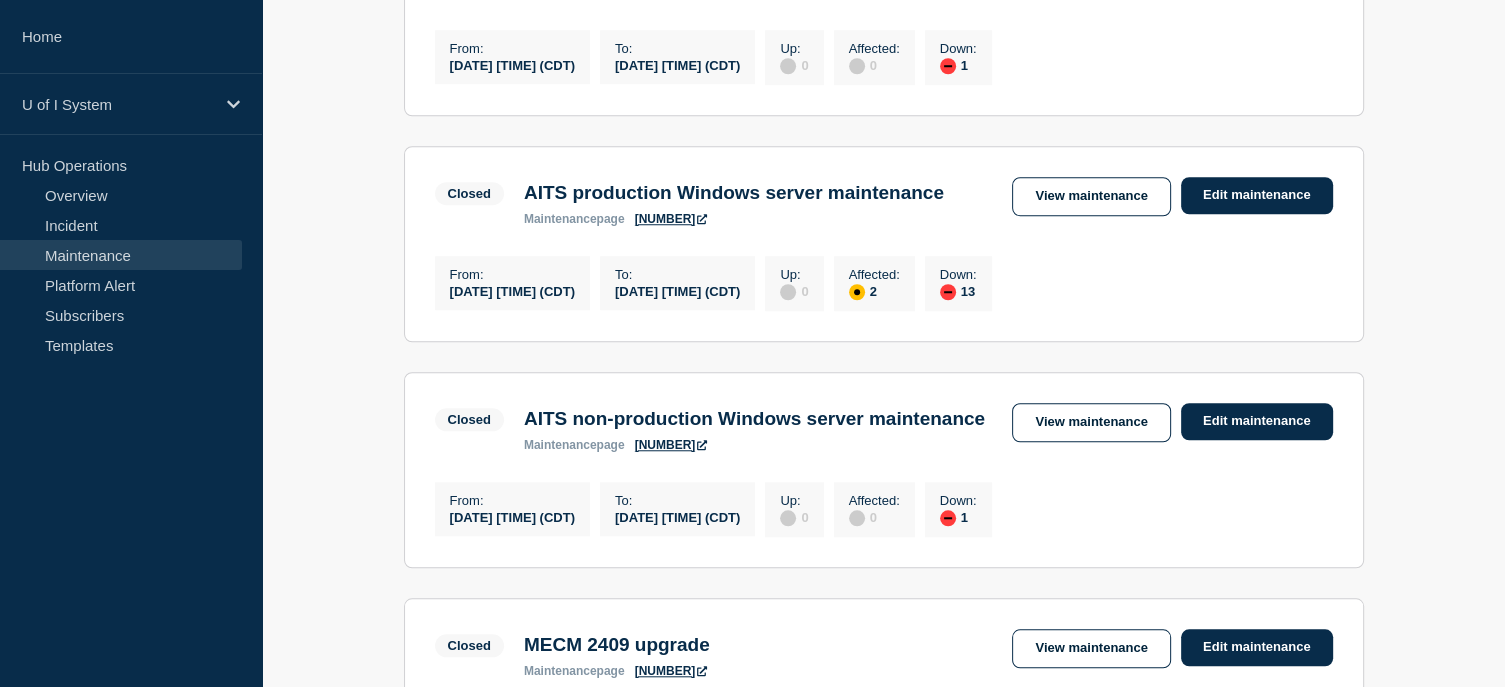 scroll, scrollTop: 1627, scrollLeft: 0, axis: vertical 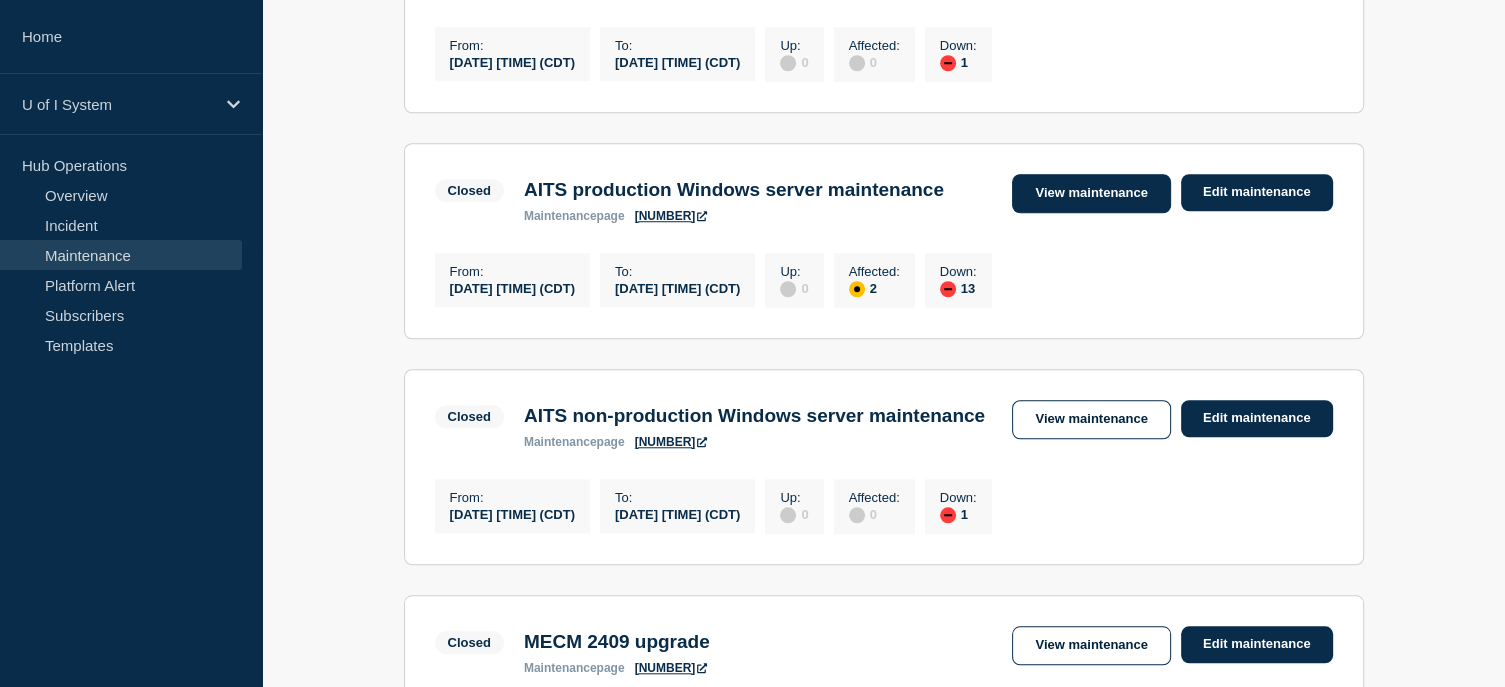 click on "View maintenance" at bounding box center (1091, 193) 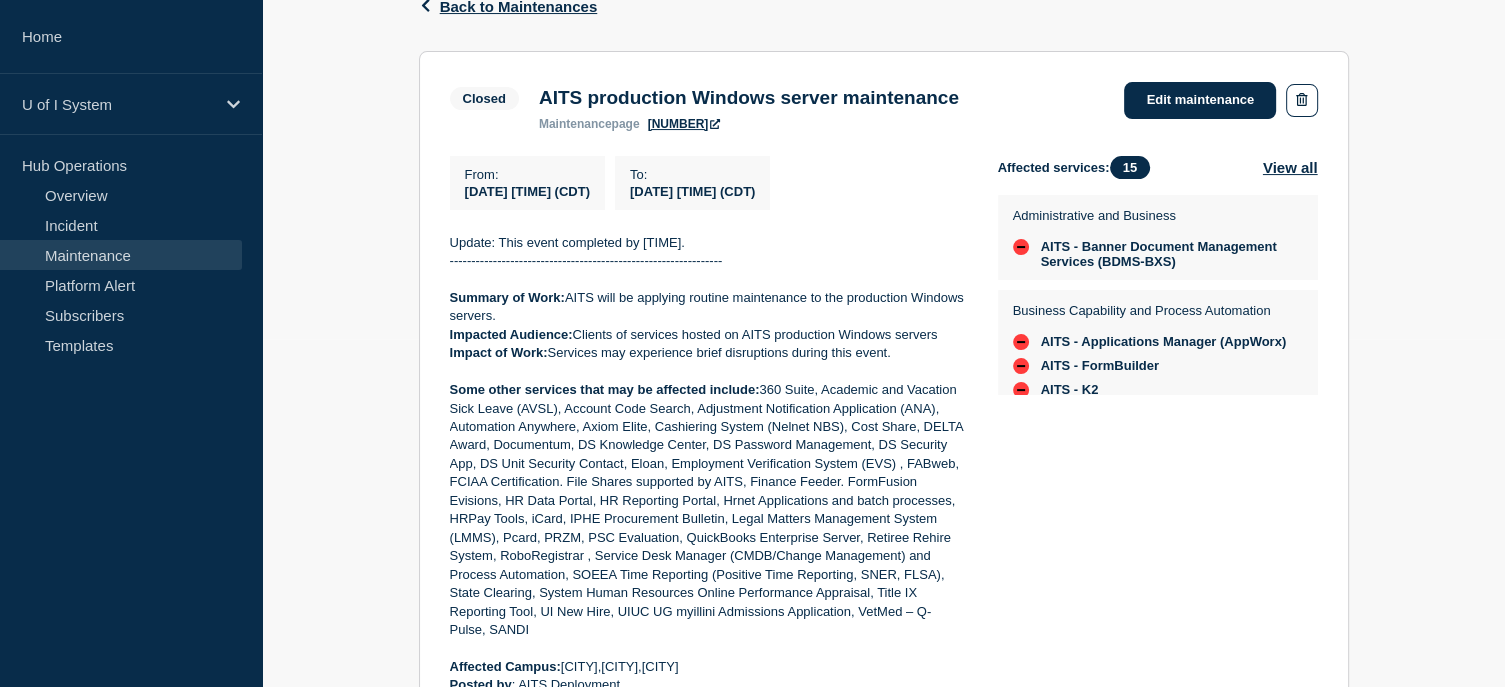 scroll, scrollTop: 0, scrollLeft: 0, axis: both 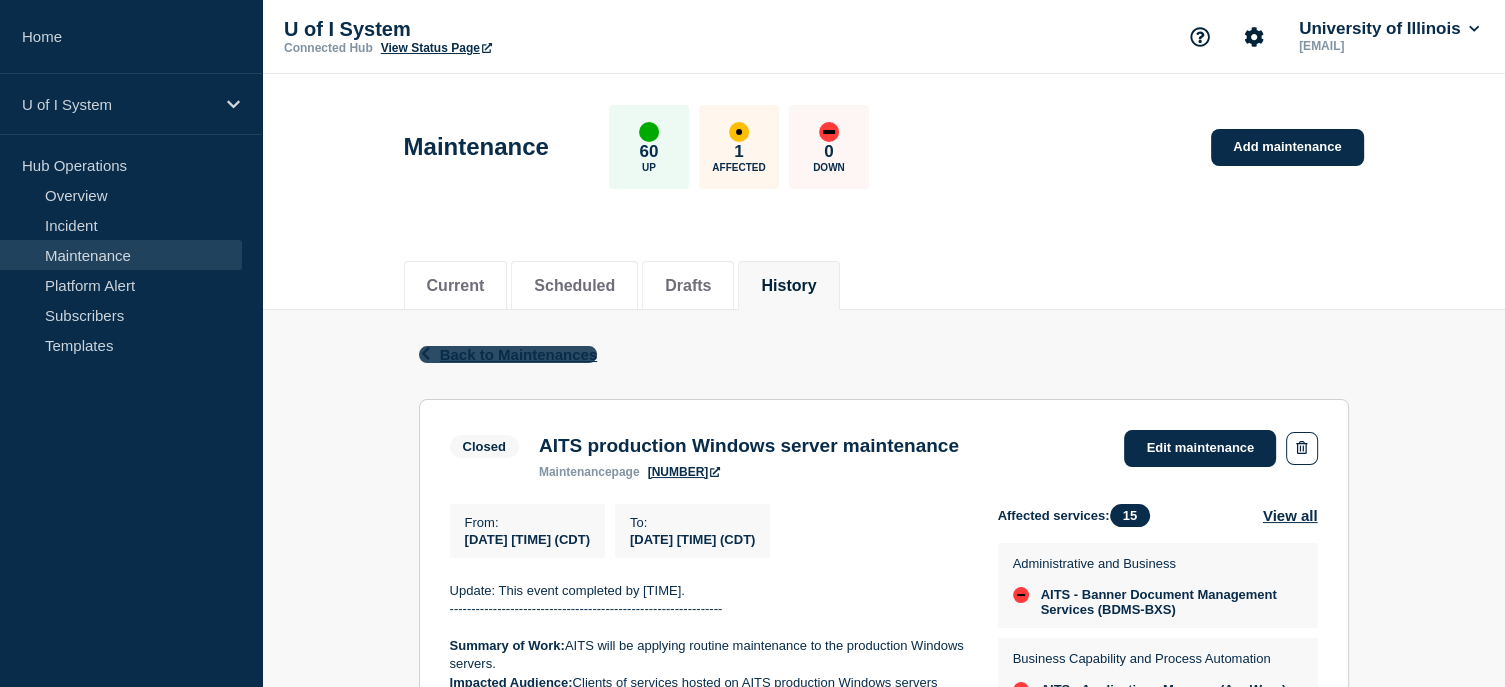 click on "Back to Maintenances" 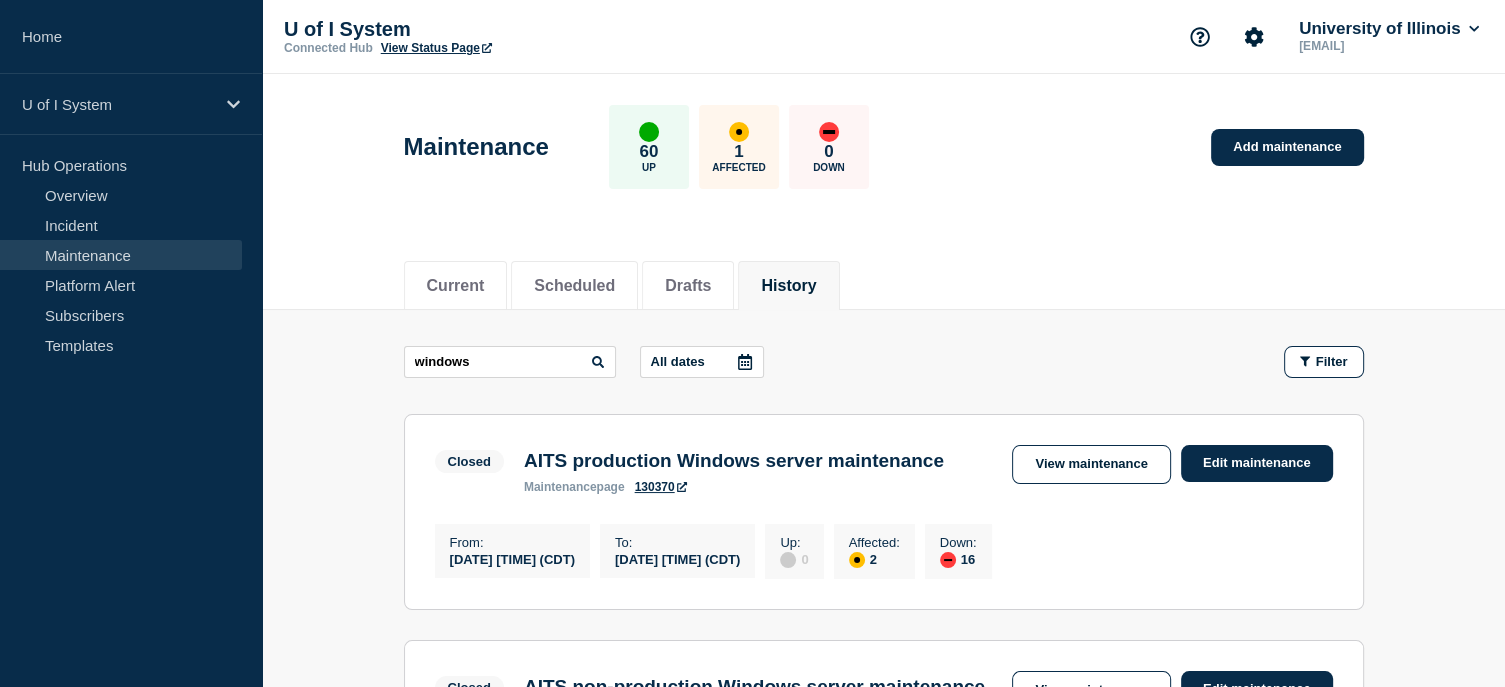 click on "Maintenance 60 Up 1 Affected 0 Down Add maintenance" at bounding box center (883, 140) 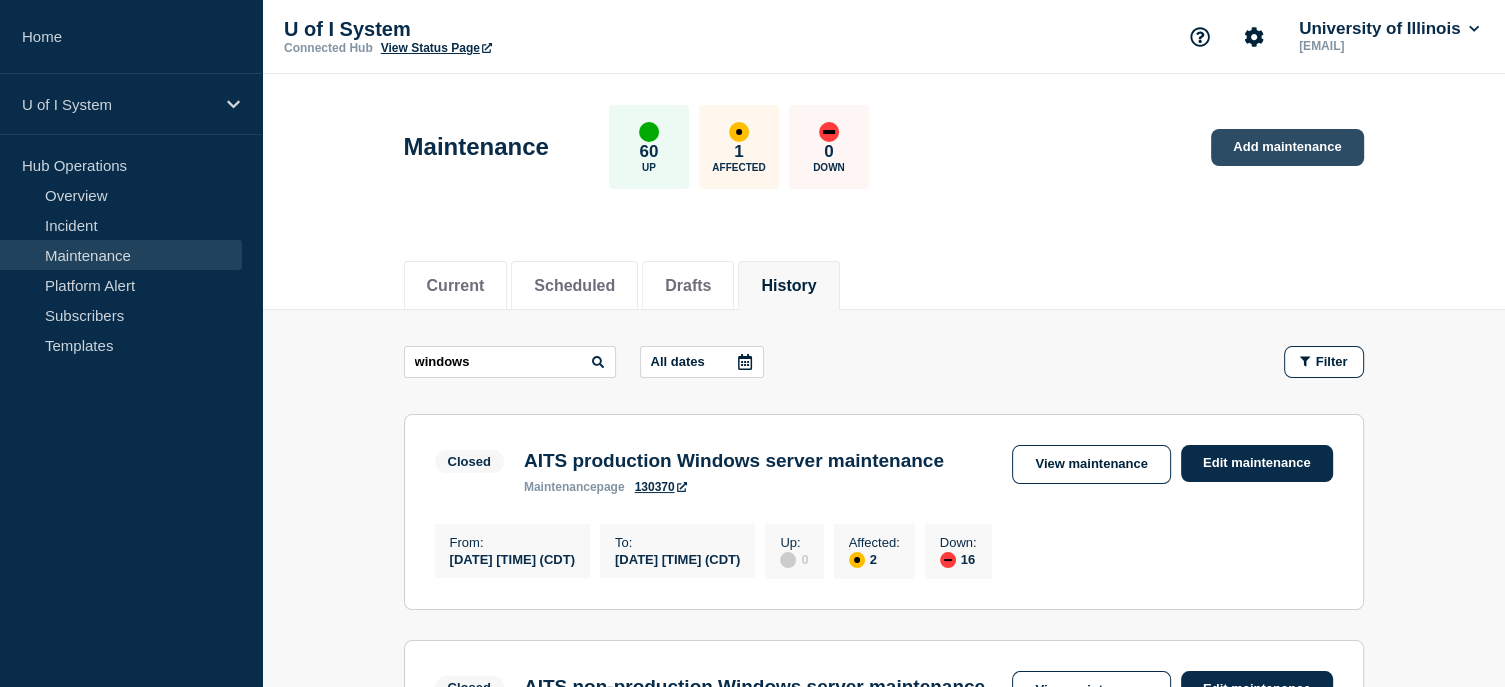 click on "Add maintenance" 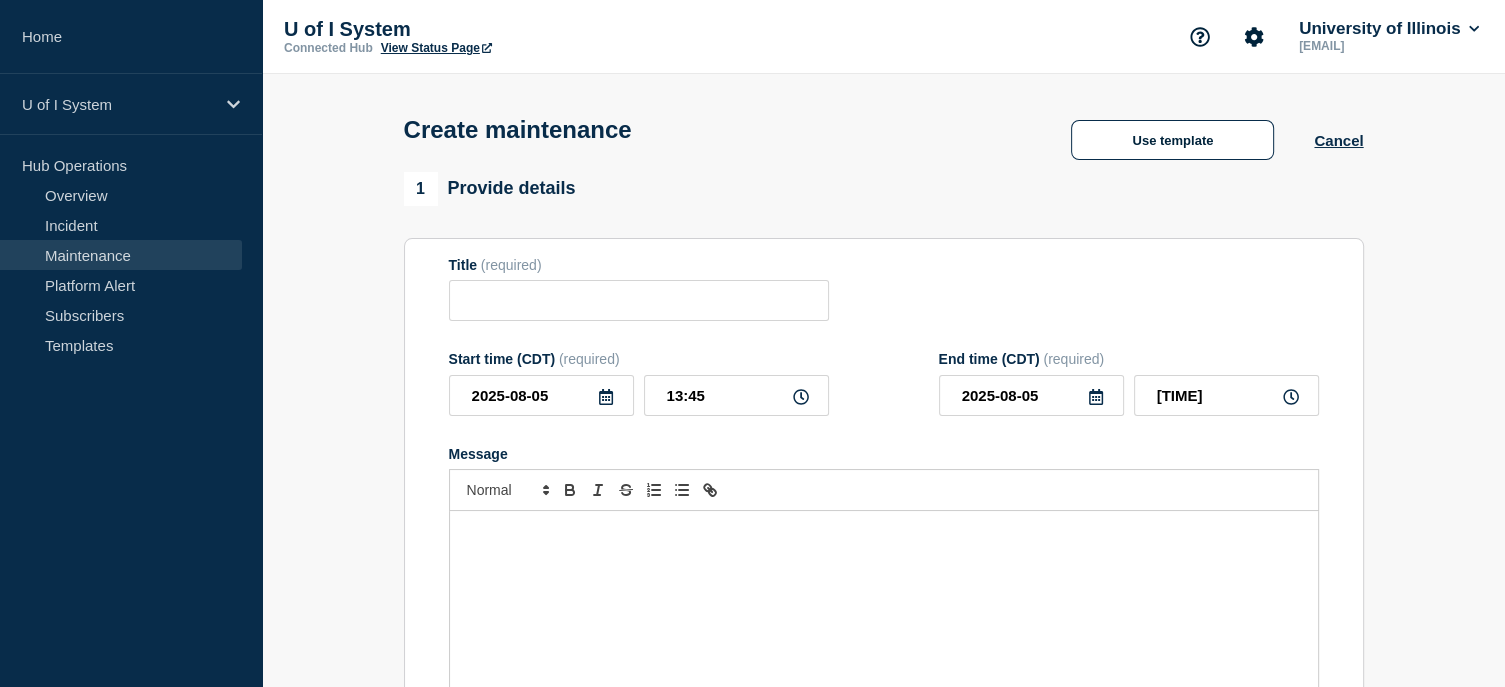 checkbox on "true" 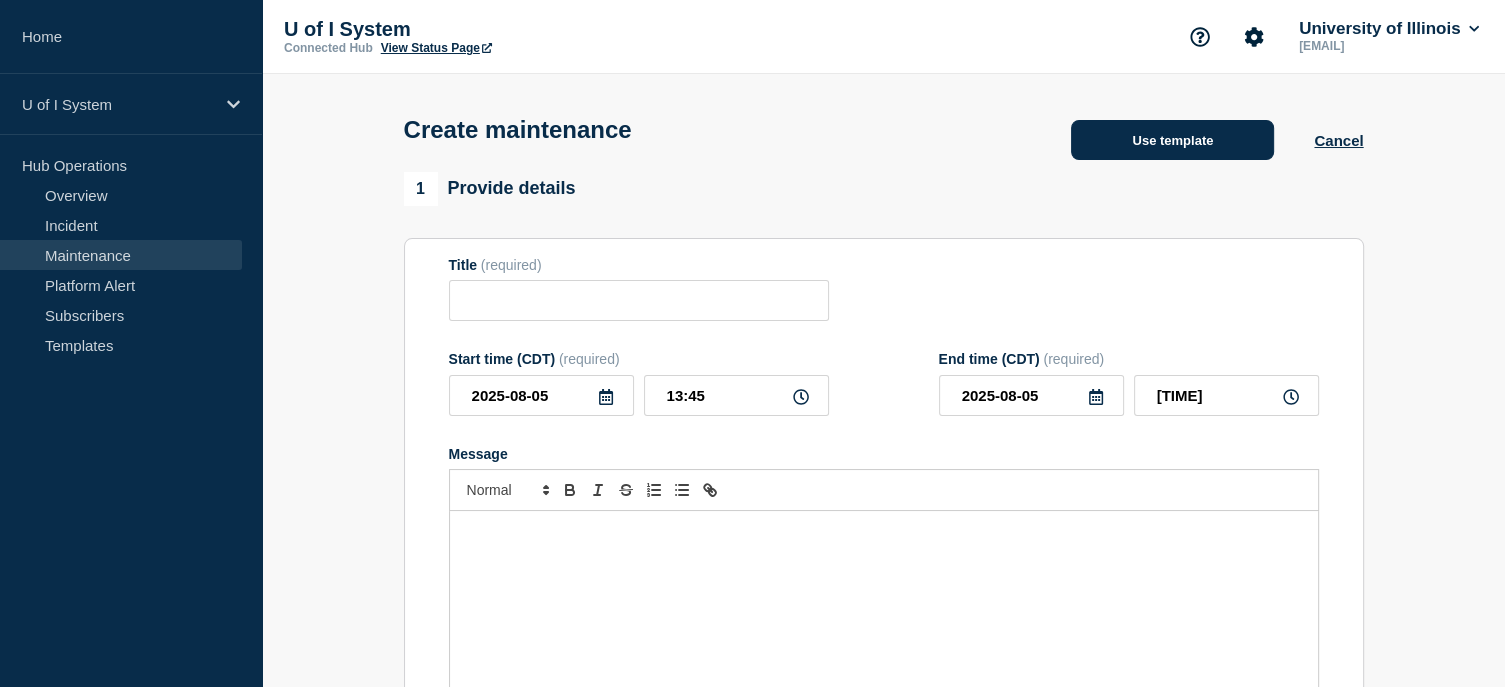 click on "Use template" at bounding box center (1172, 140) 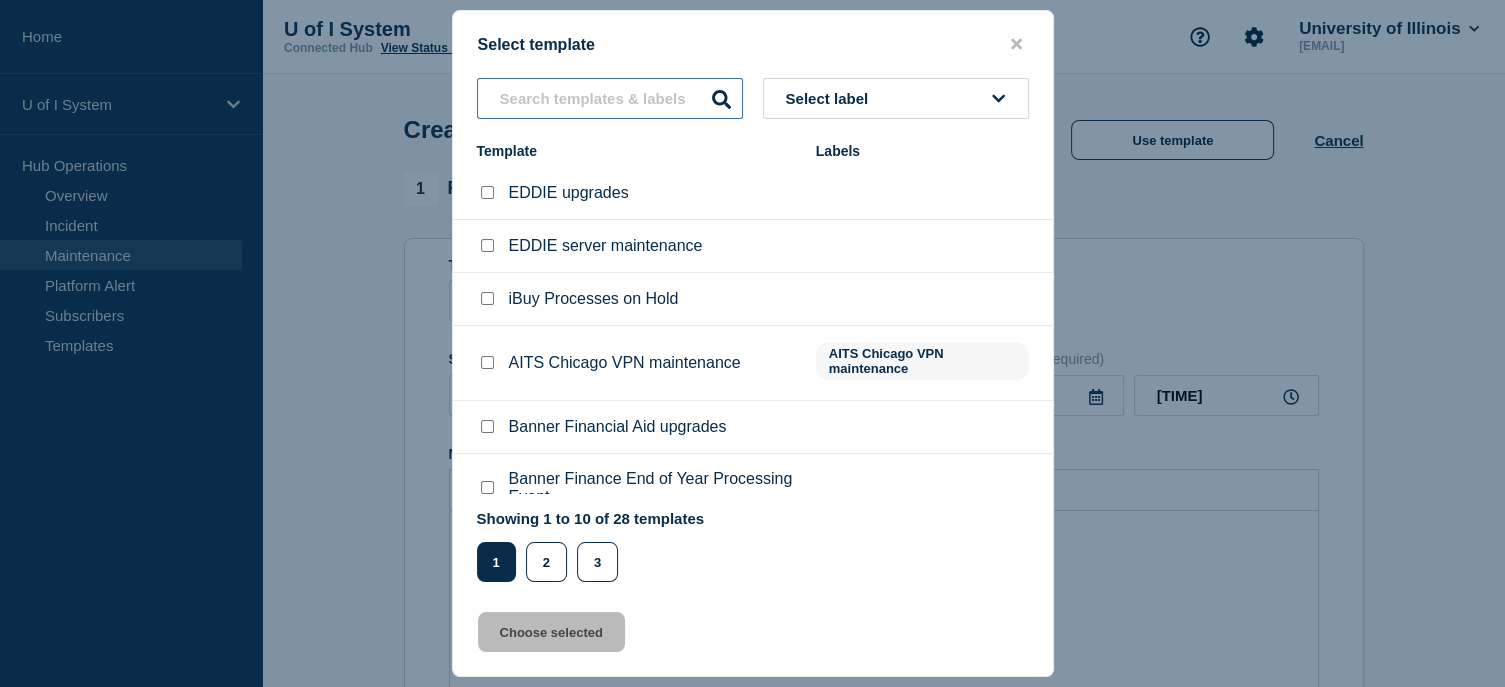 click at bounding box center [610, 98] 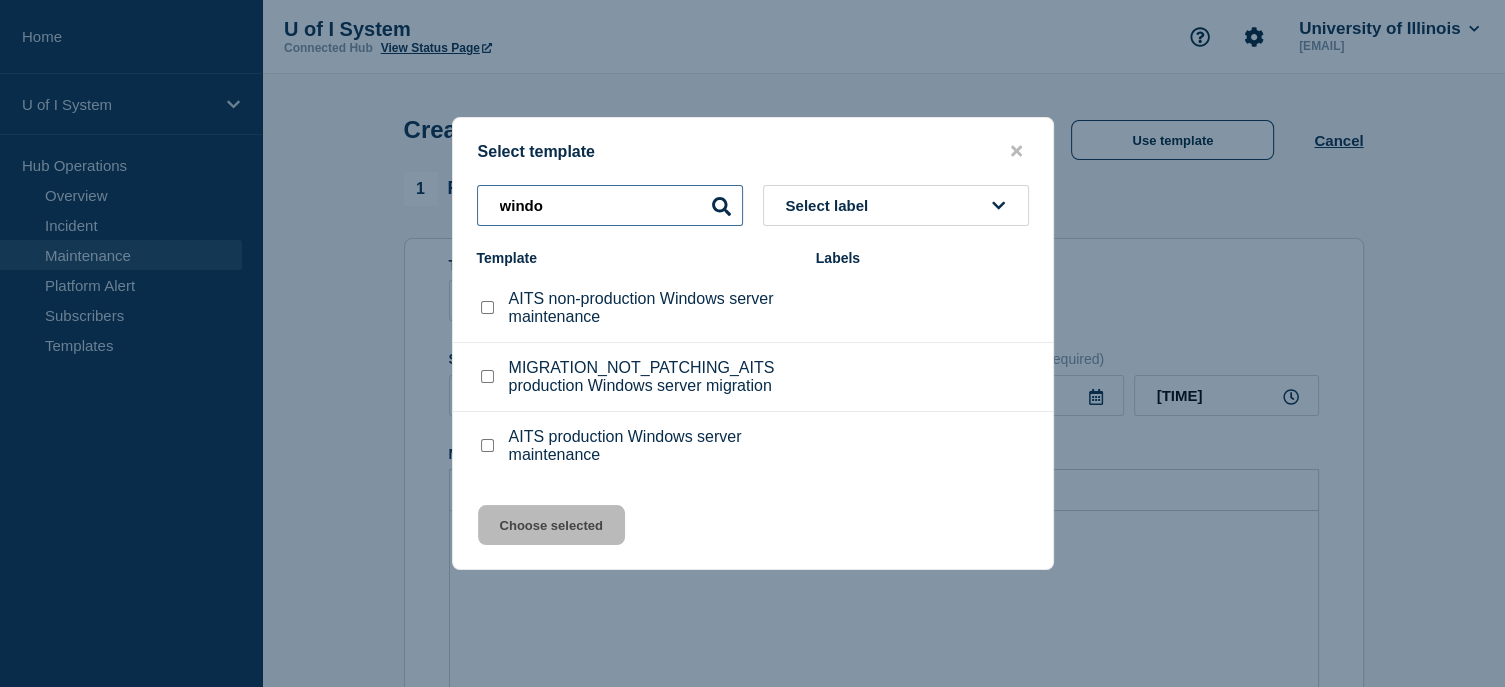 type on "windo" 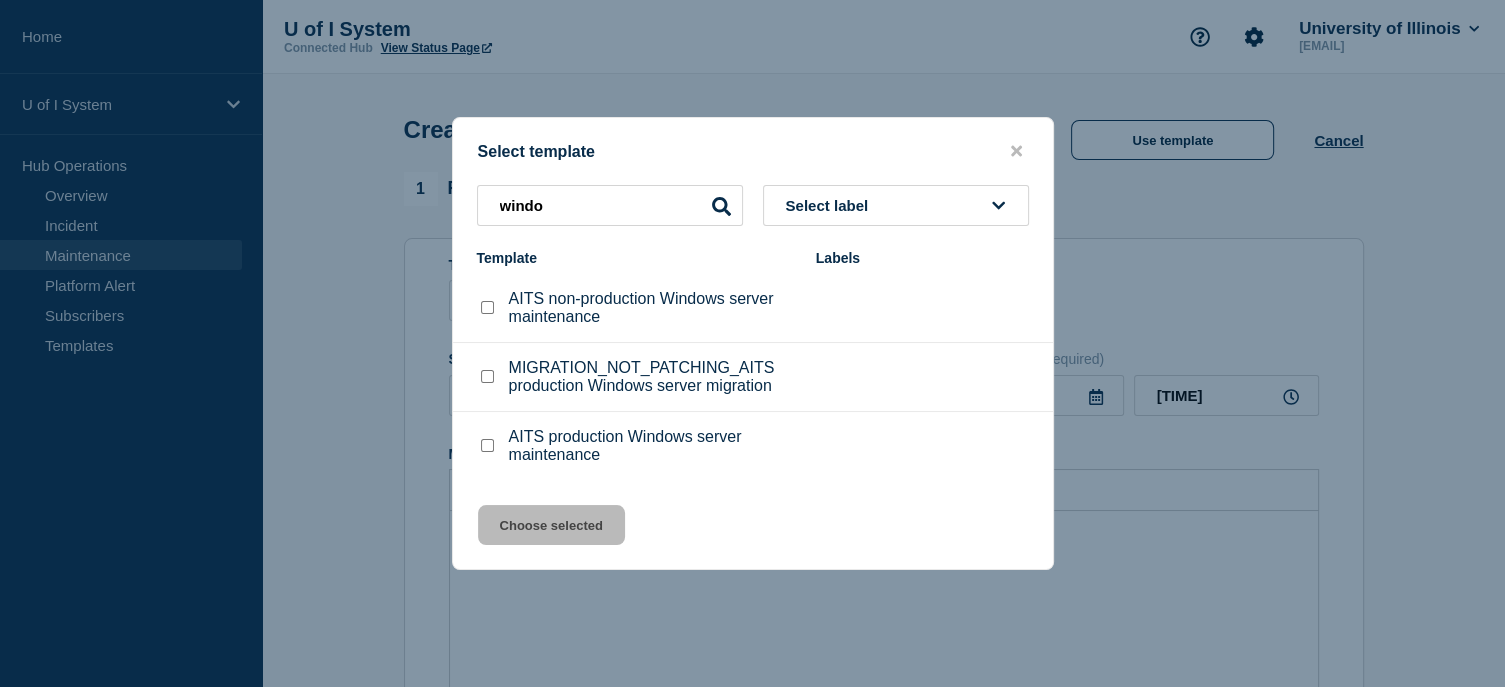 click at bounding box center [487, 445] 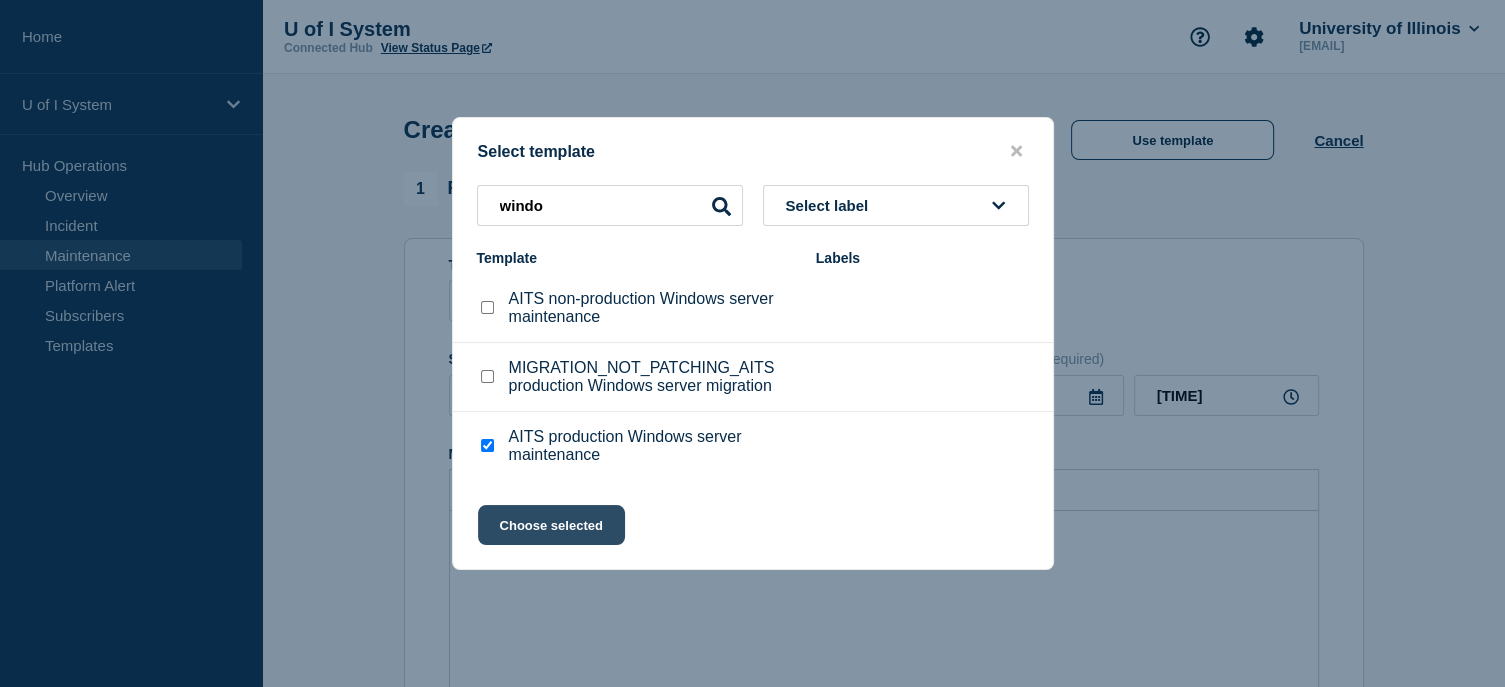 click on "Choose selected" 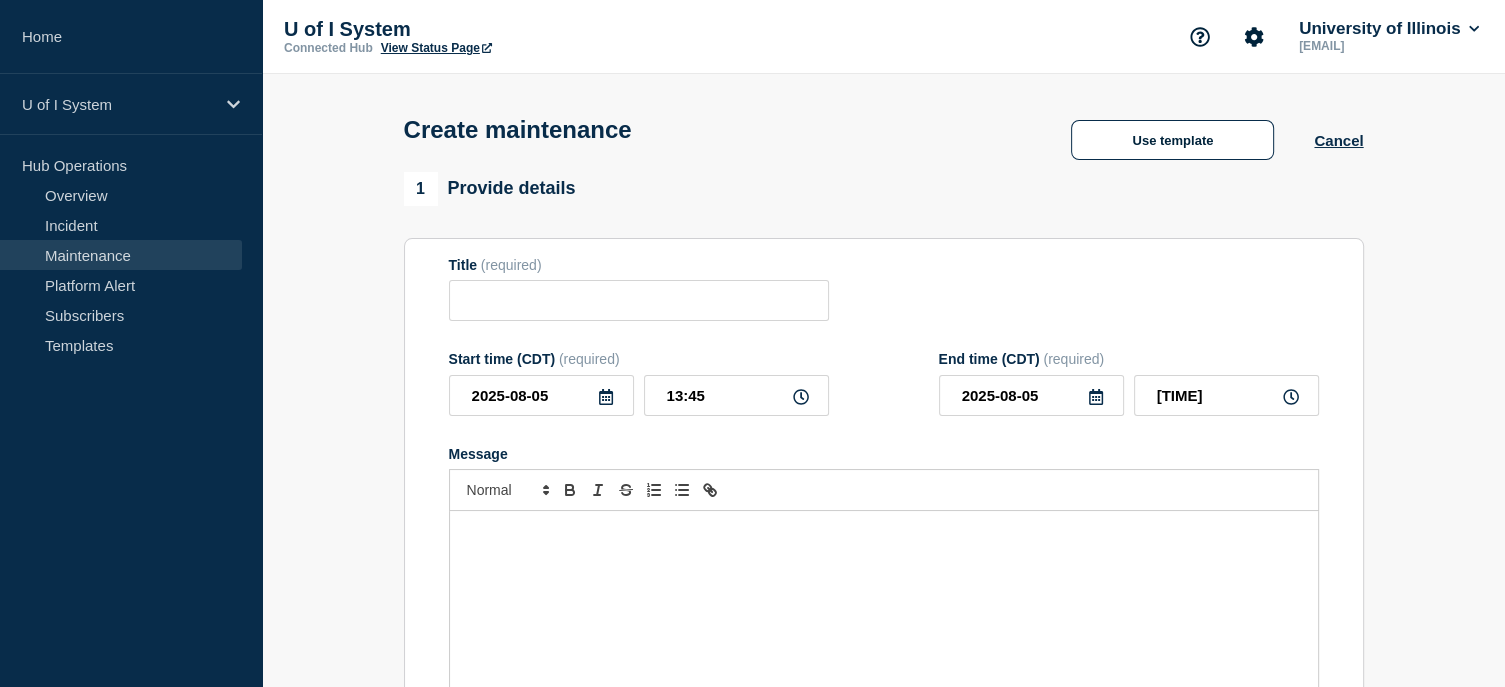type on "AITS production Windows server maintenance" 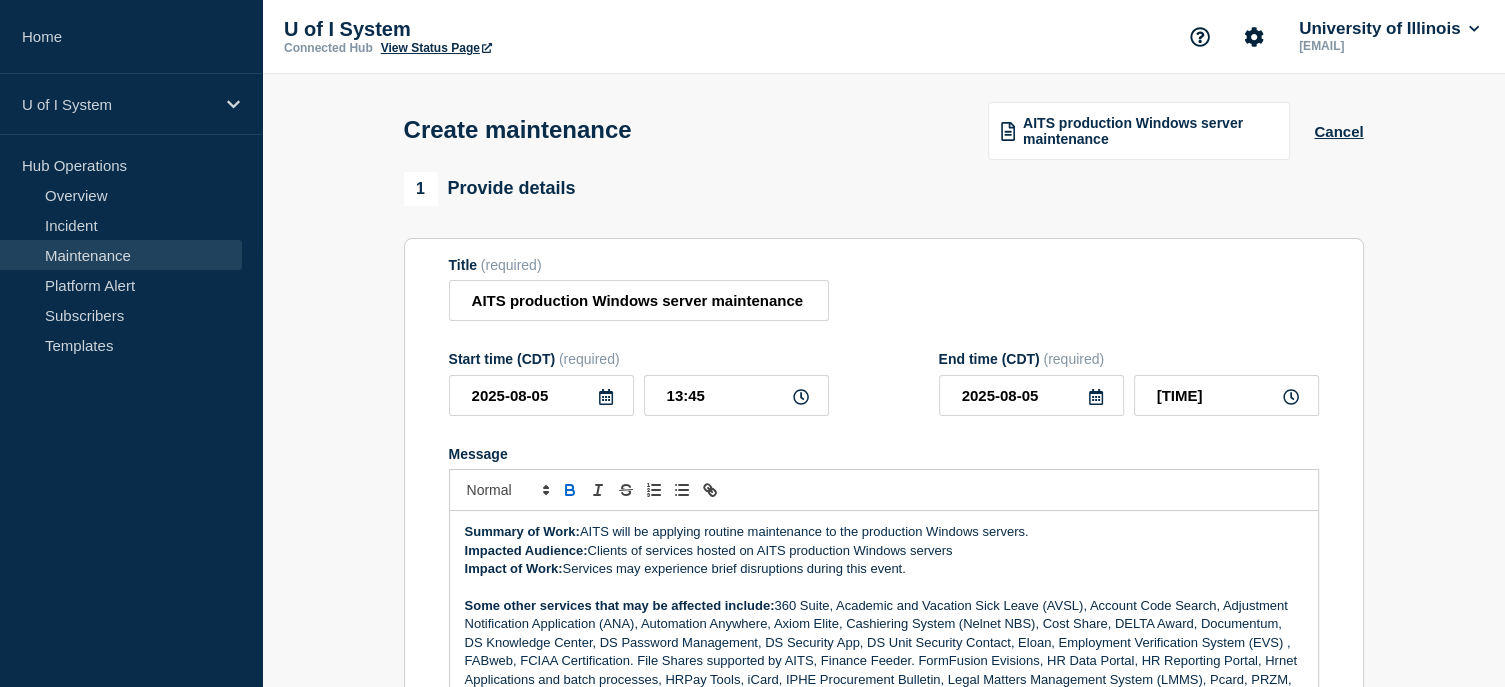 click 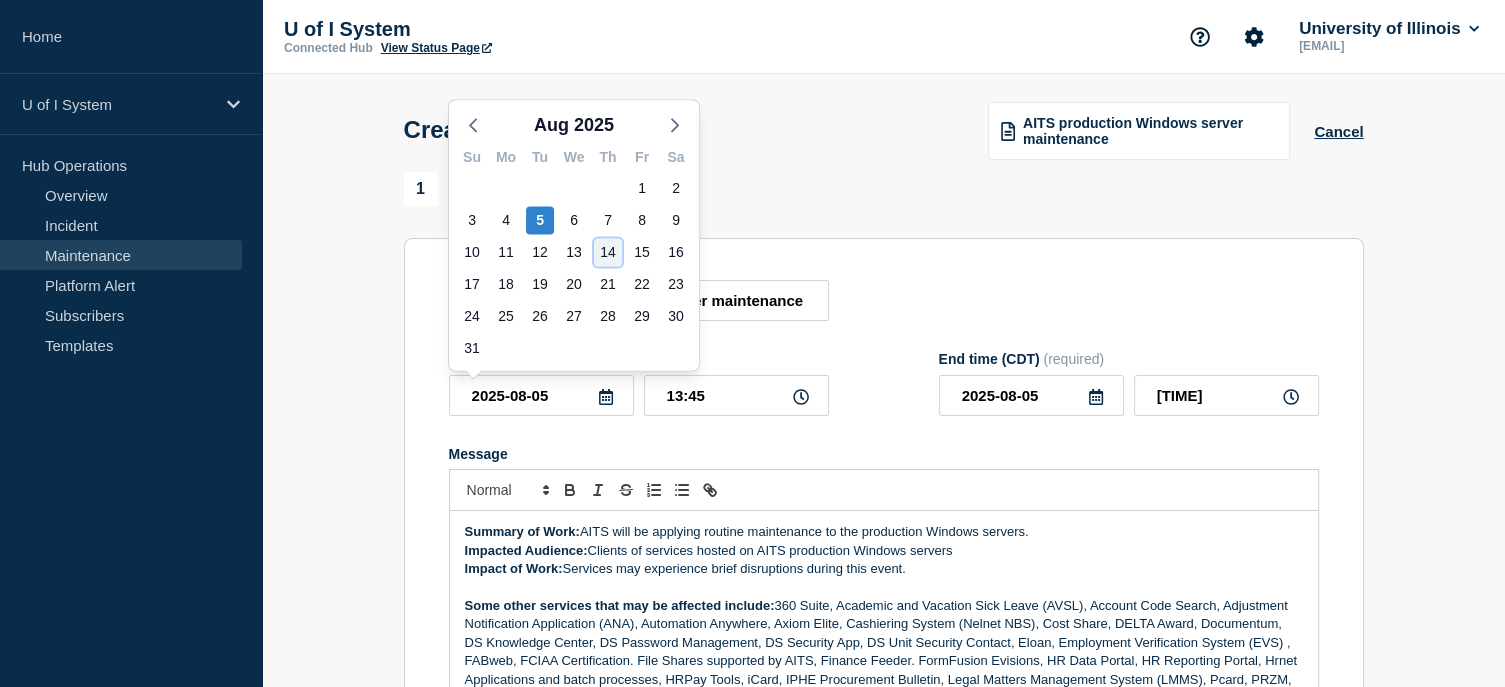 click on "14" 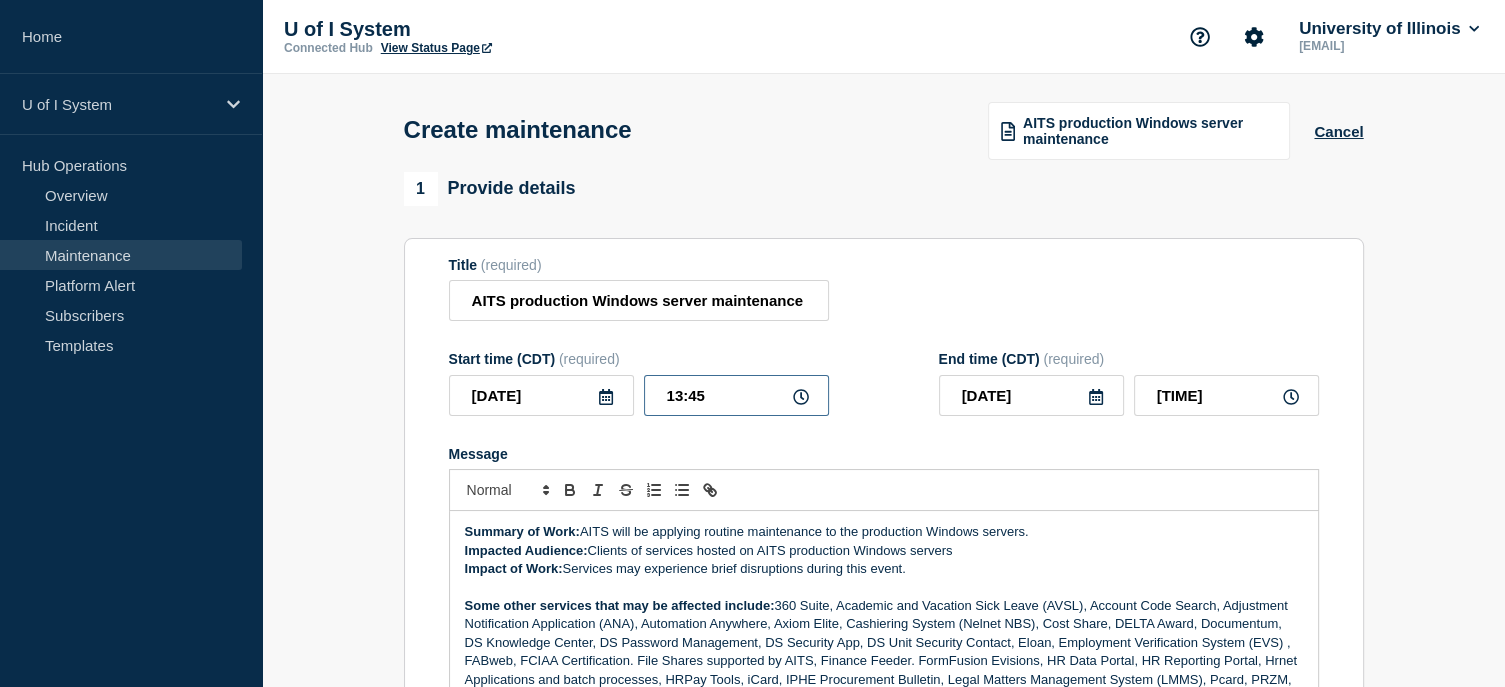 drag, startPoint x: 720, startPoint y: 403, endPoint x: 556, endPoint y: 418, distance: 164.68454 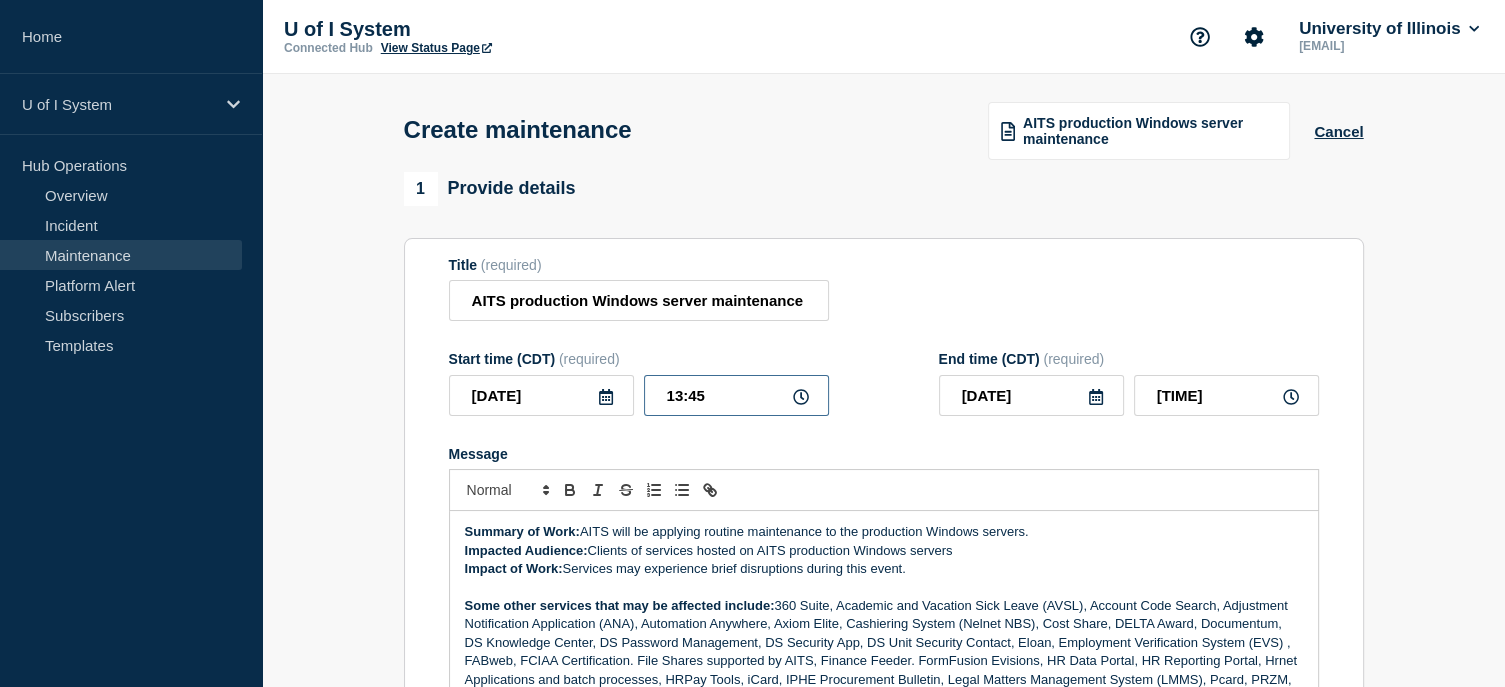 click on "2025-08-14 13:45" at bounding box center (639, 395) 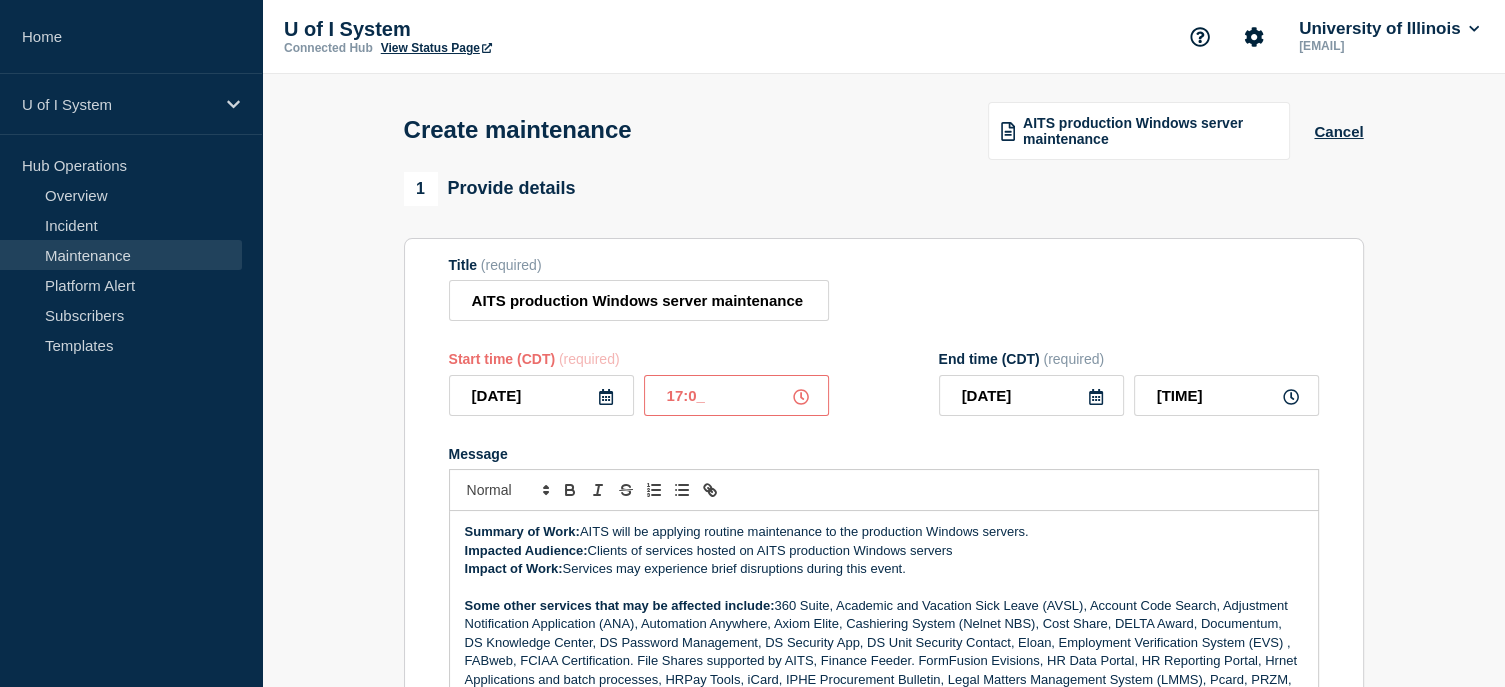 type on "17:00" 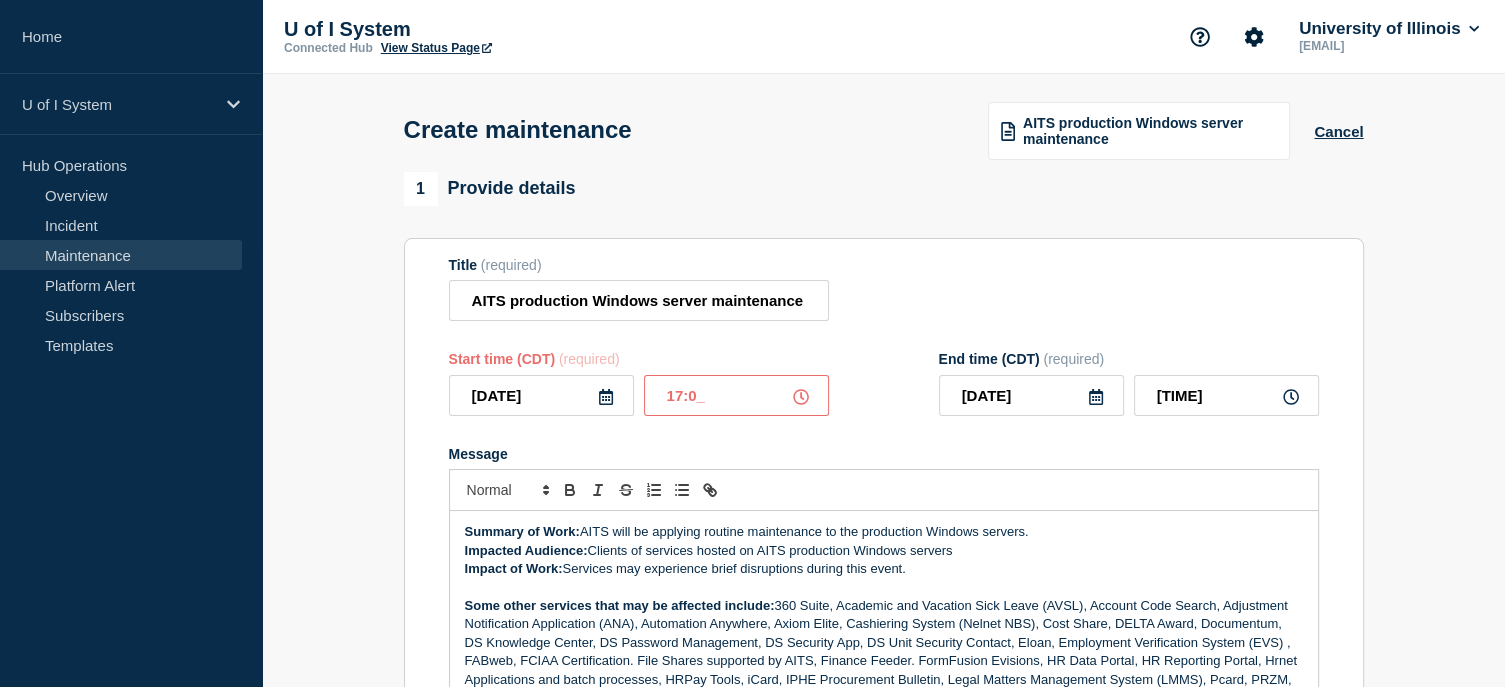 type on "23:00" 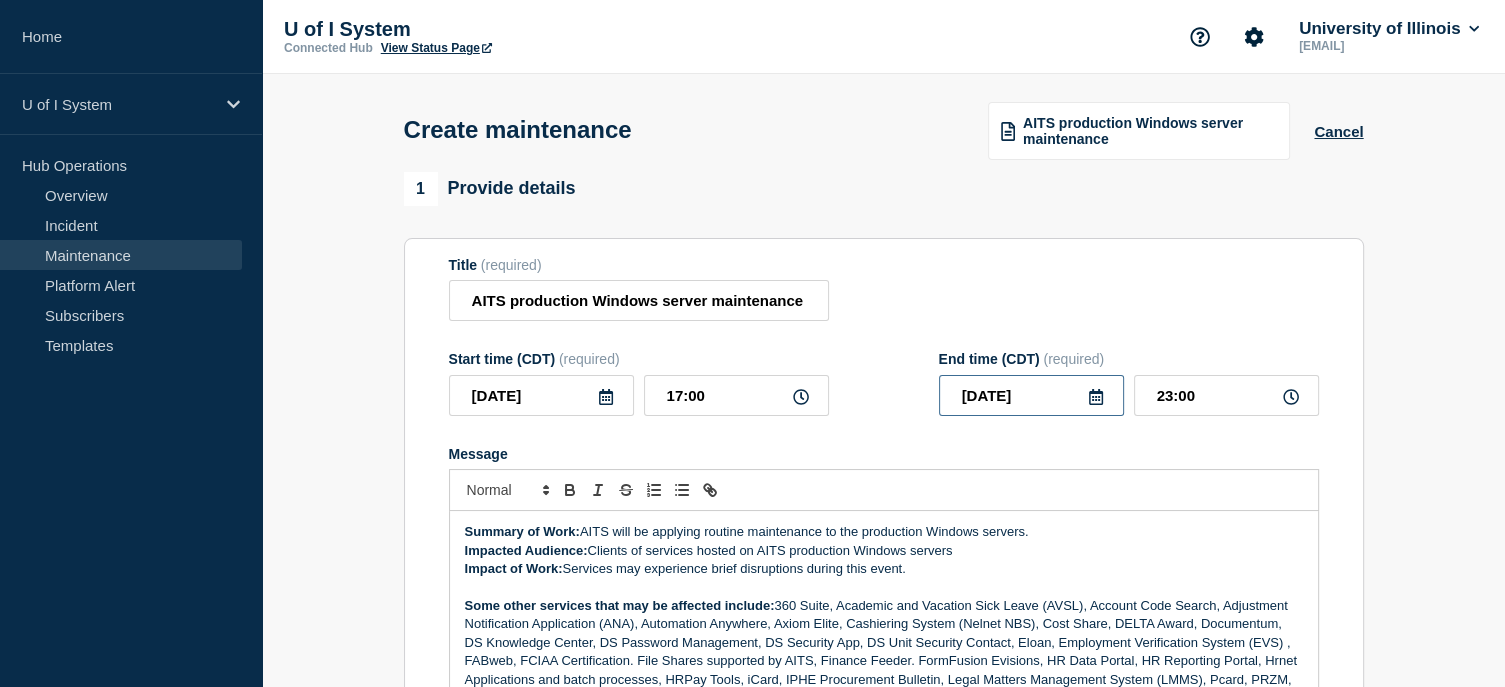 scroll, scrollTop: 24, scrollLeft: 0, axis: vertical 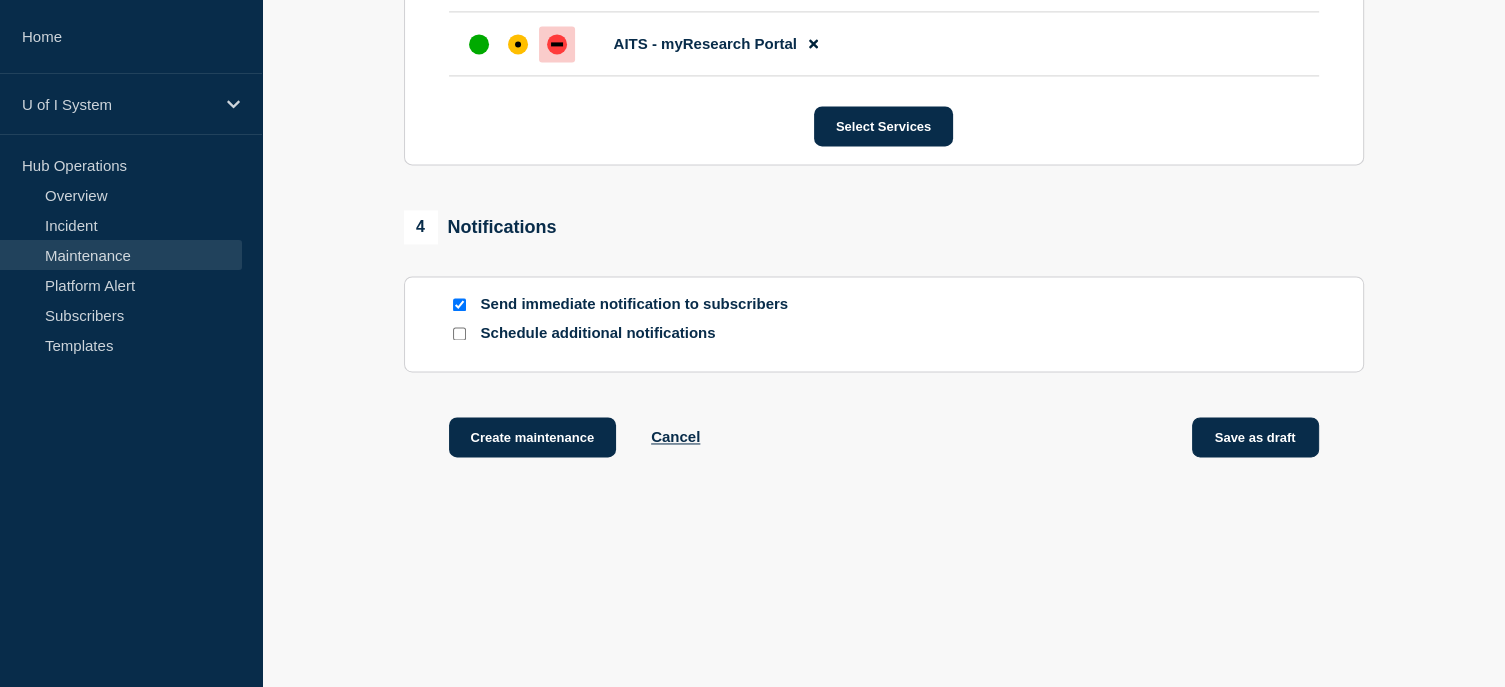 click on "Save as draft" at bounding box center [1255, 437] 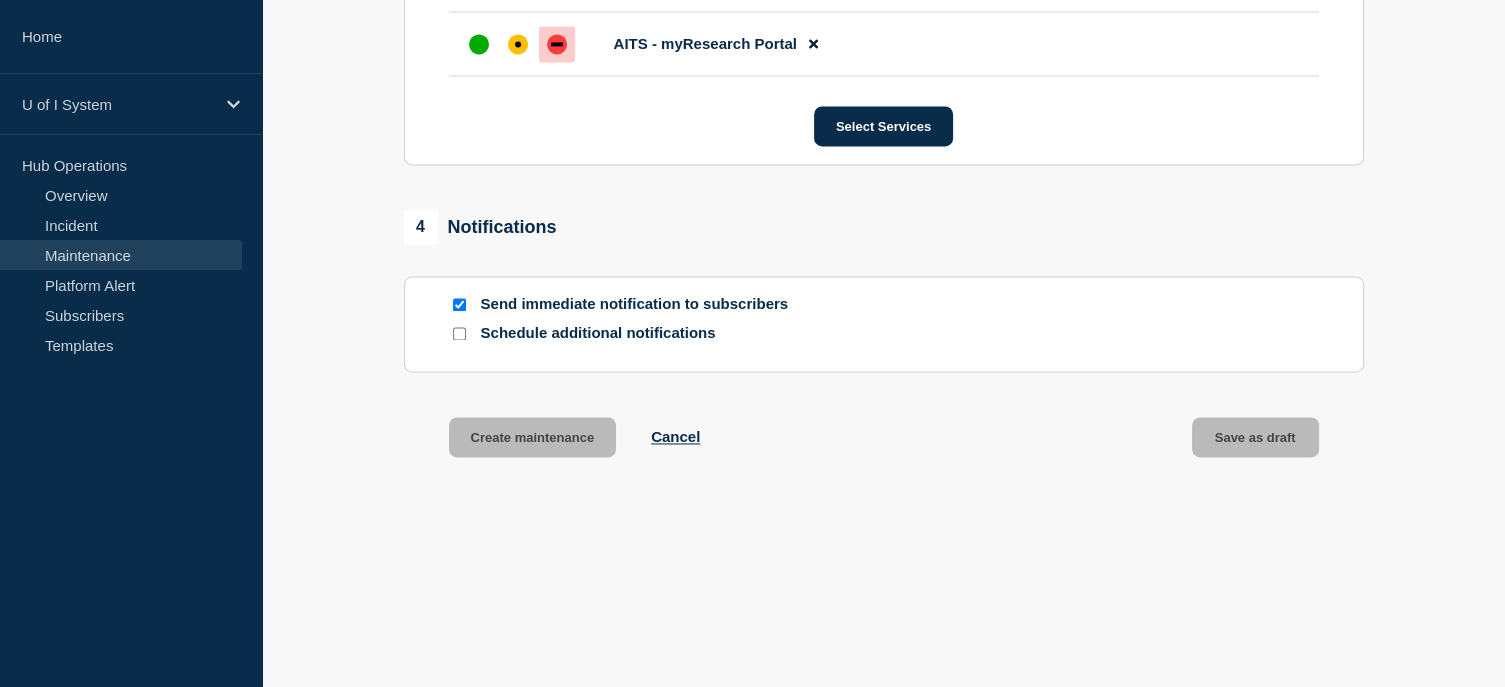 scroll, scrollTop: 0, scrollLeft: 0, axis: both 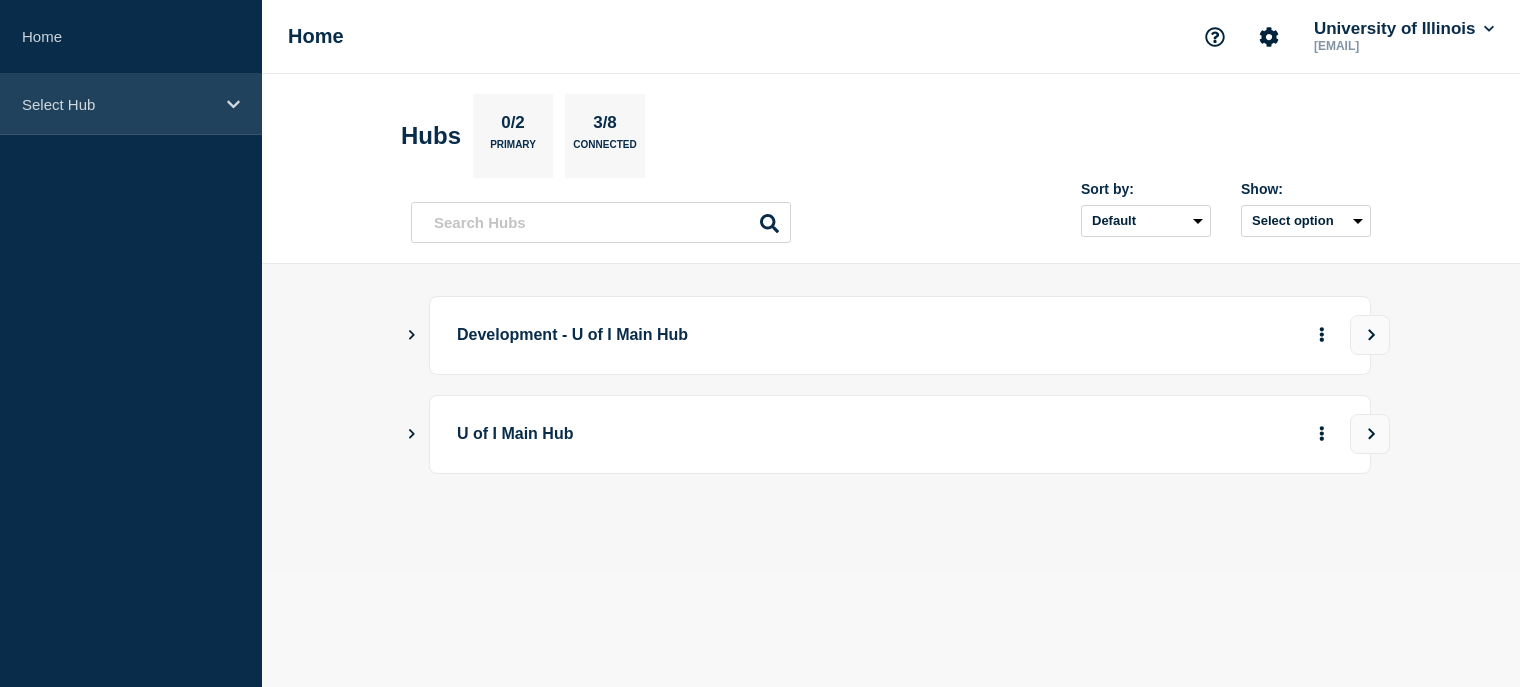 click 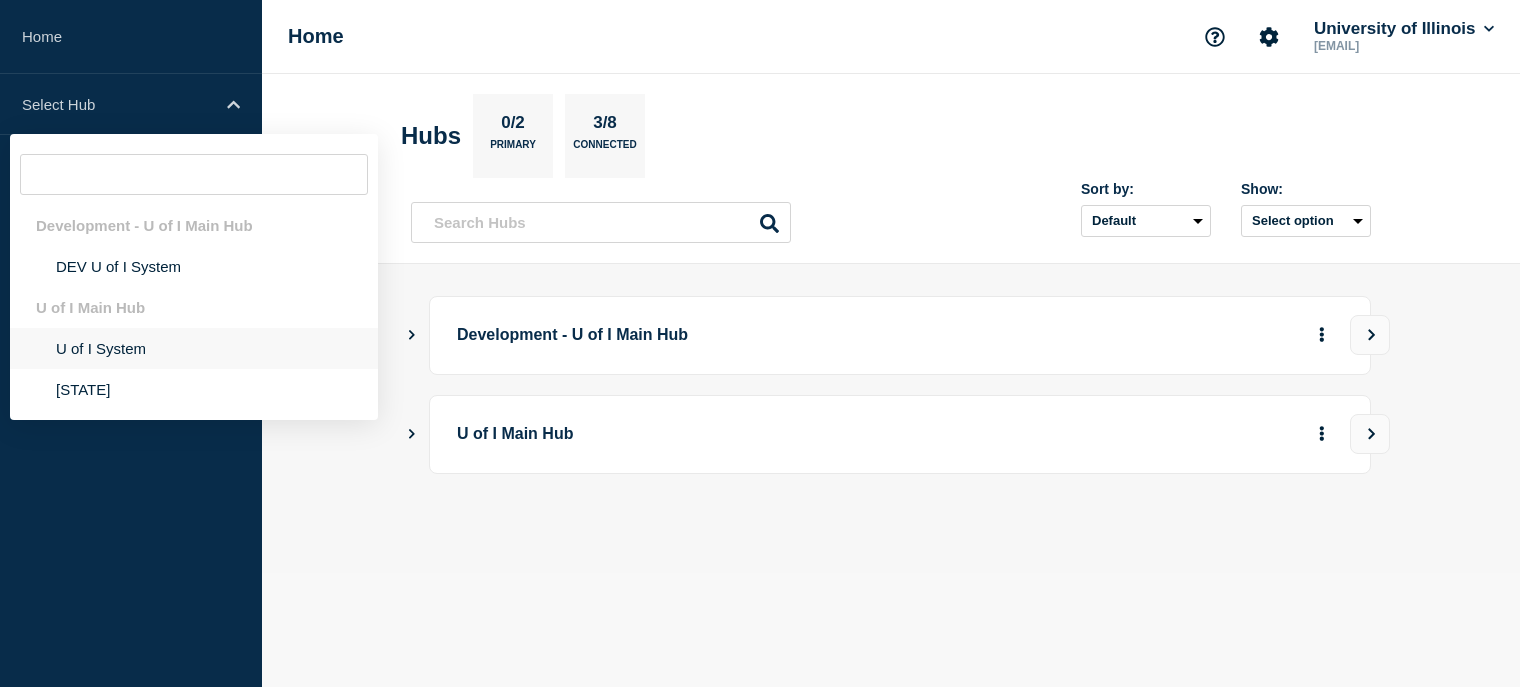 click on "U of I System" 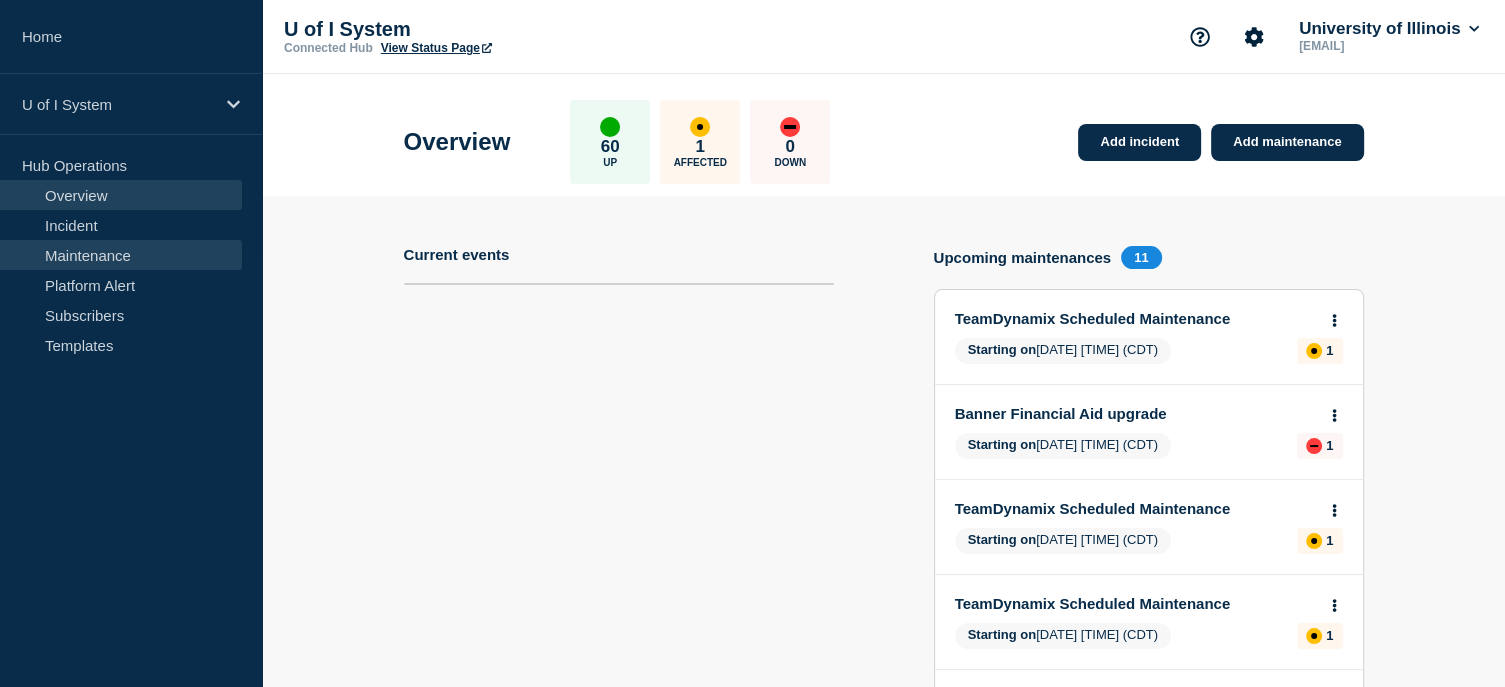 click on "Maintenance" at bounding box center [121, 255] 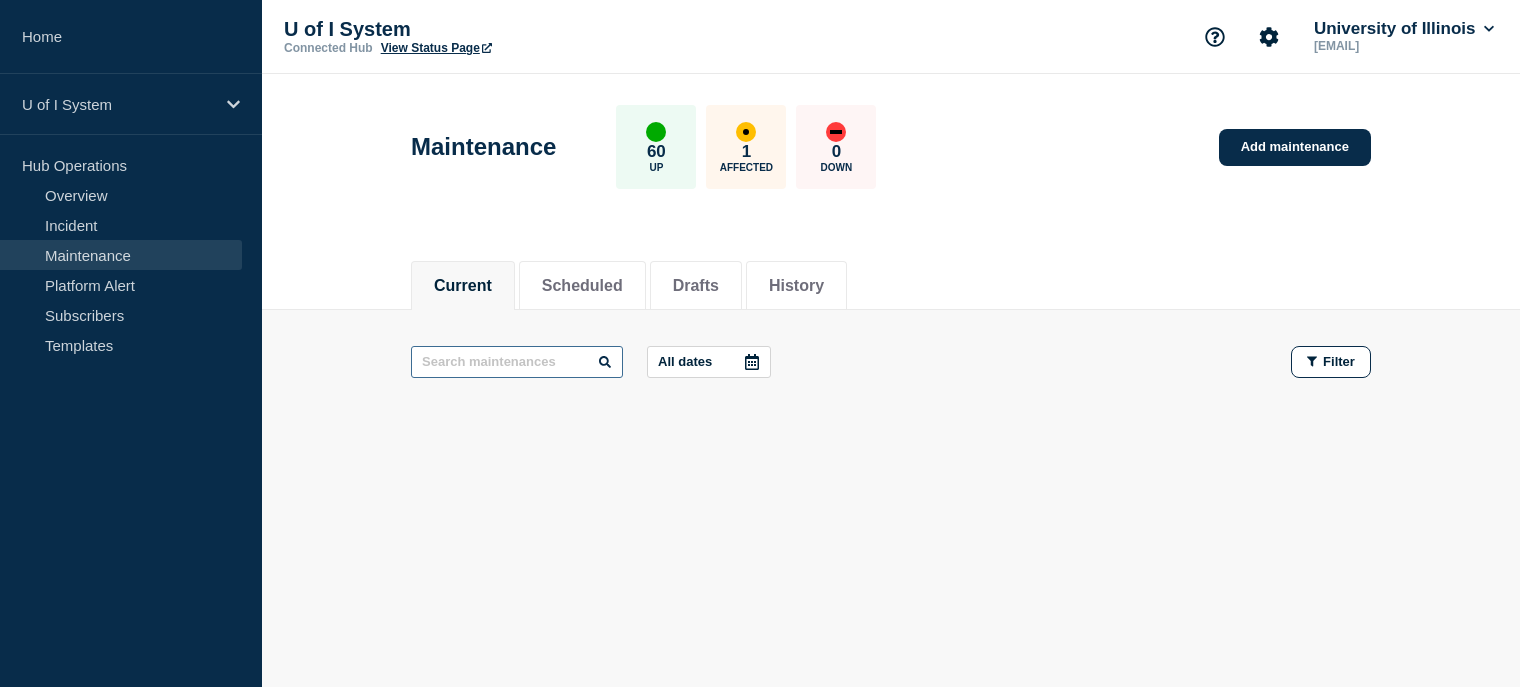 click at bounding box center (517, 362) 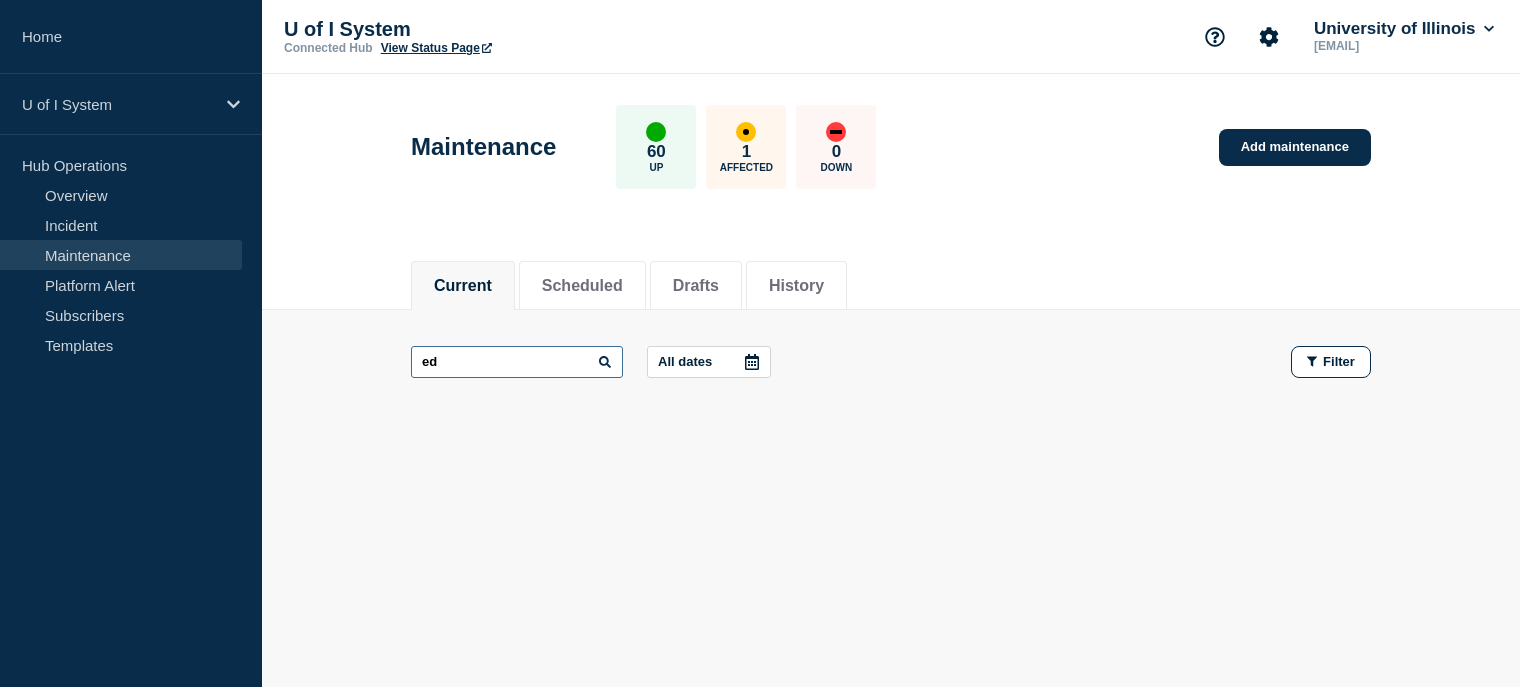 type on "e" 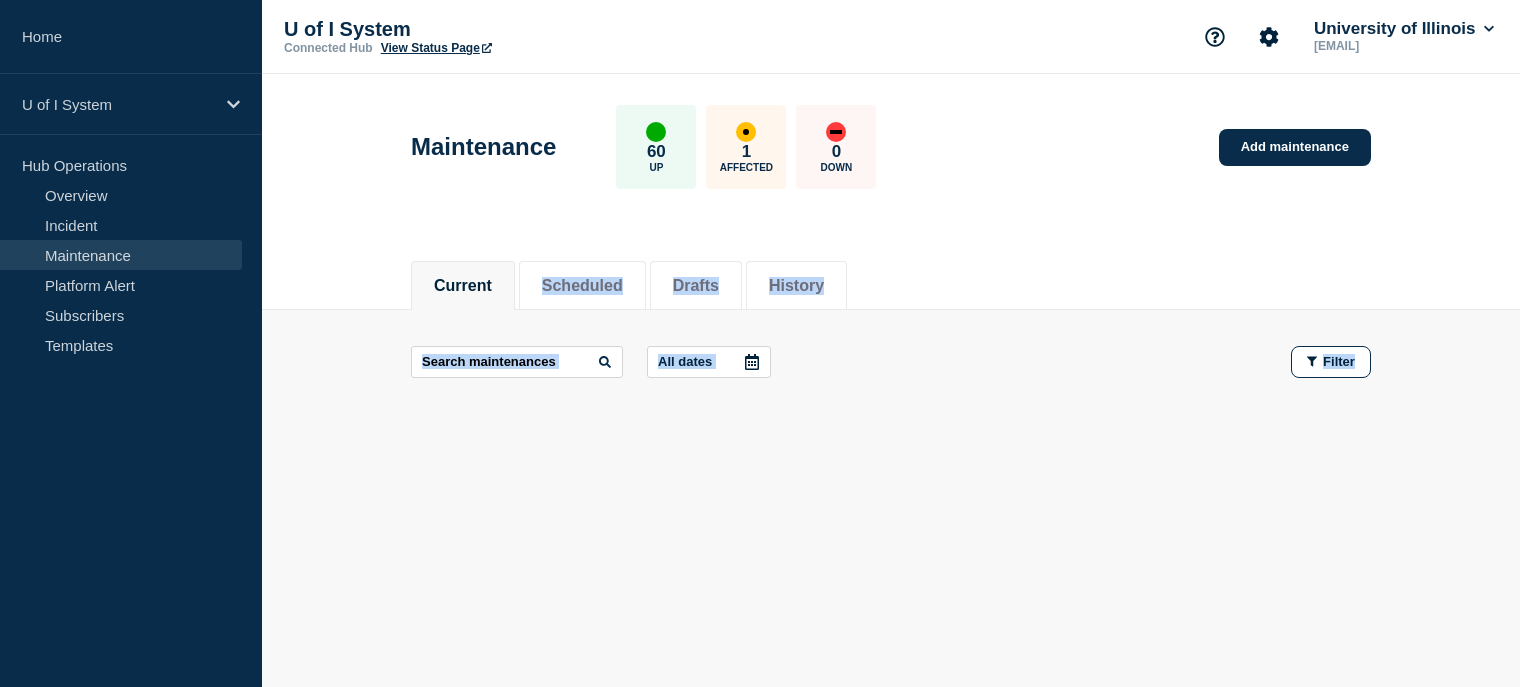 drag, startPoint x: 929, startPoint y: 431, endPoint x: 520, endPoint y: 261, distance: 442.92325 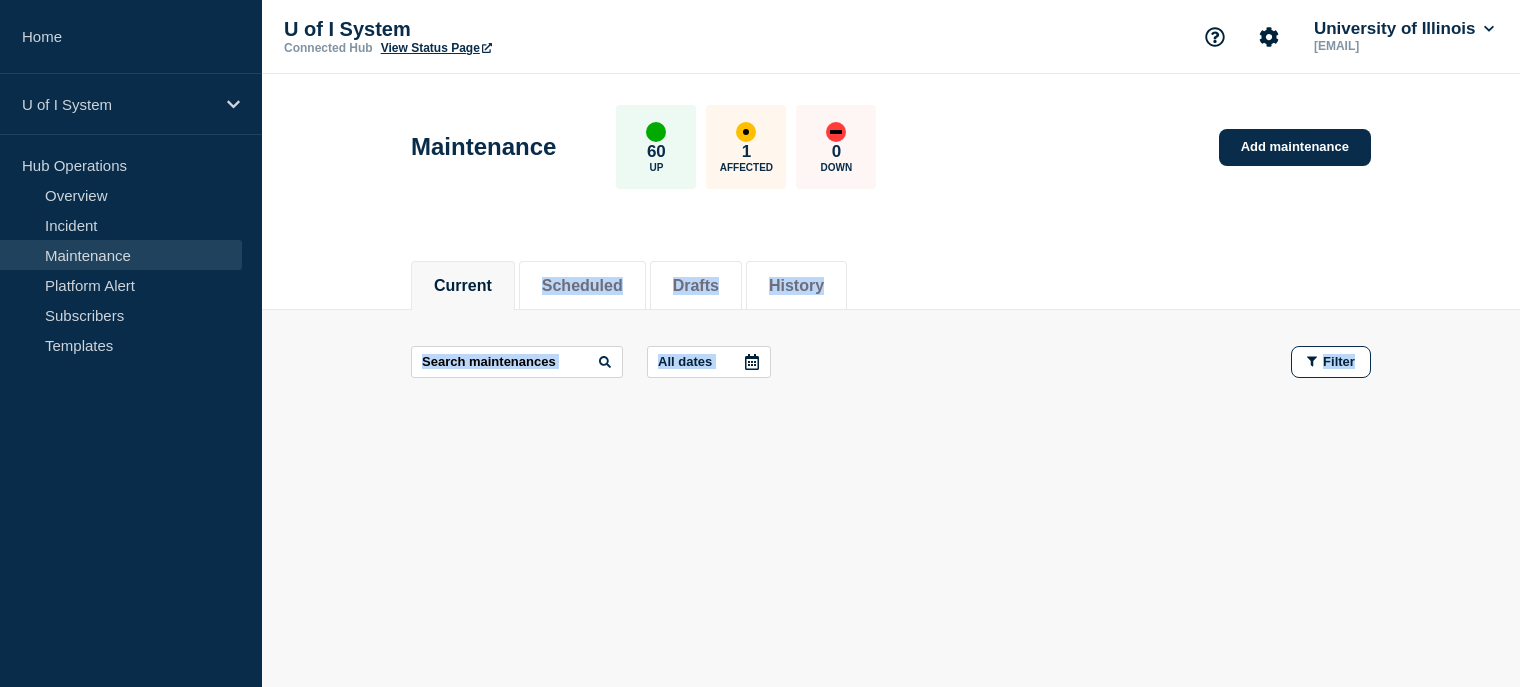 click on "Maintenance" at bounding box center (121, 255) 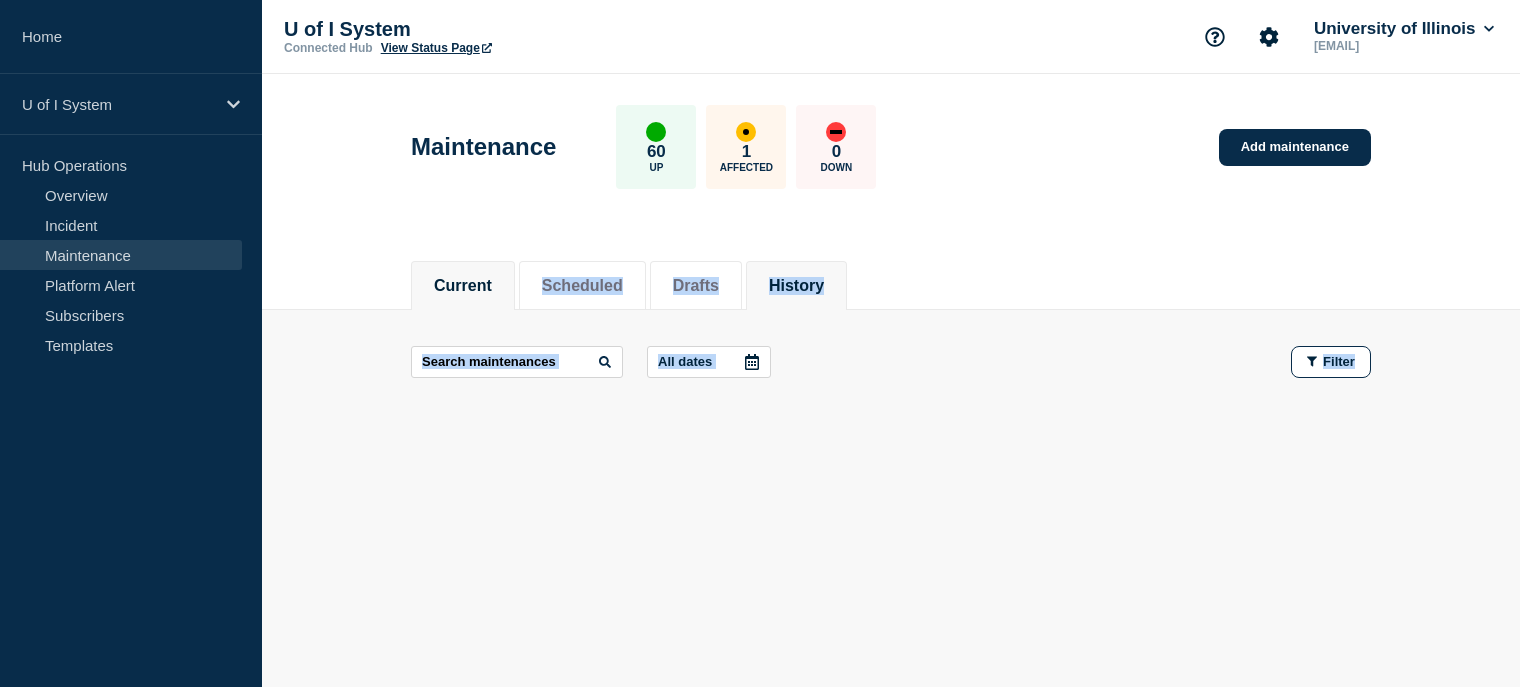 click on "History" at bounding box center [796, 286] 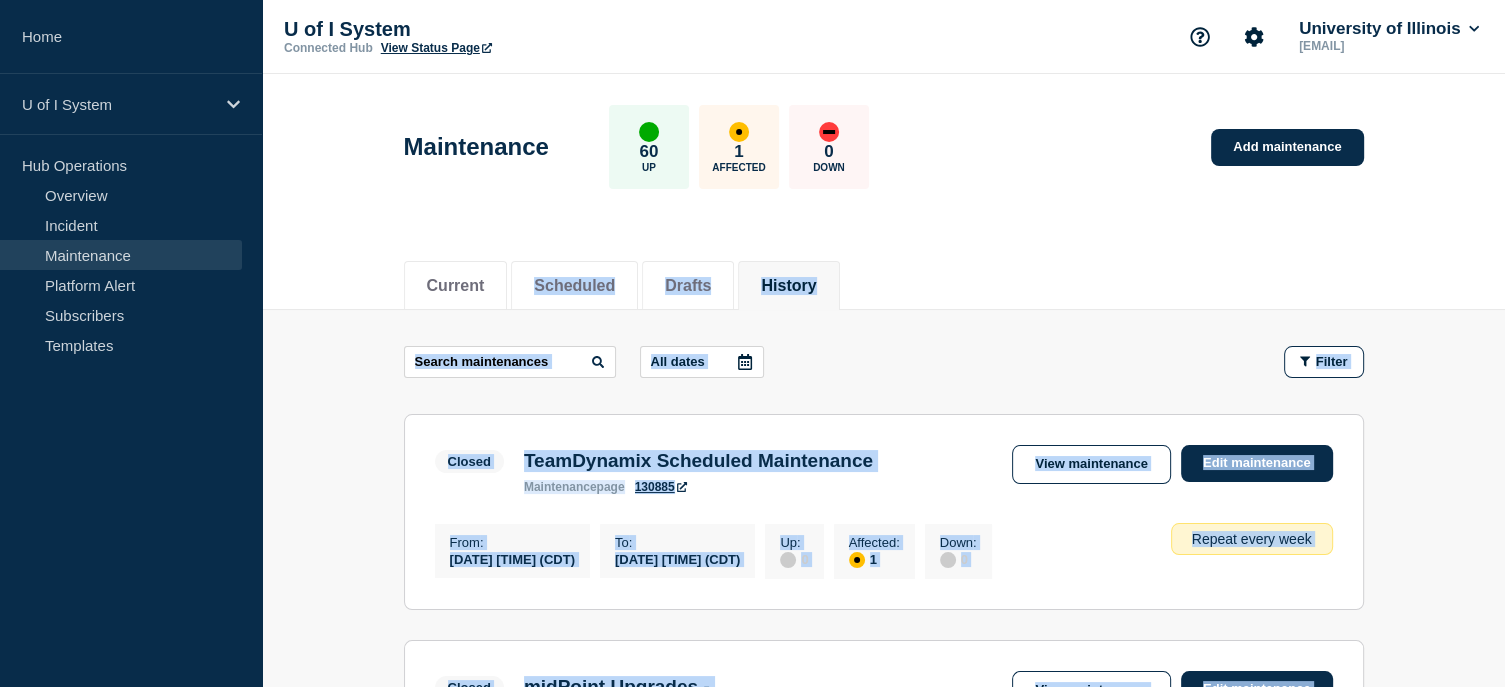 click on "Current    Scheduled    Drafts    History" at bounding box center (884, 275) 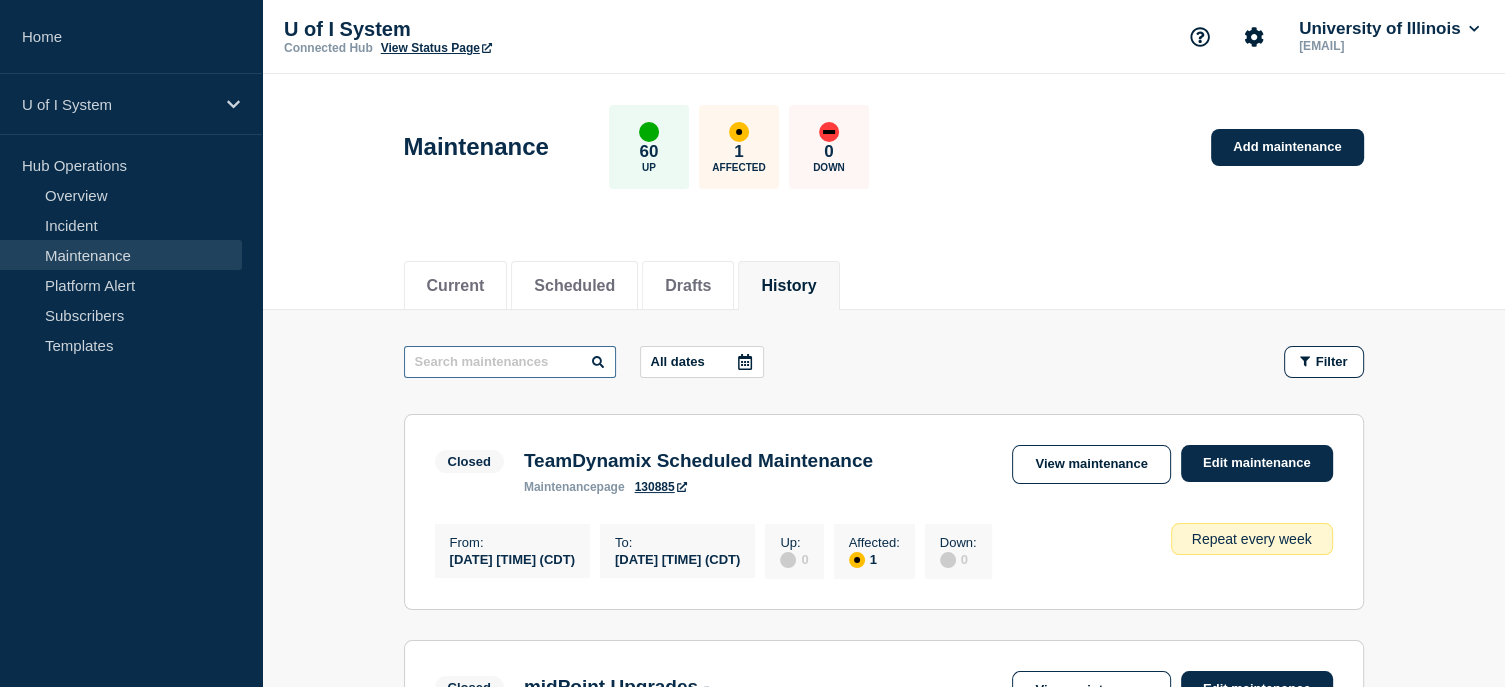 click at bounding box center (510, 362) 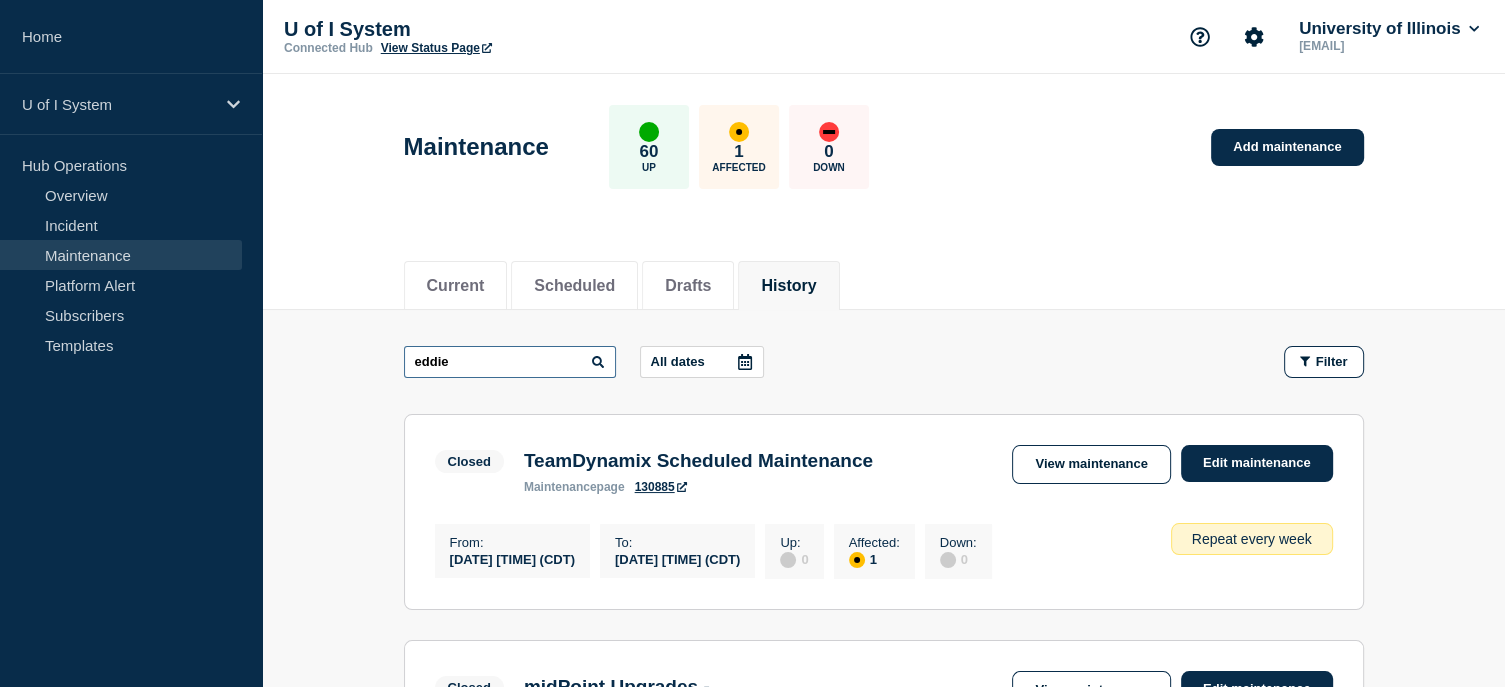 type on "eddie" 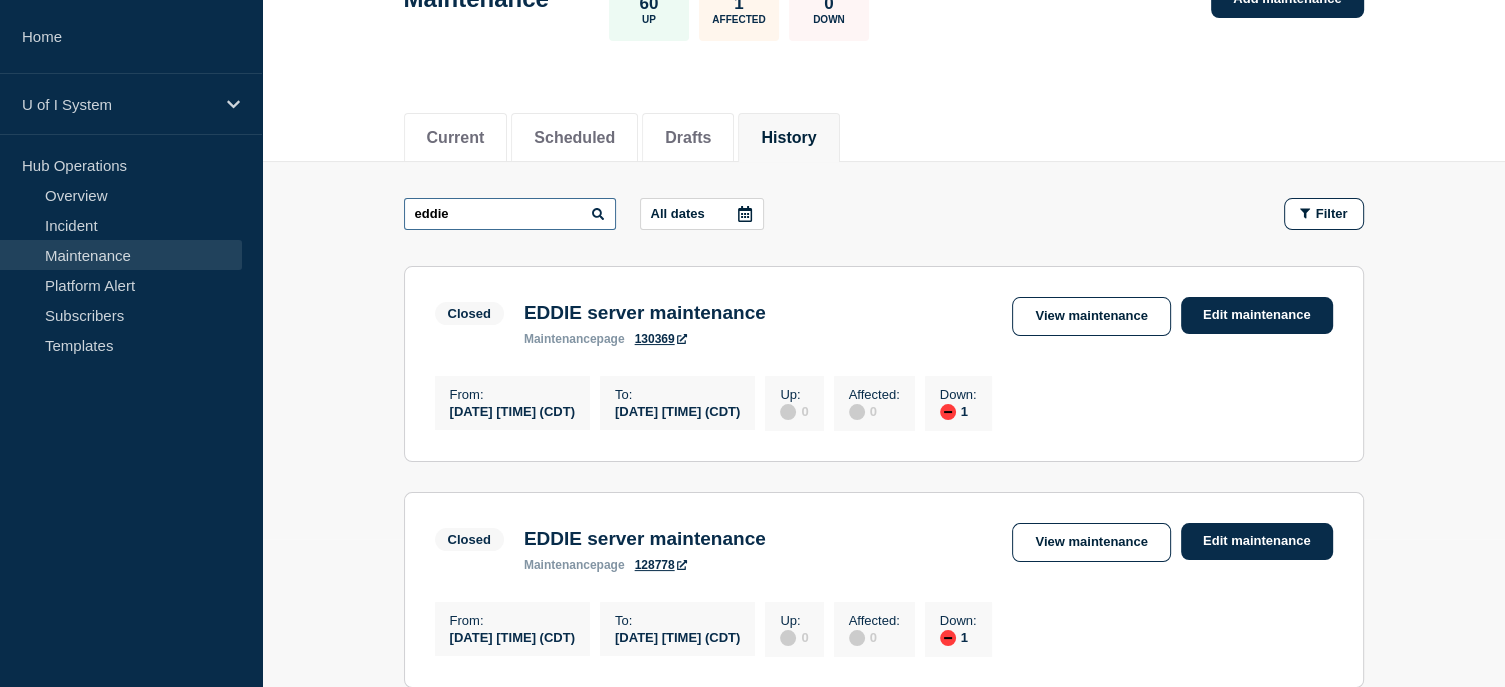 scroll, scrollTop: 184, scrollLeft: 0, axis: vertical 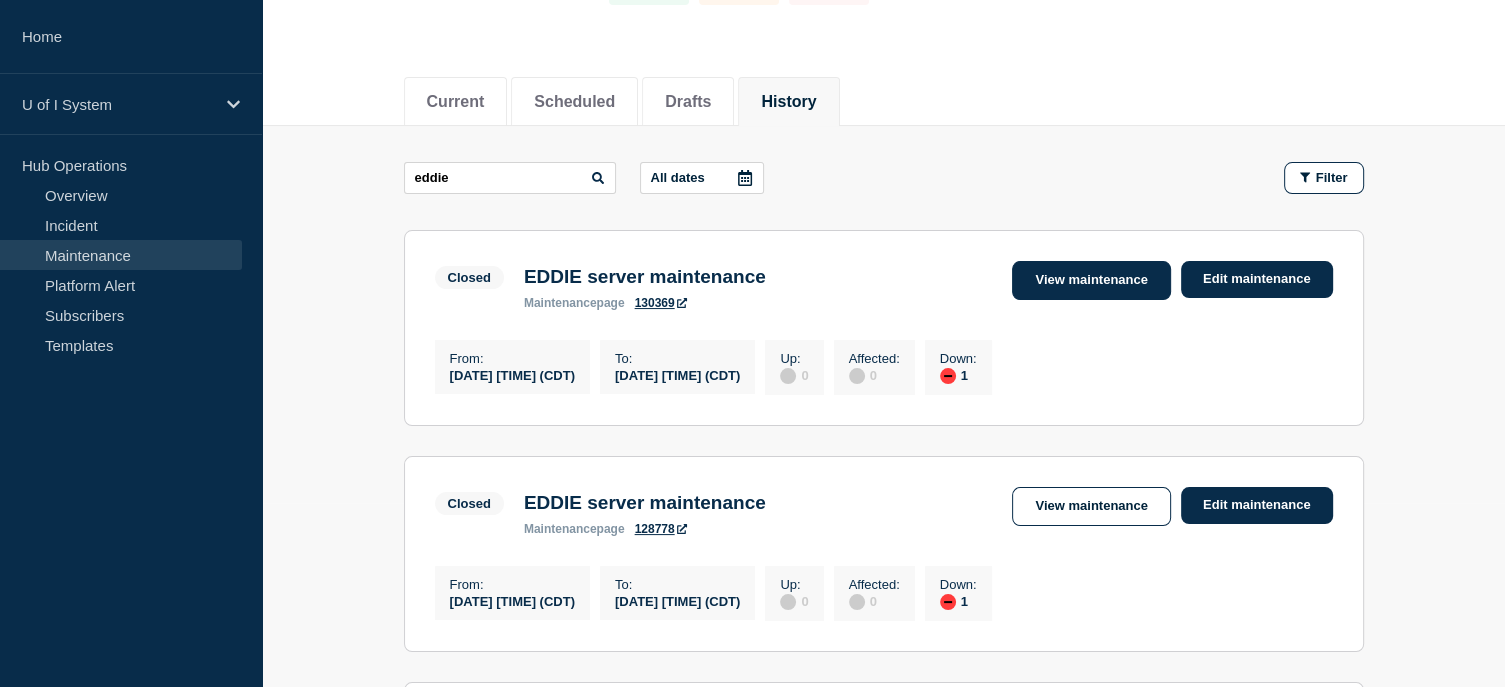 click on "View maintenance" at bounding box center (1091, 280) 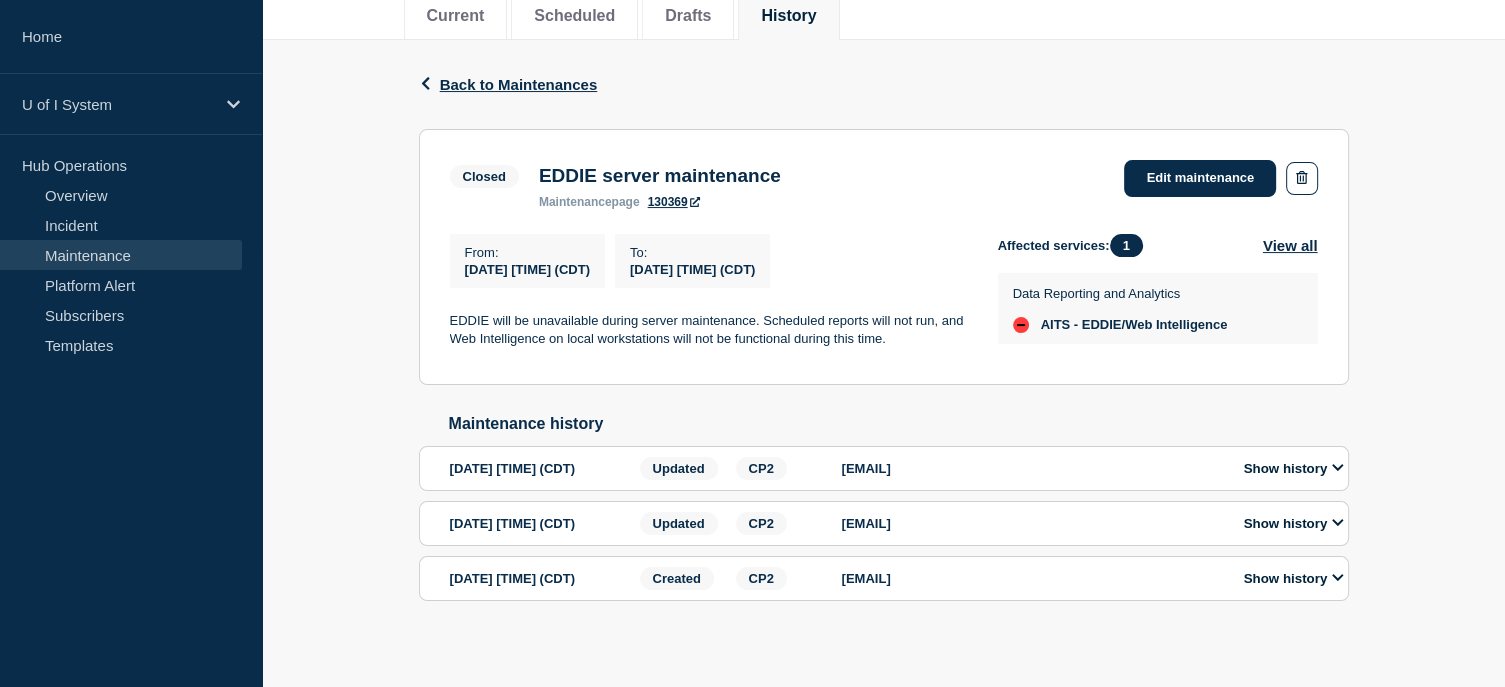 scroll, scrollTop: 271, scrollLeft: 0, axis: vertical 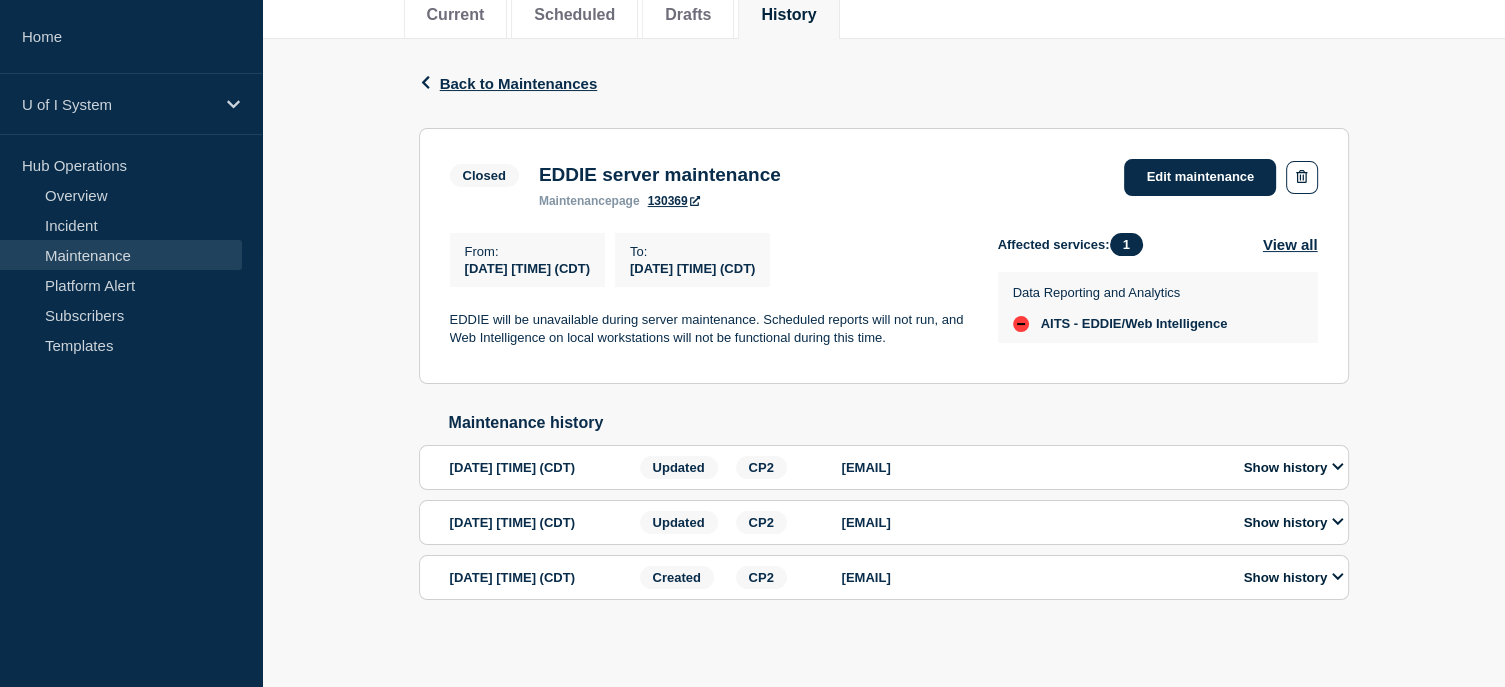 click on "Show history" at bounding box center (1294, 577) 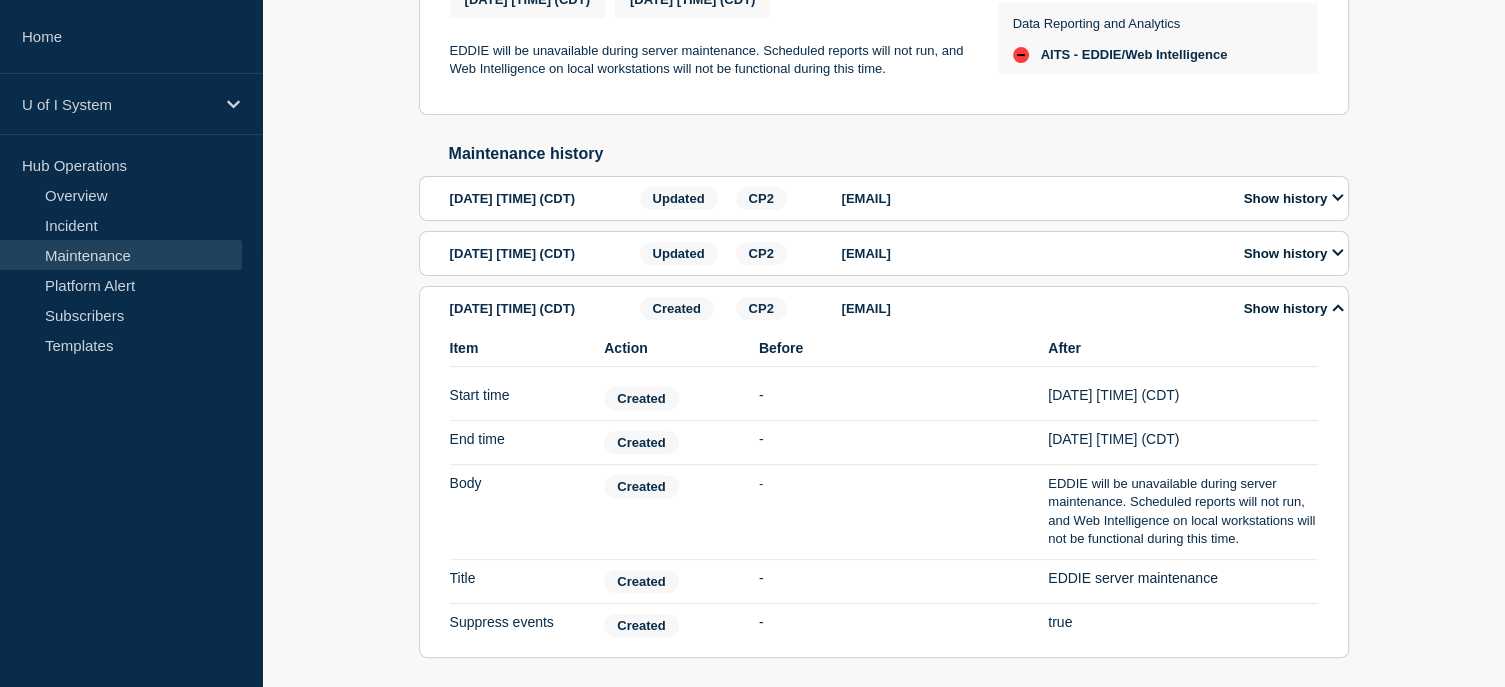 scroll, scrollTop: 614, scrollLeft: 0, axis: vertical 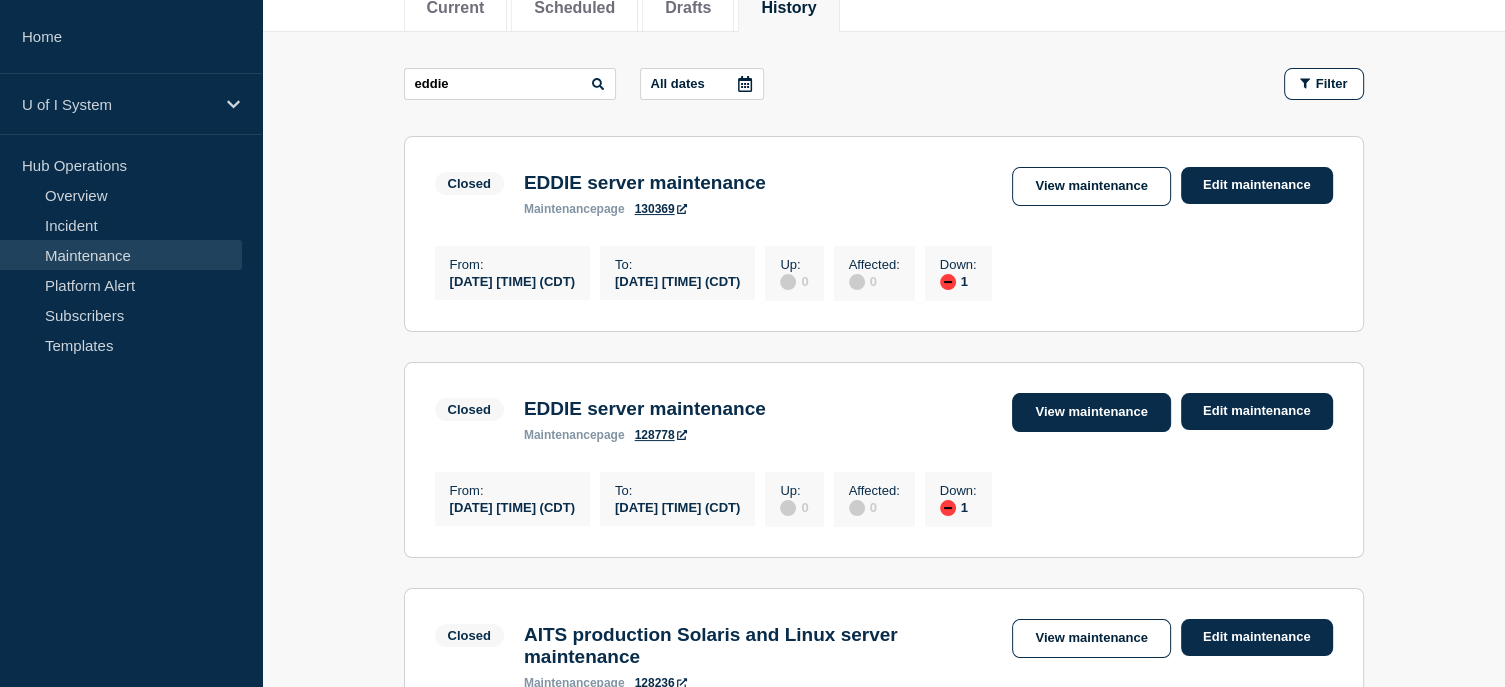 click on "View maintenance" at bounding box center (1091, 412) 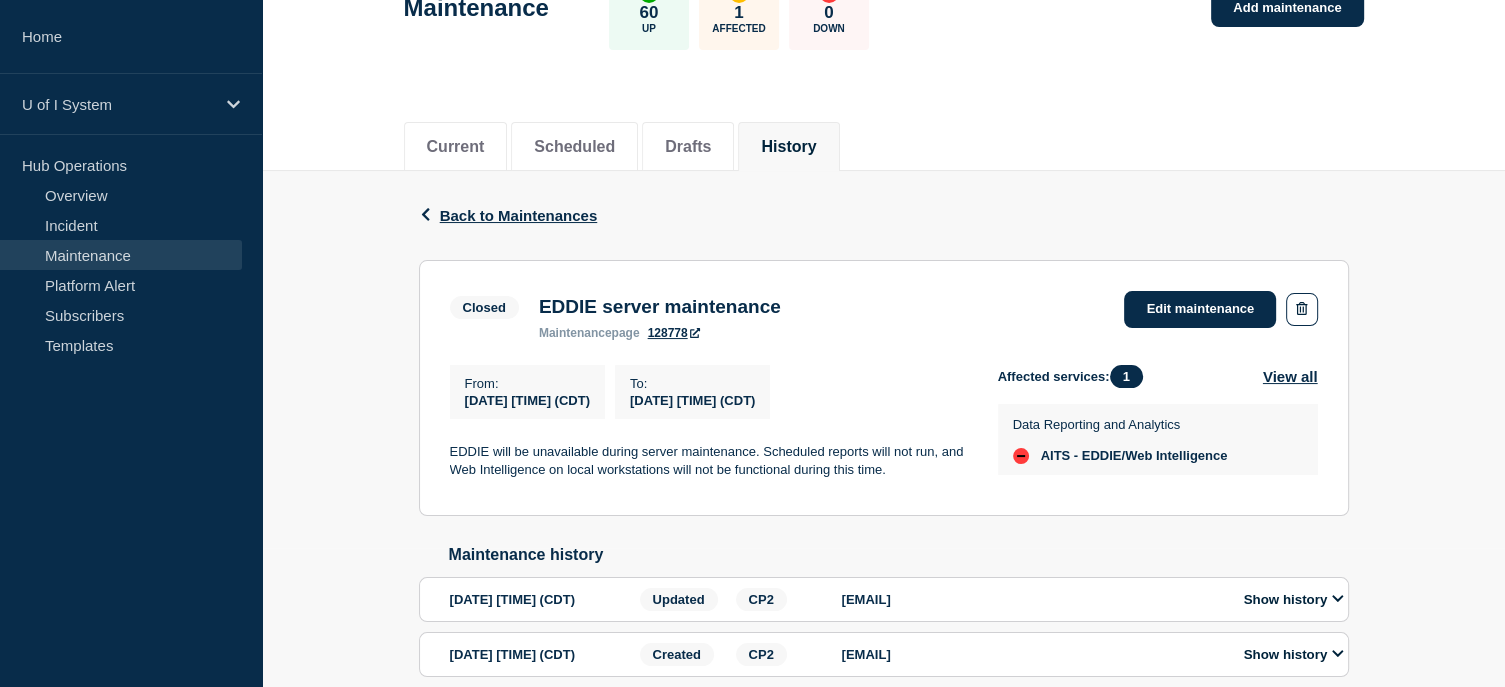 scroll, scrollTop: 232, scrollLeft: 0, axis: vertical 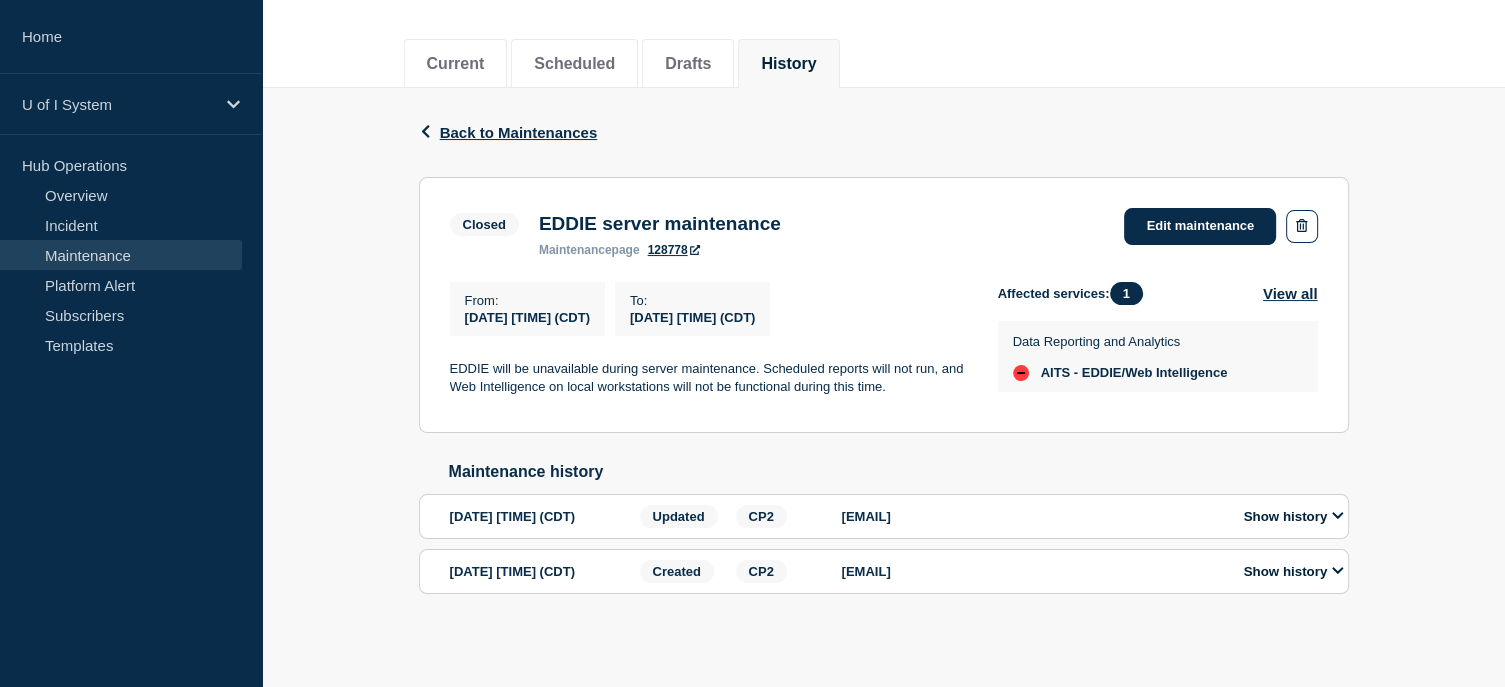 click on "Show history" at bounding box center (1294, 571) 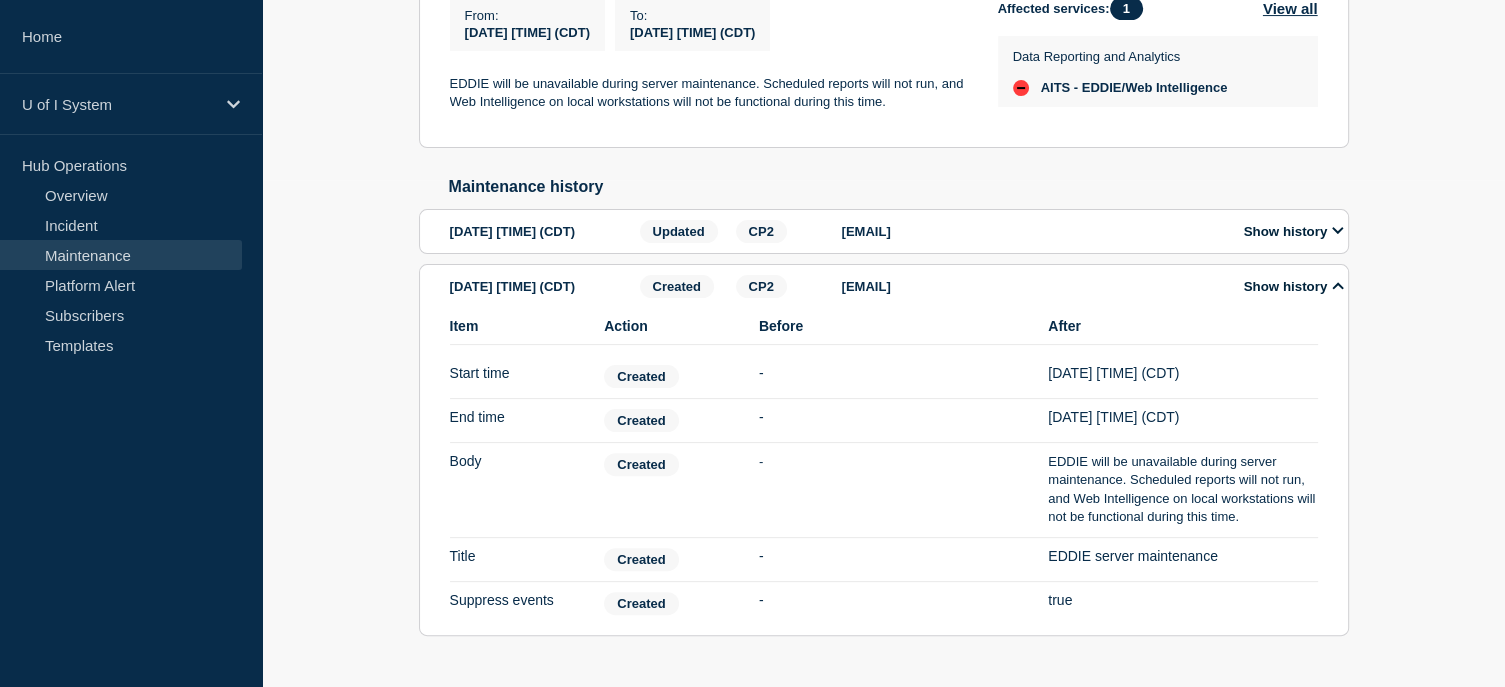 scroll, scrollTop: 0, scrollLeft: 0, axis: both 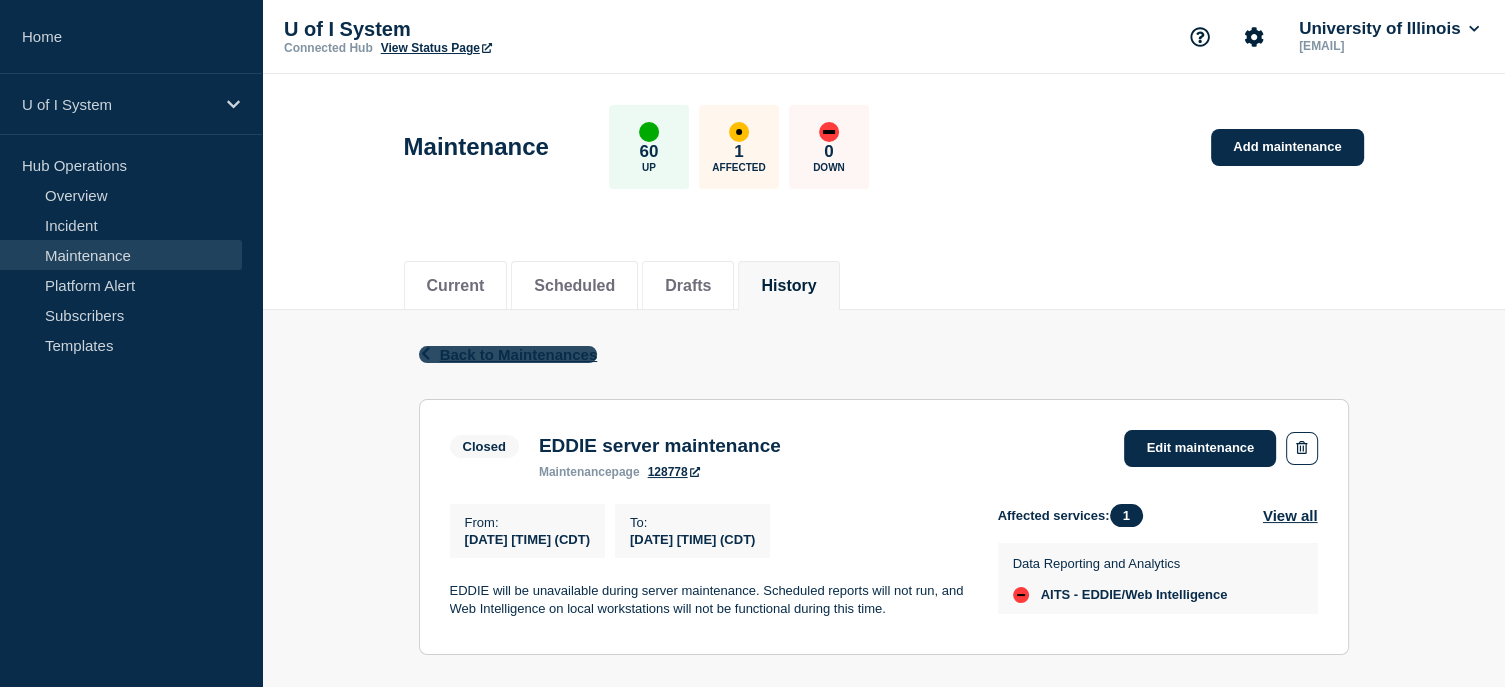 click on "Back to Maintenances" 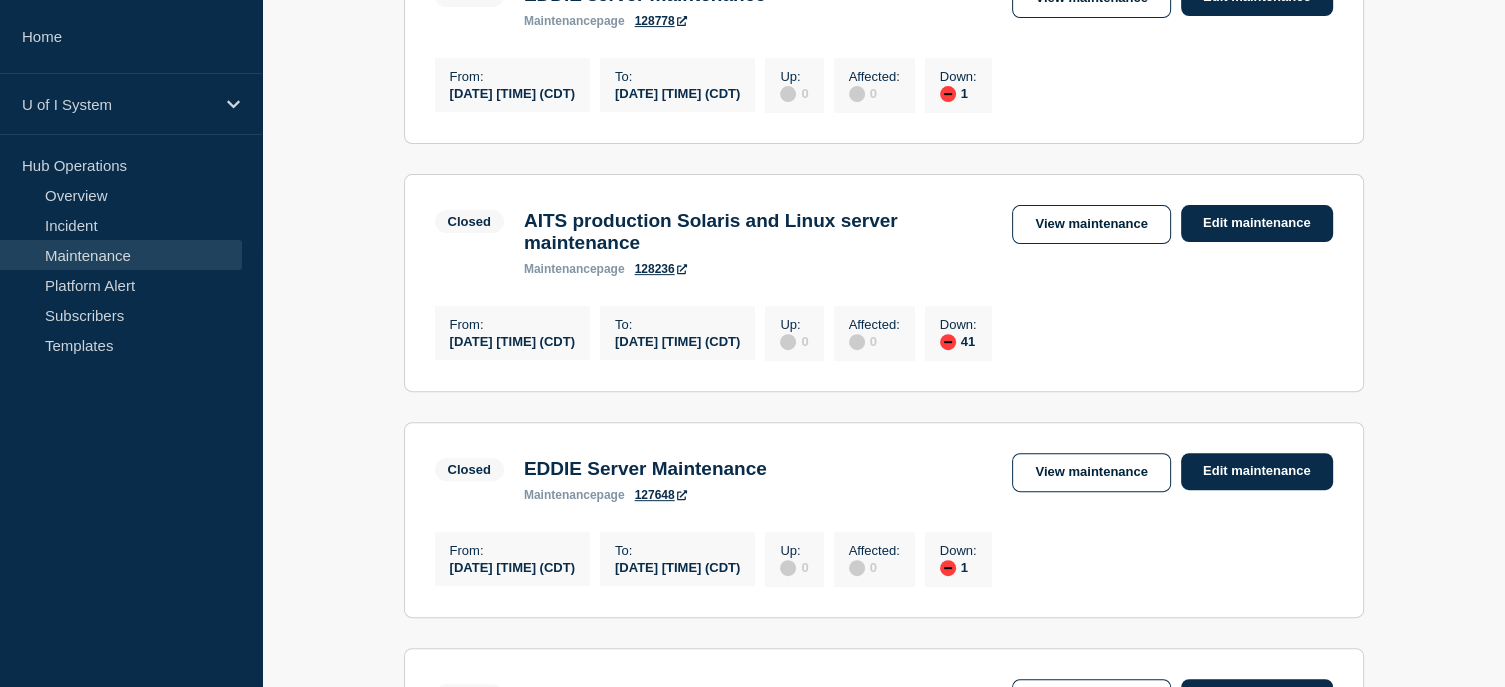 scroll, scrollTop: 784, scrollLeft: 0, axis: vertical 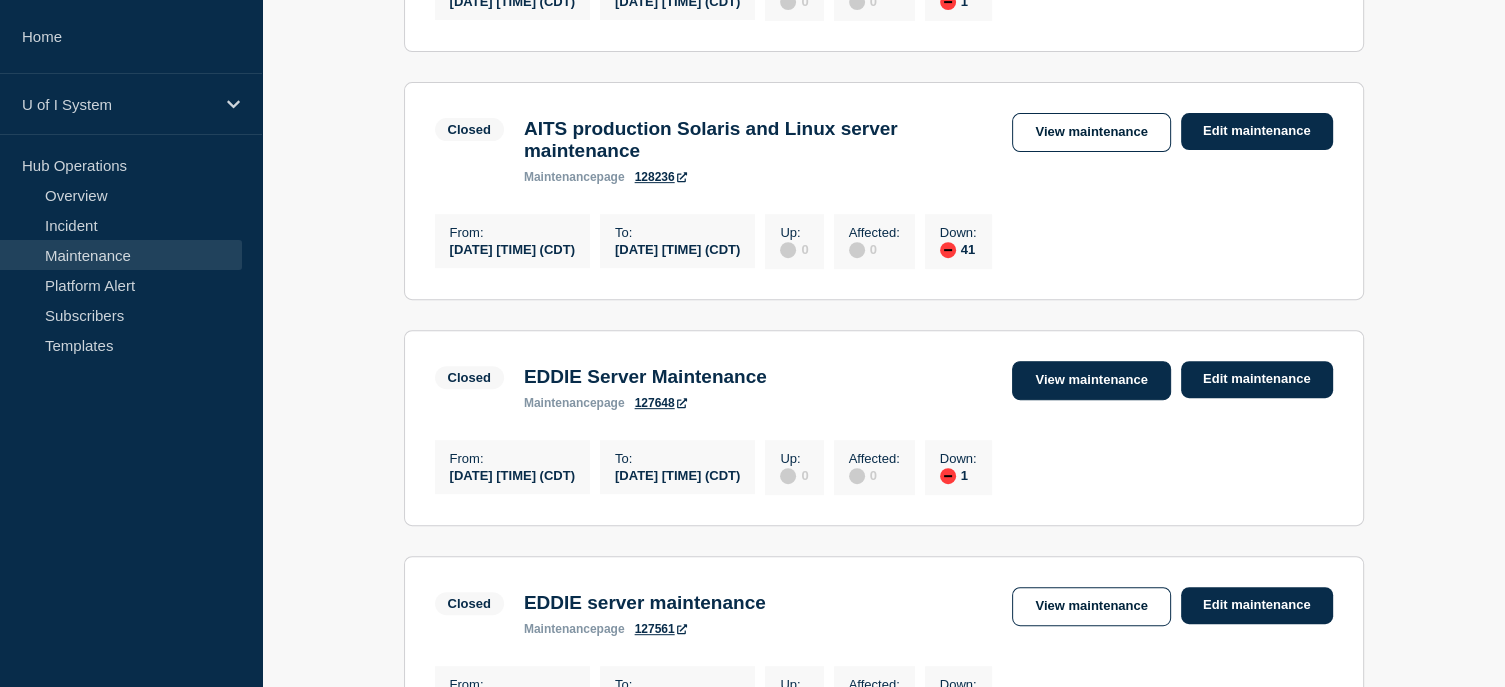 click on "View maintenance" at bounding box center (1091, 380) 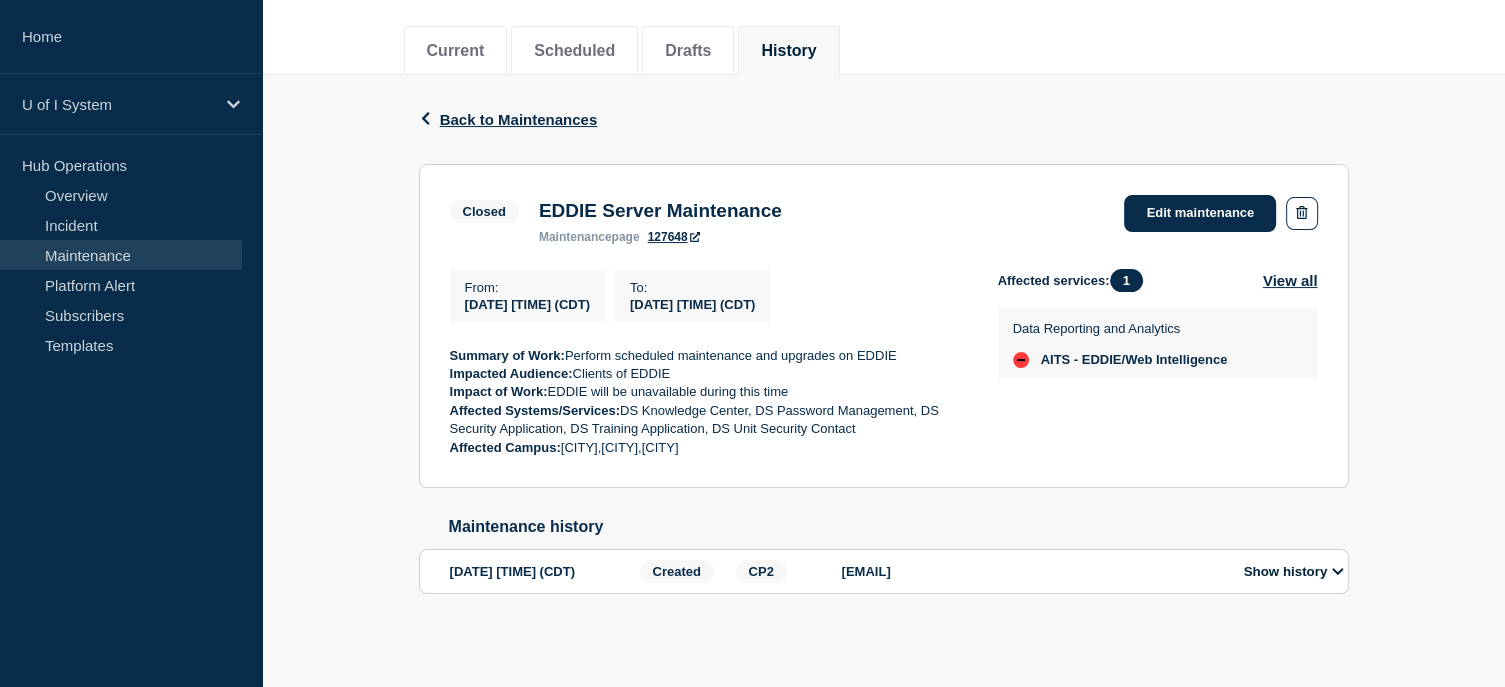 scroll, scrollTop: 0, scrollLeft: 0, axis: both 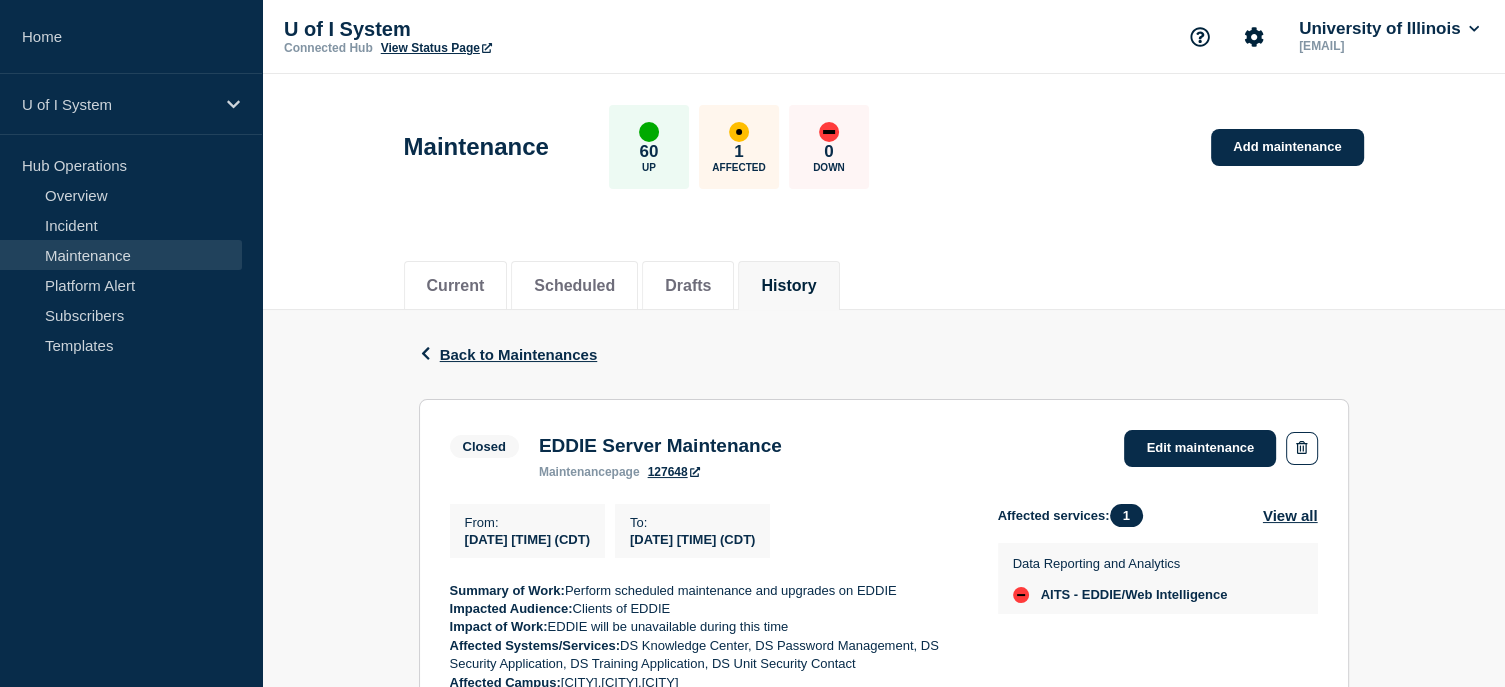 click on "Back Back to Maintenances" at bounding box center [884, 354] 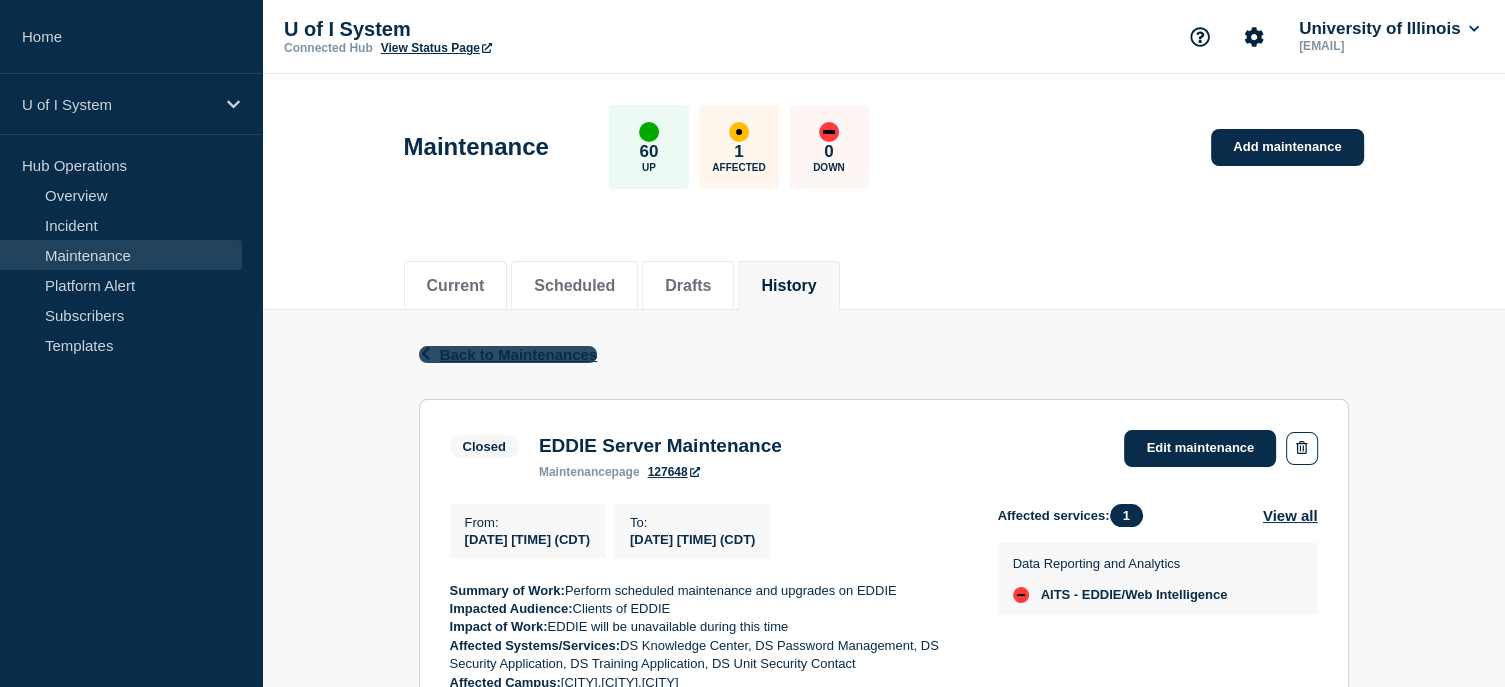 click on "Back to Maintenances" 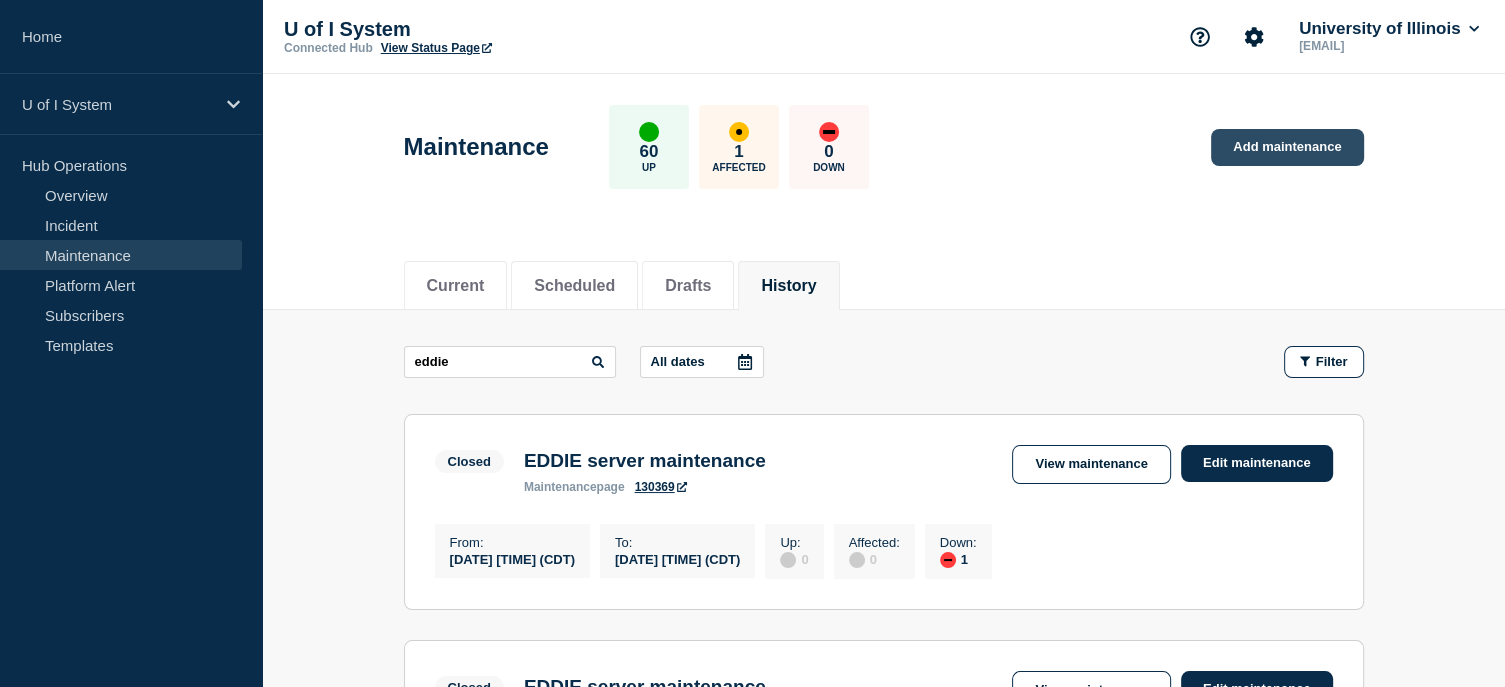 click on "Add maintenance" 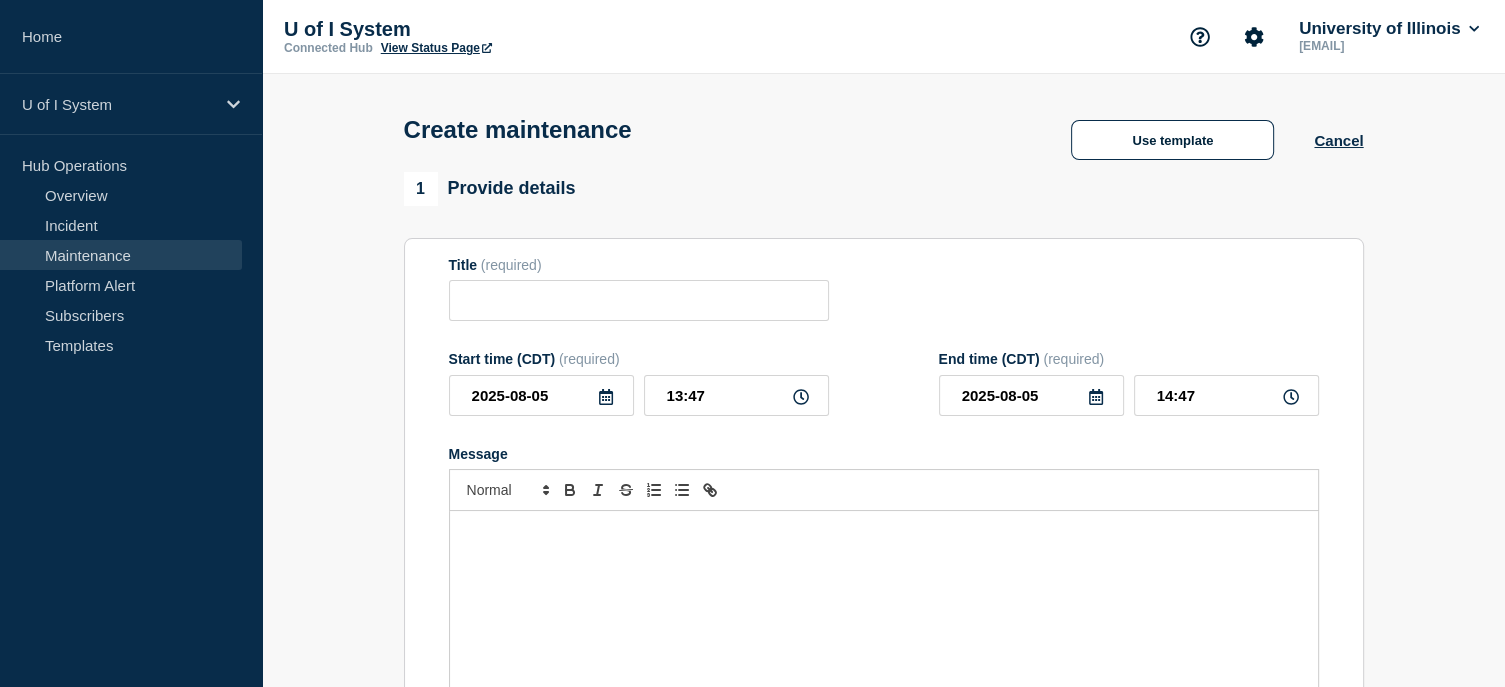 checkbox on "true" 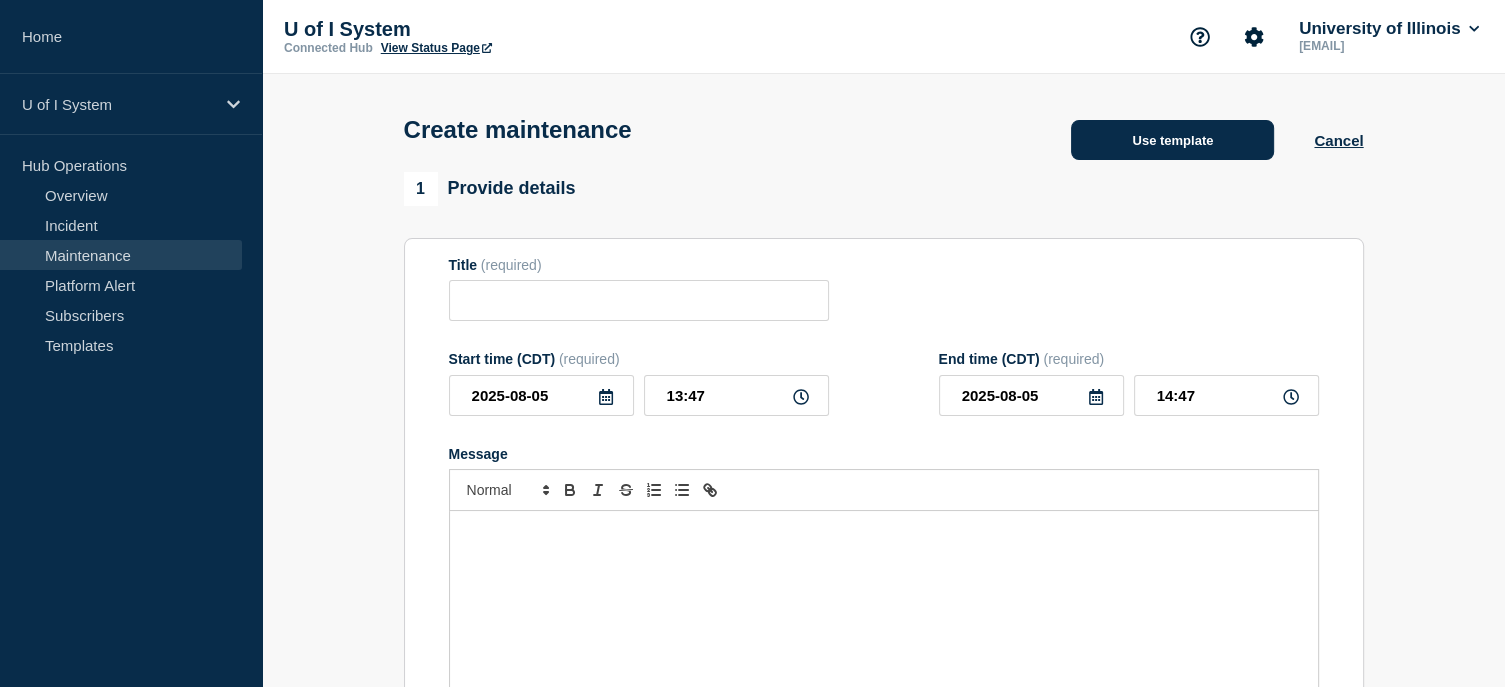 click on "Use template" at bounding box center (1172, 140) 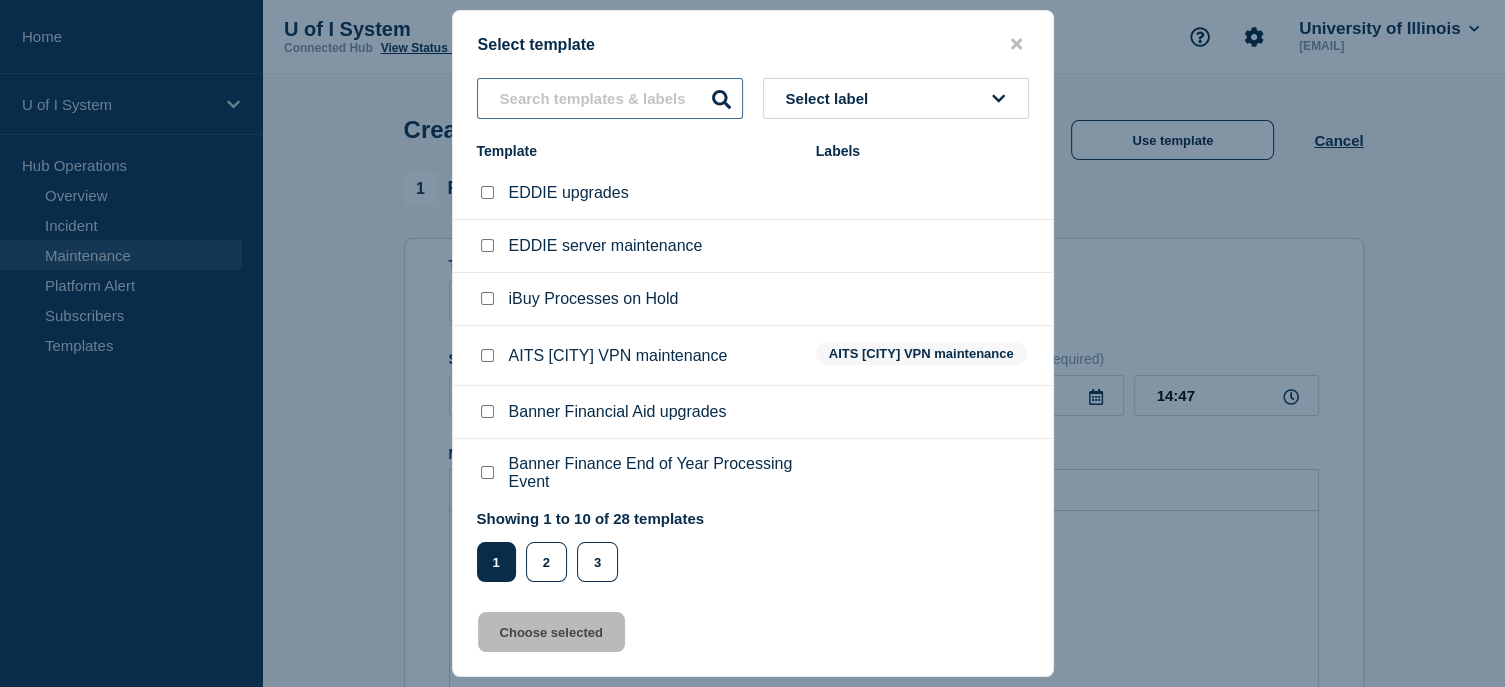 click at bounding box center (610, 98) 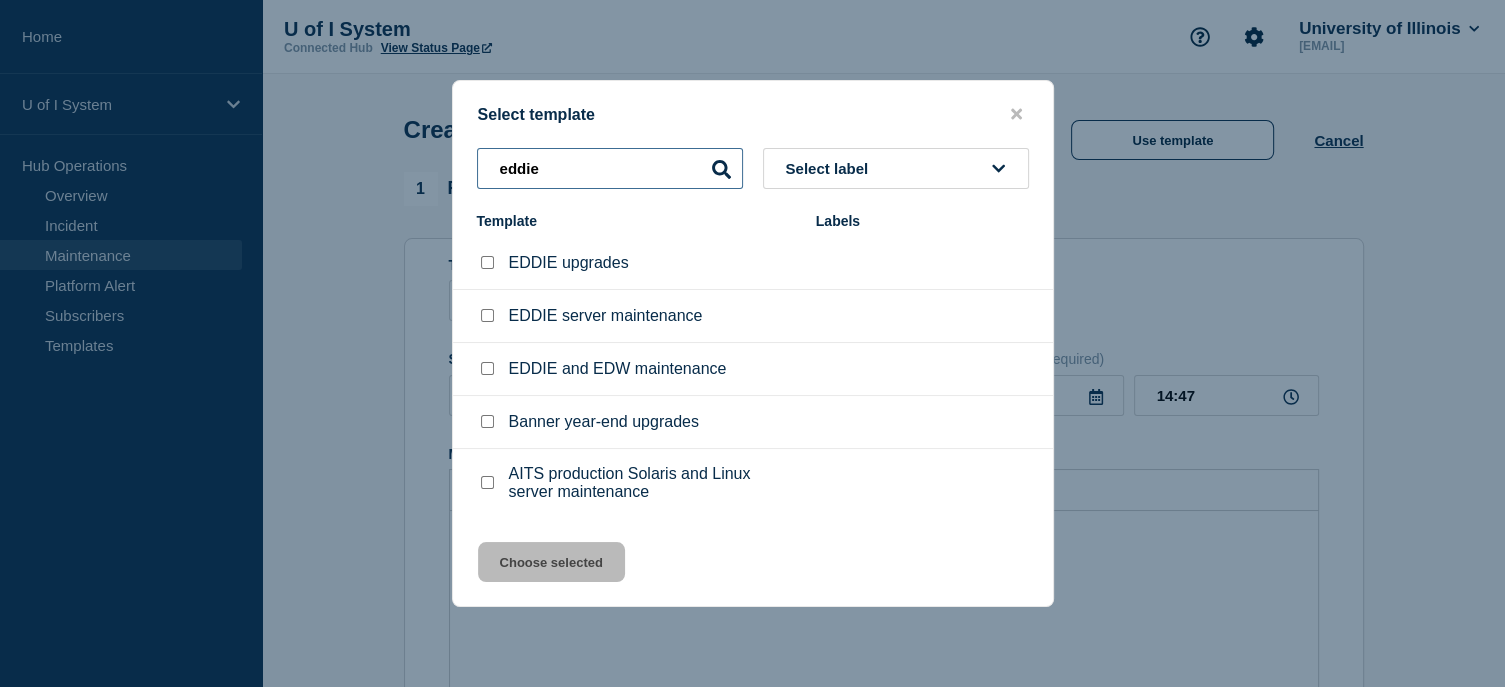 type on "eddie" 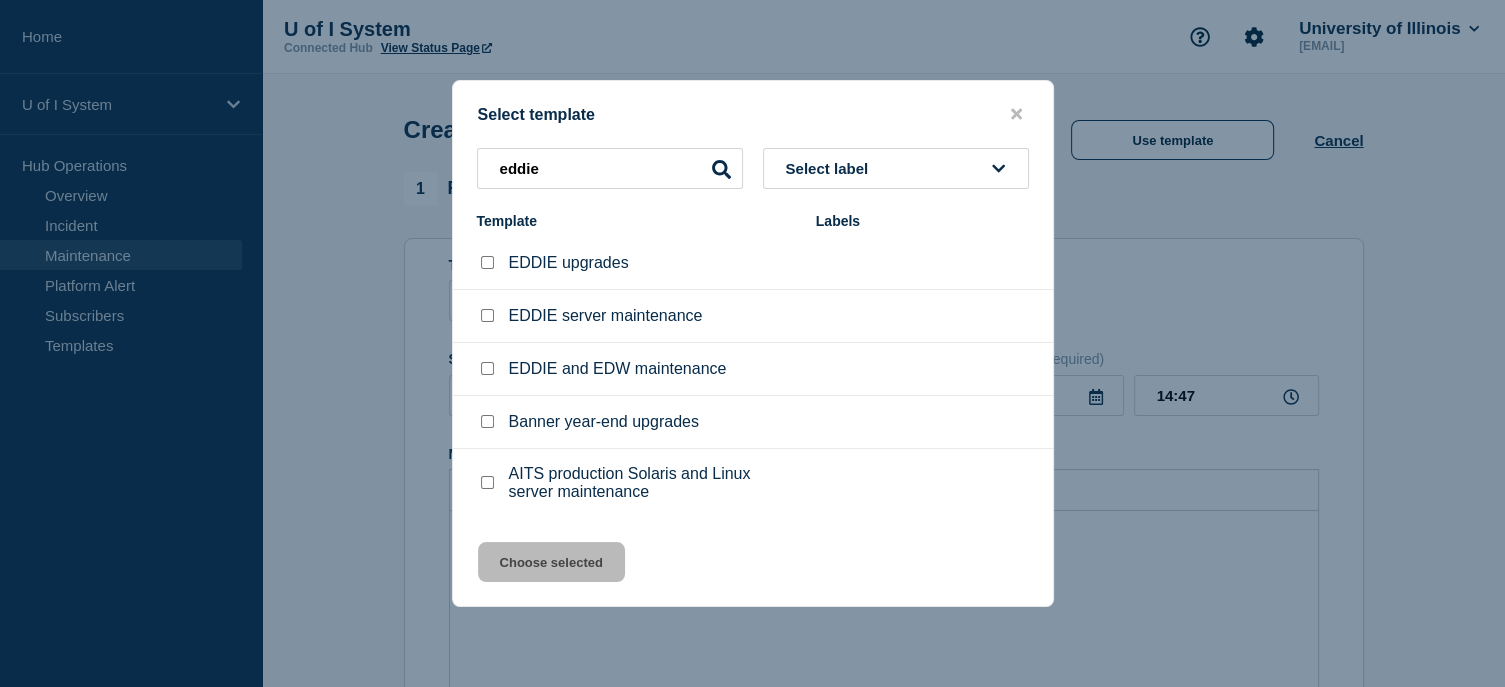 click at bounding box center [487, 315] 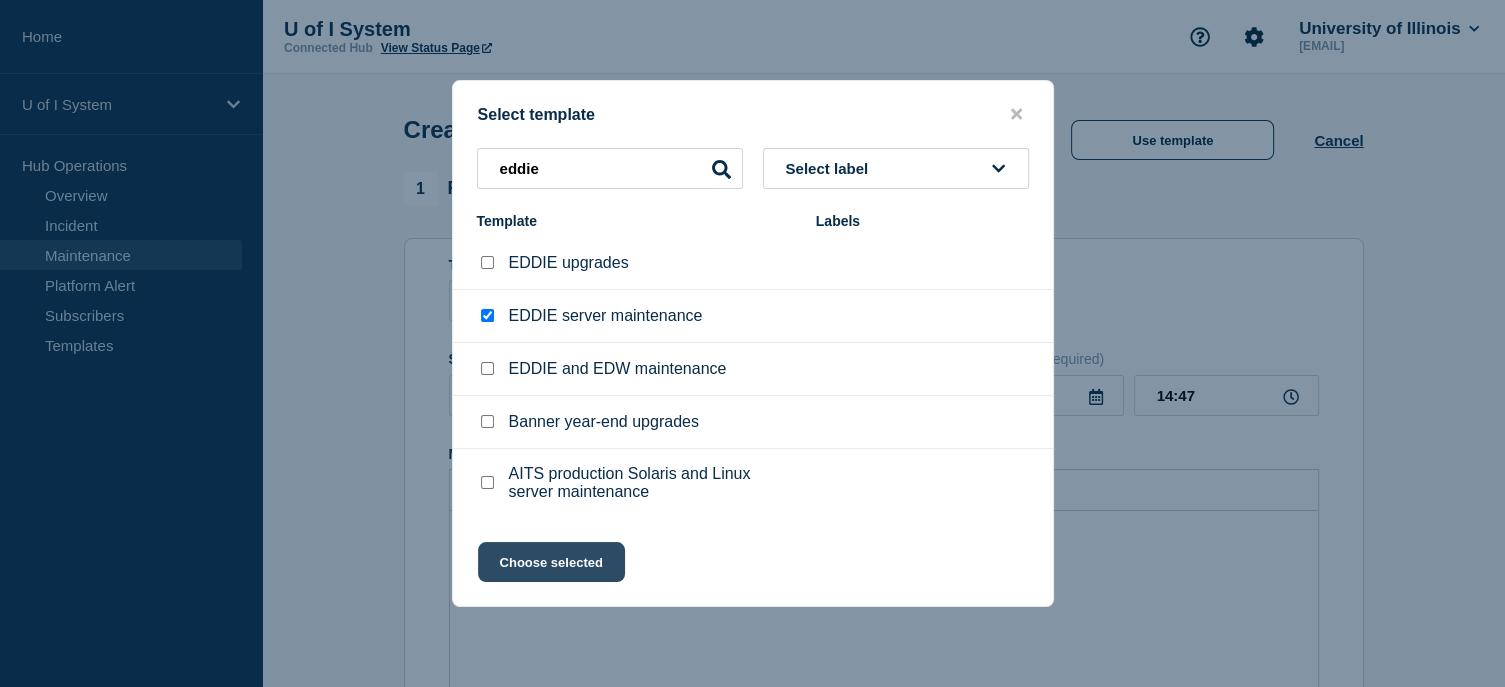 click on "Choose selected" 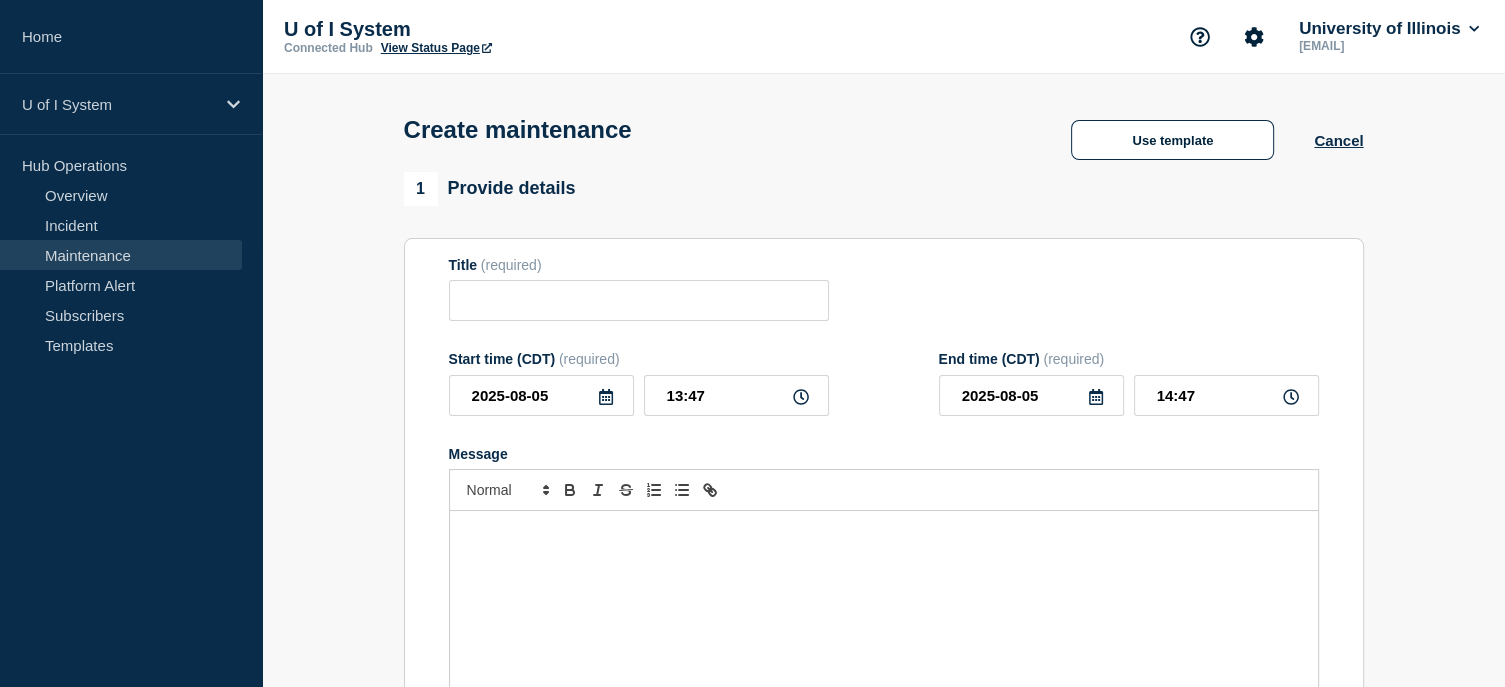 type on "EDDIE server maintenance" 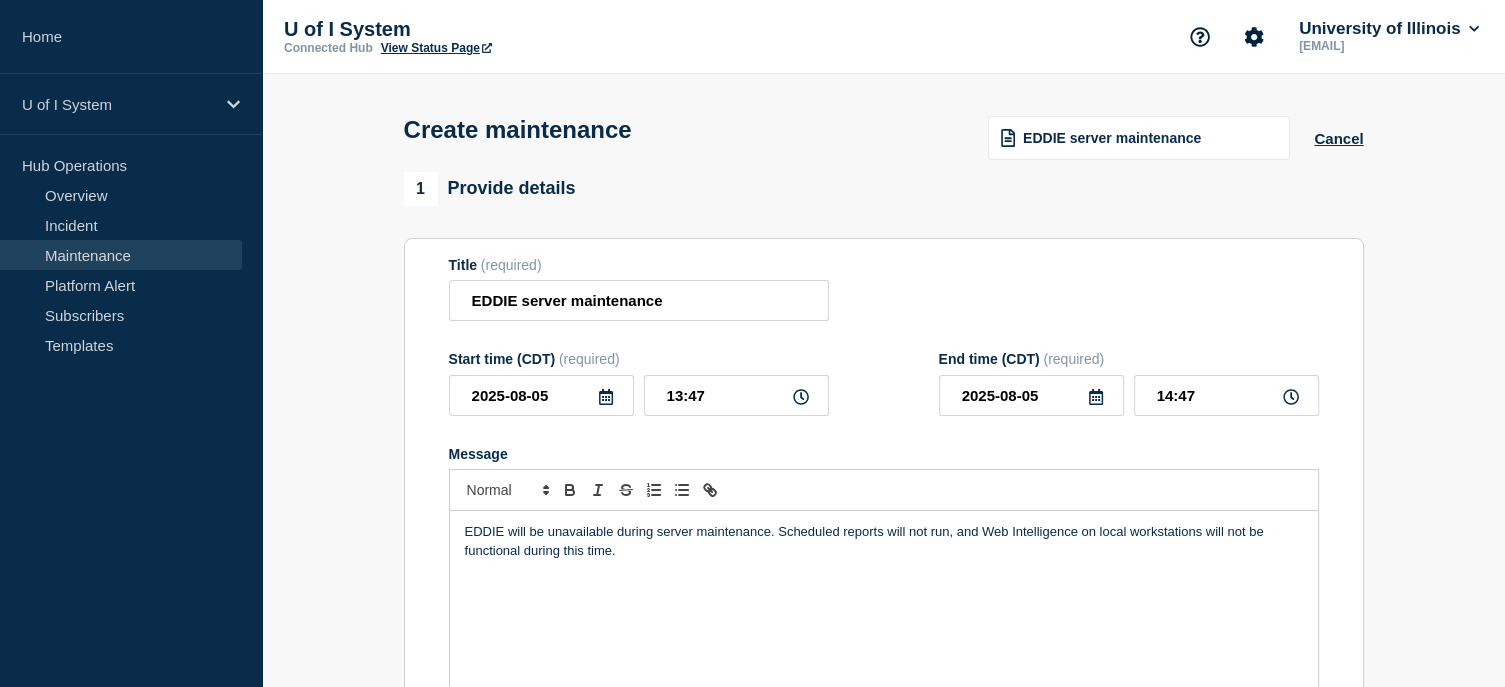 click 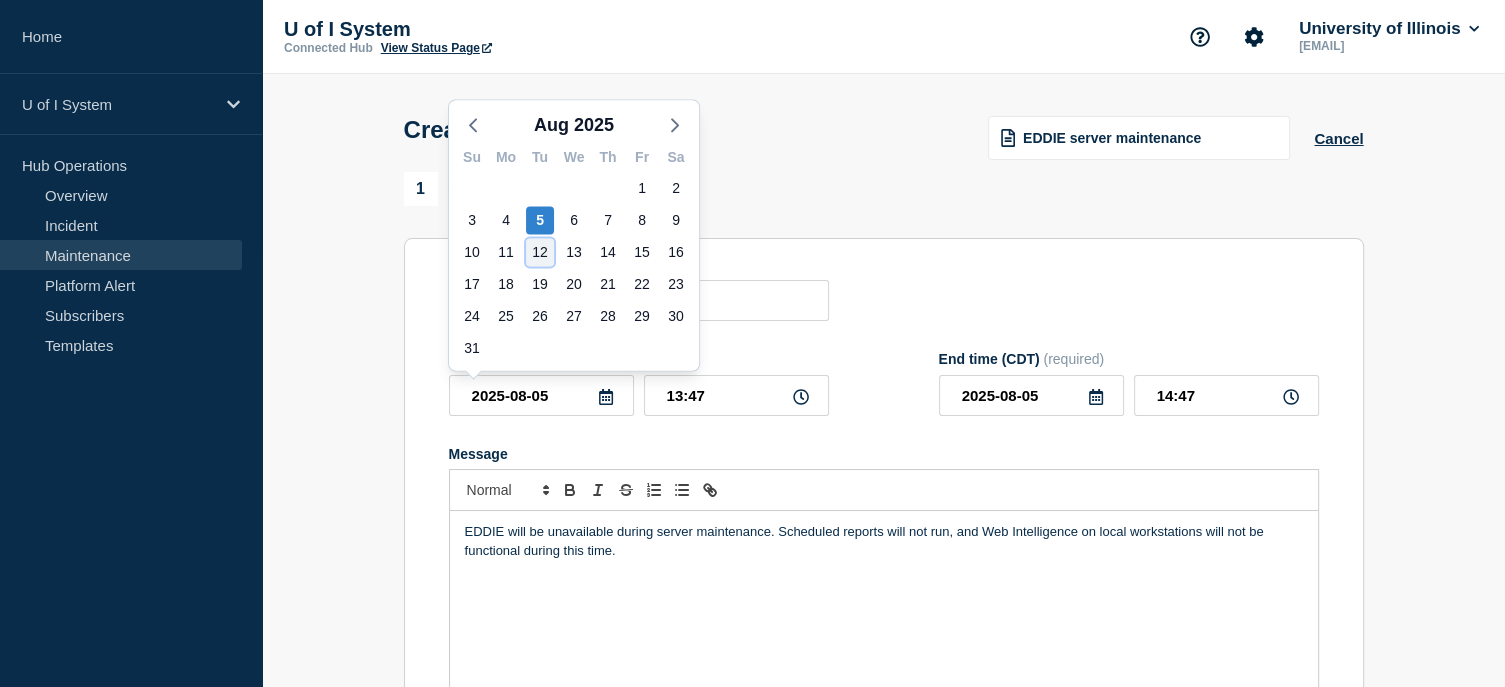 click on "12" 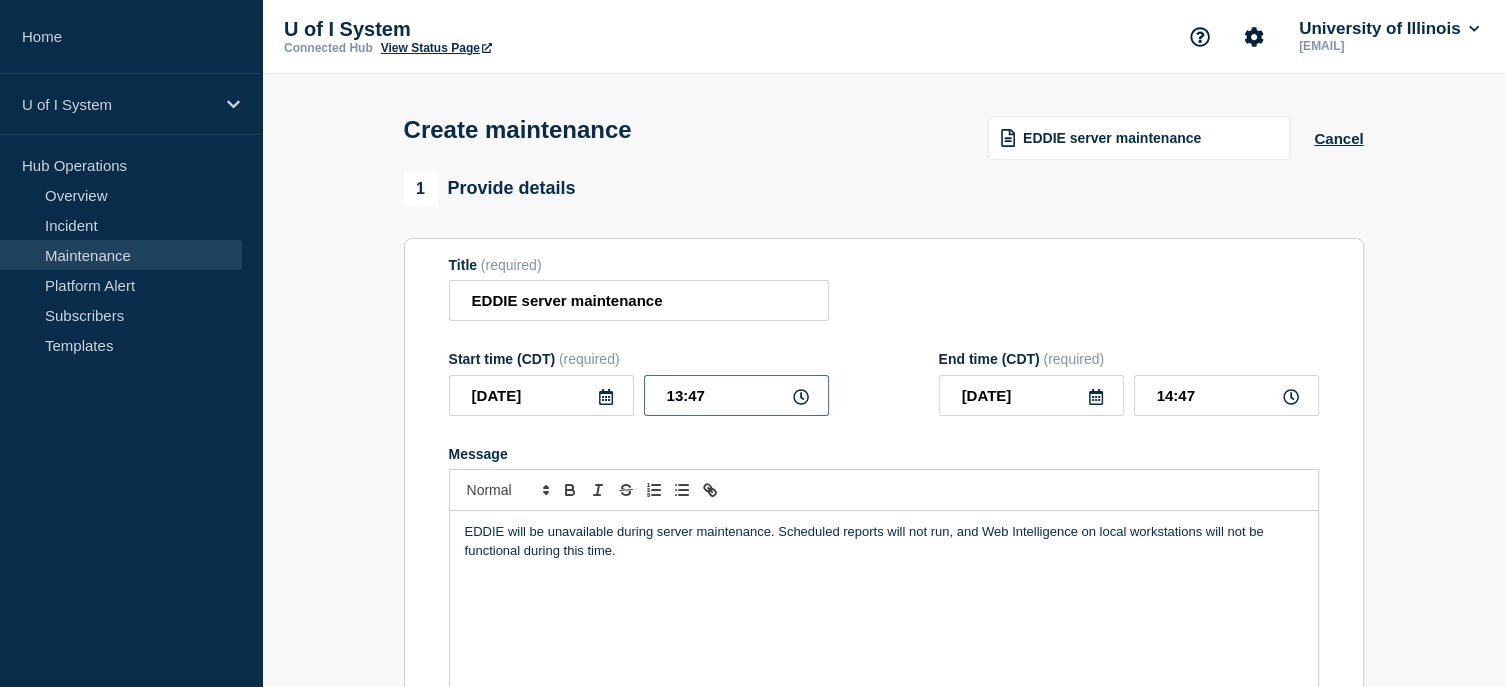 drag, startPoint x: 723, startPoint y: 400, endPoint x: 608, endPoint y: 407, distance: 115.212845 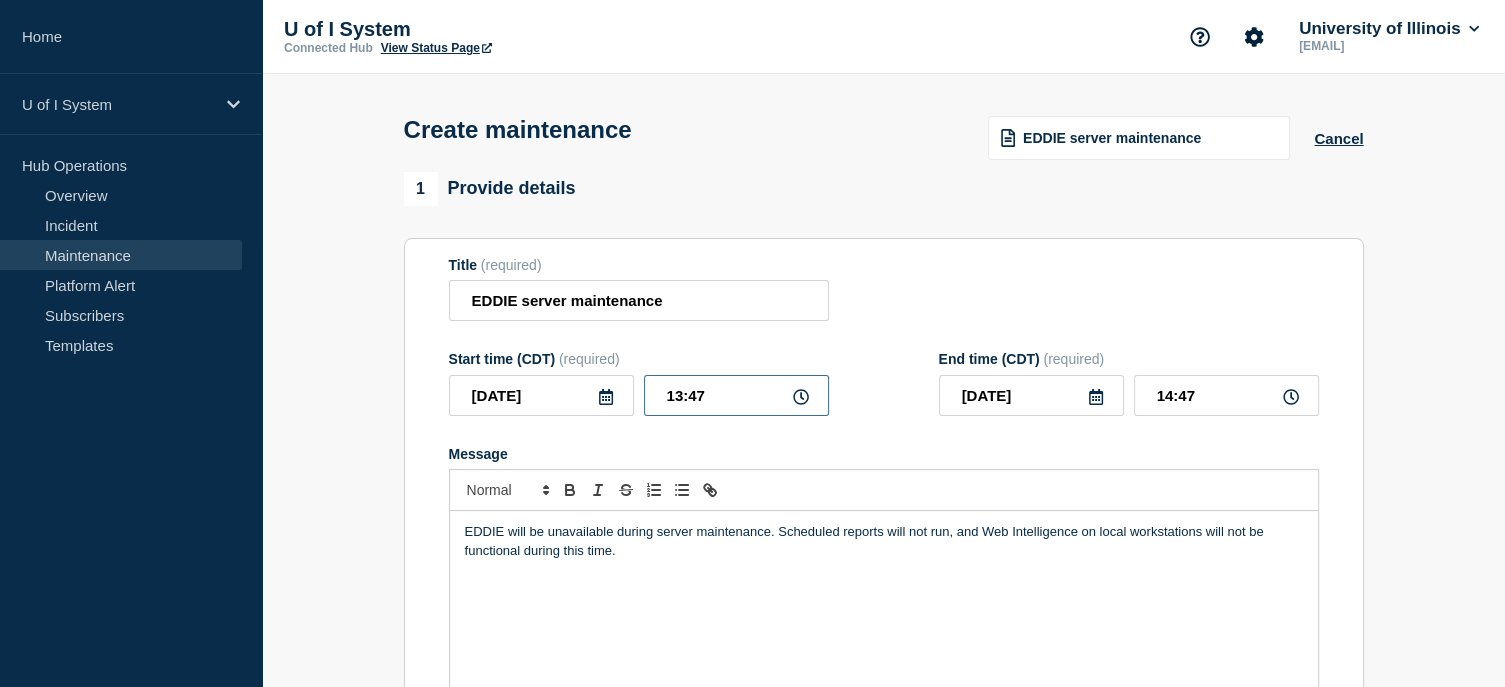 click on "2025-08-12 13:47" at bounding box center [639, 395] 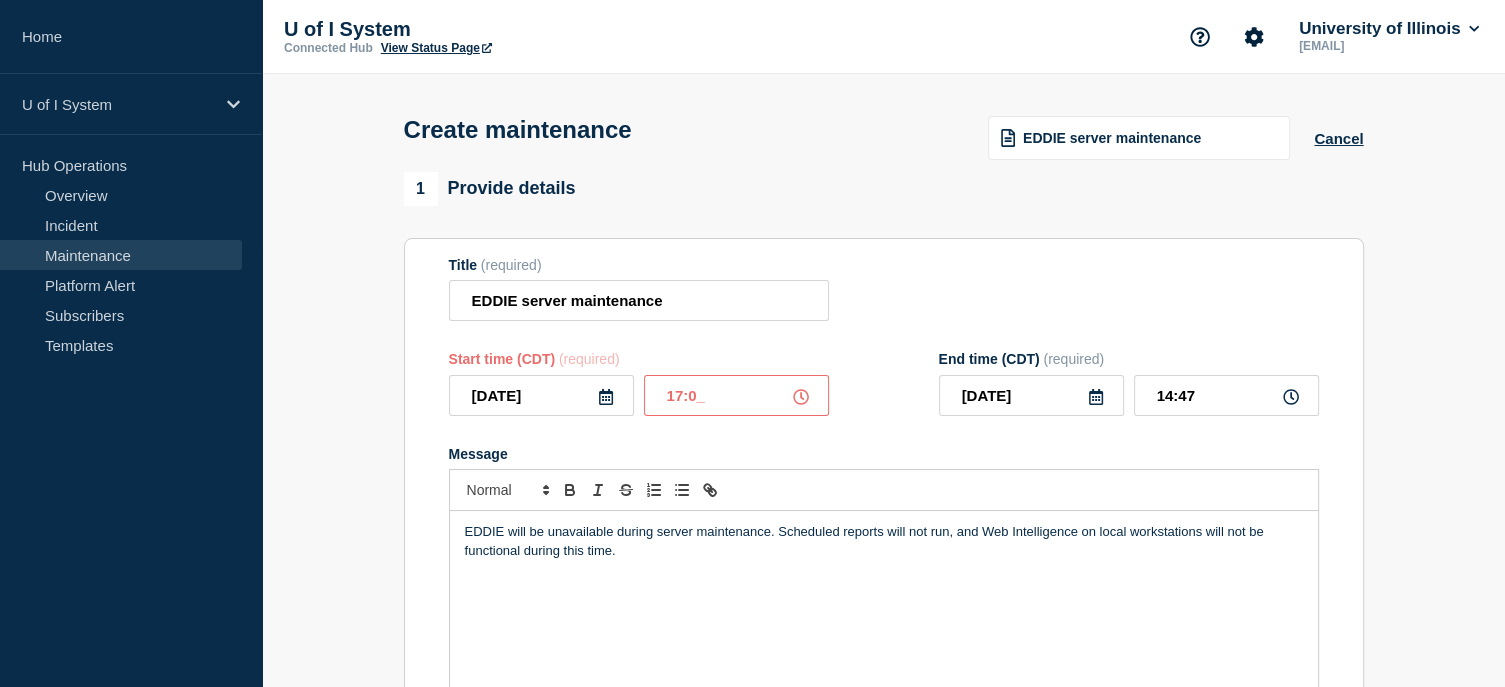 type on "17:00" 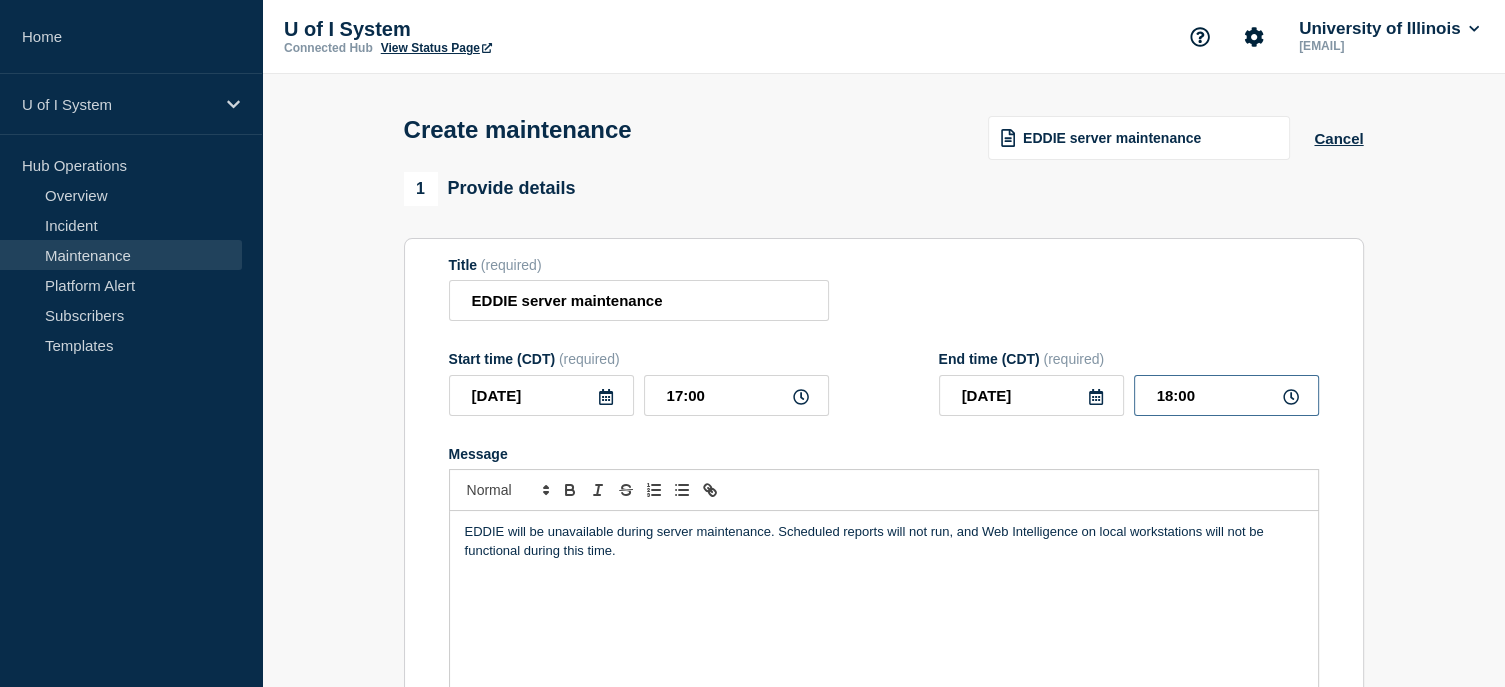 click on "18:00" at bounding box center [1226, 395] 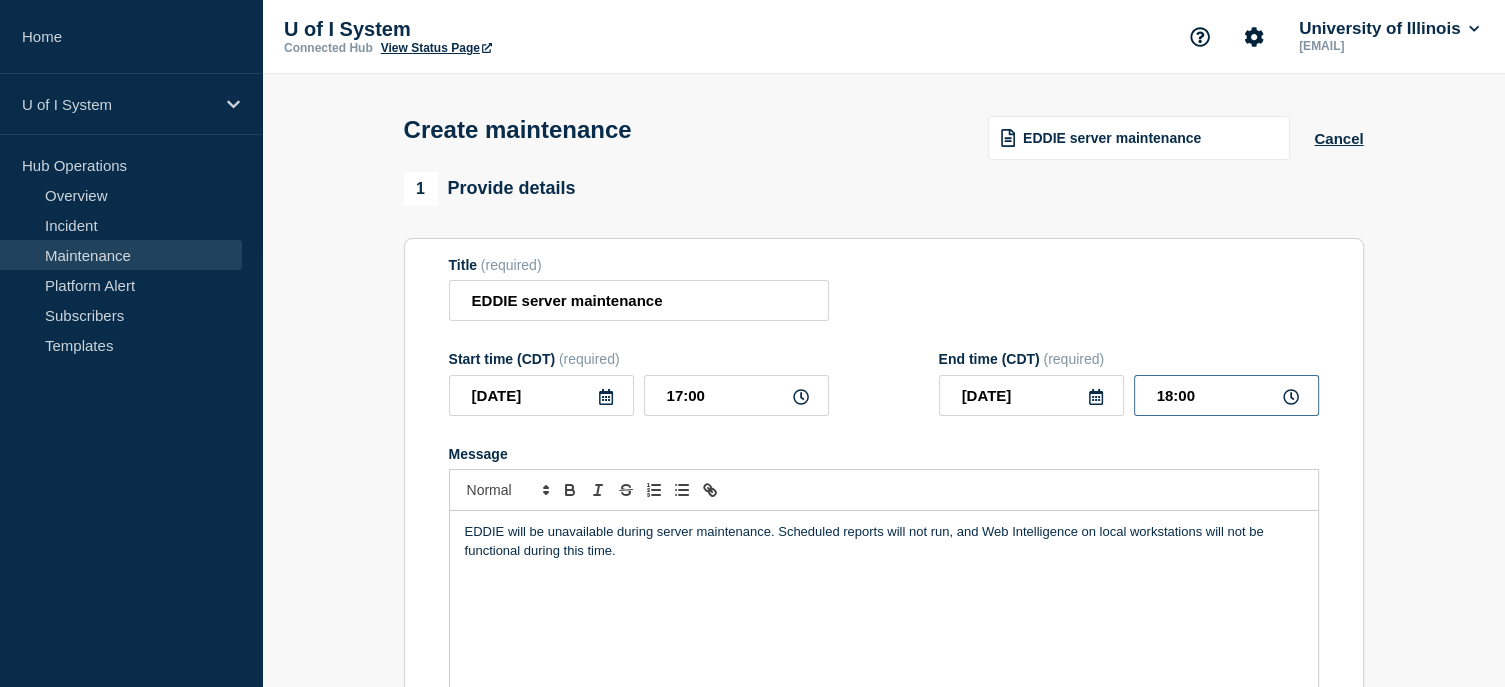 click on "18:00" at bounding box center [1226, 395] 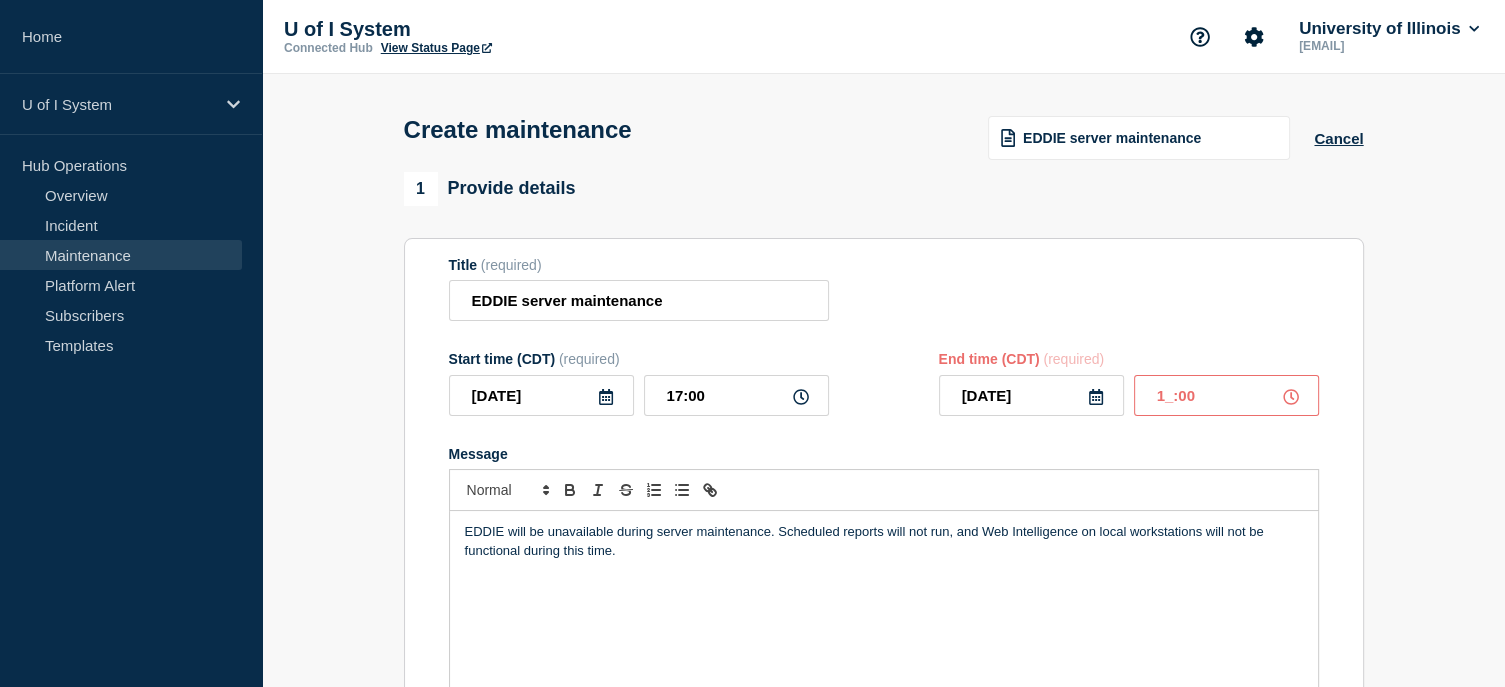 type on "19:00" 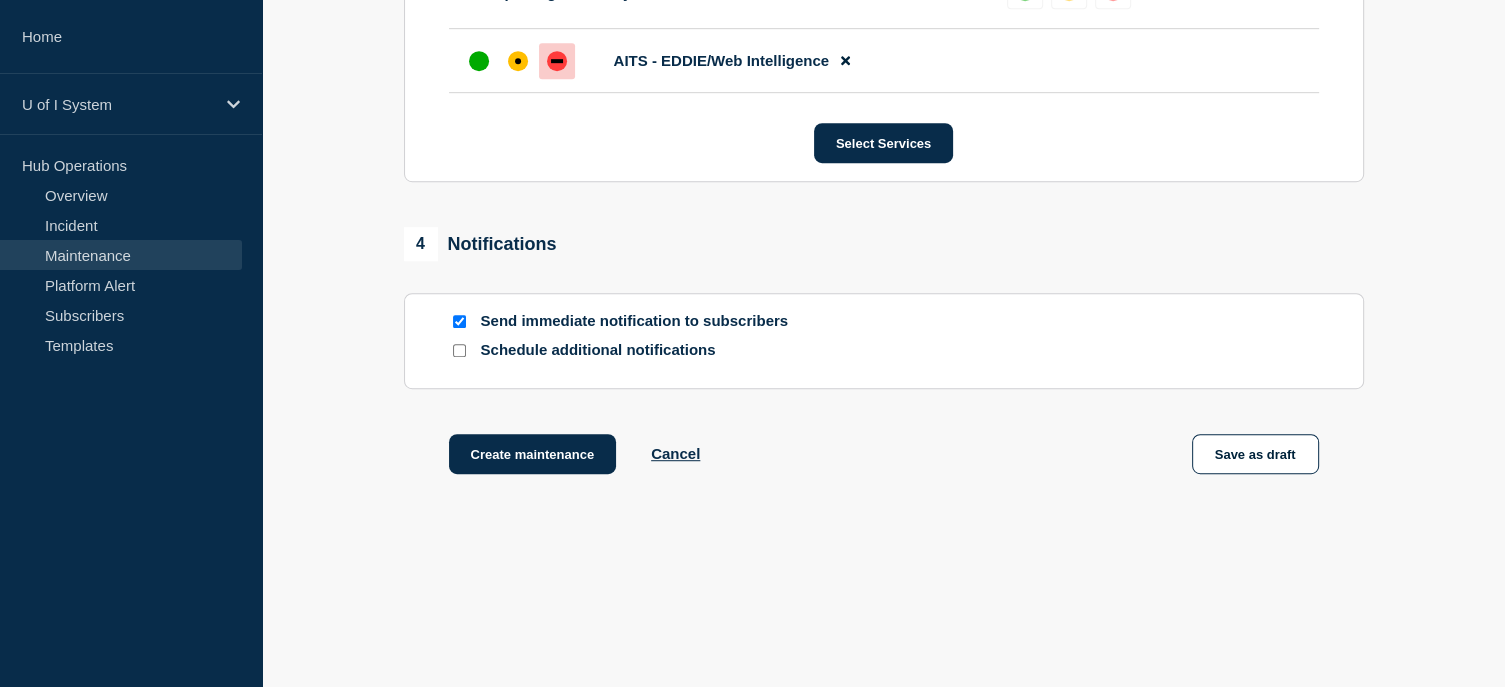 scroll, scrollTop: 1167, scrollLeft: 0, axis: vertical 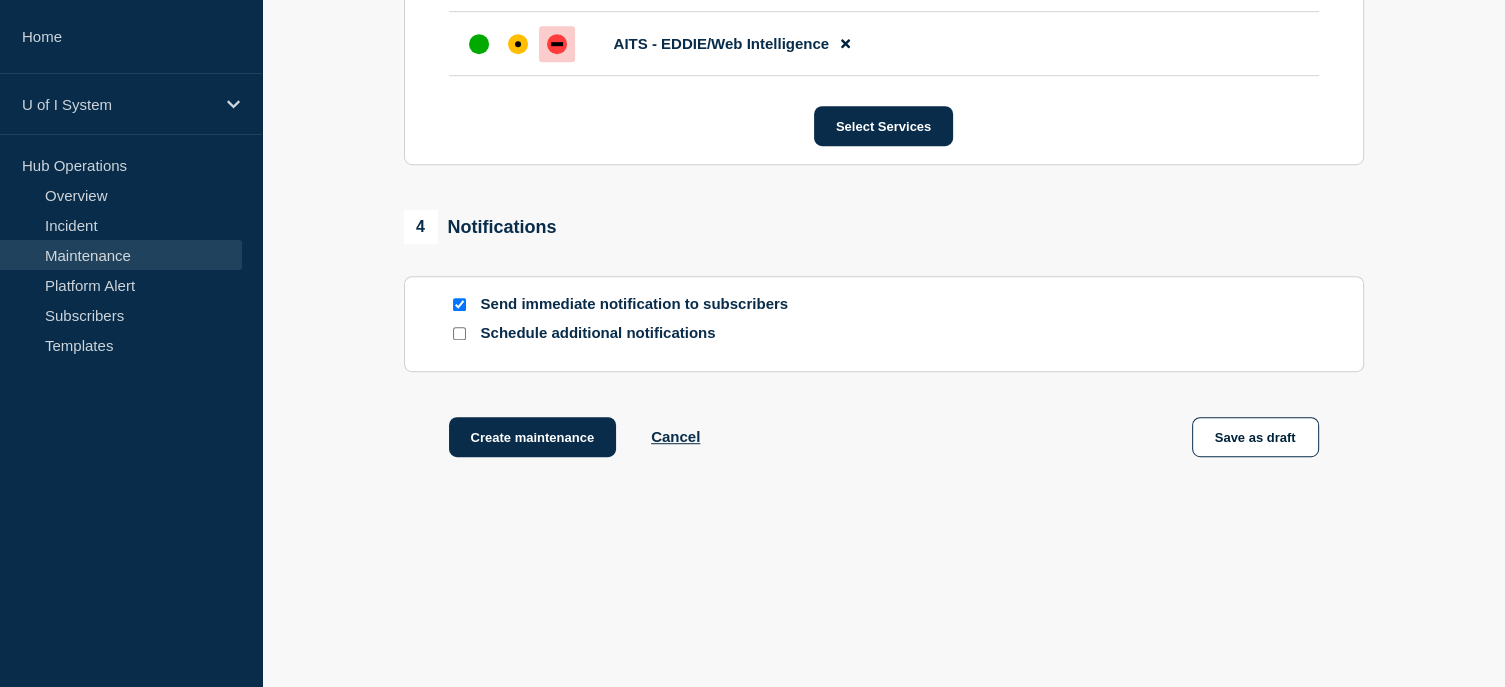 click on "1  Provide details  Title  (required) EDDIE server maintenance Start time (CDT)  (required) 2025-08-12 17:00 End time (CDT)  (required) 2025-08-12 19:00 Message  EDDIE will be unavailable during server maintenance. Scheduled reports will not run, and Web Intelligence on local workstations will not be functional during this time. Suppress automated incidents during maintenance 2  Recurring maintenance  Repeat maintenance 3  Set affected Services  Reset Clear all  Data Reporting and Analytics Reset Remove the group Remove   AITS - EDDIE/Web Intelligence Select Services 4  Notifications  Send immediate notification to subscribers Schedule additional notifications Create maintenance Cancel Save as draft" at bounding box center (883, -239) 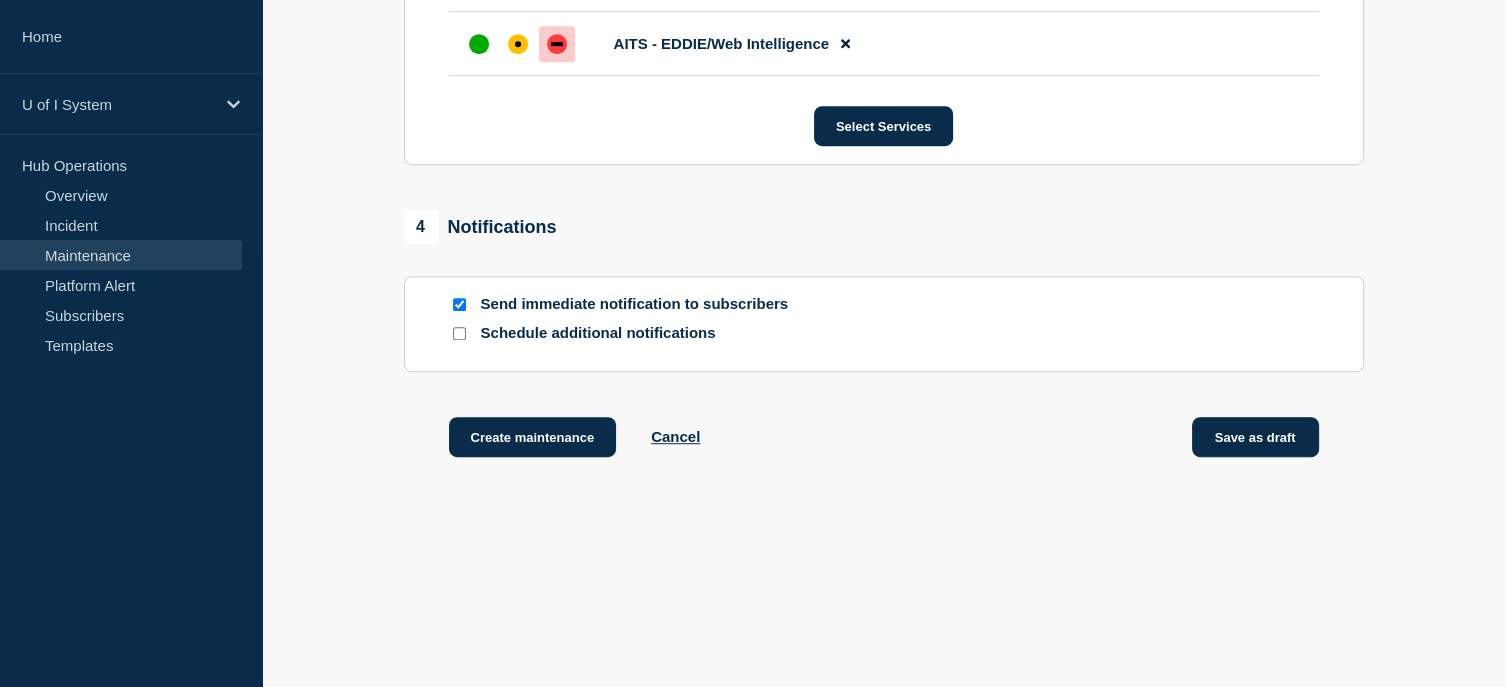 click on "Save as draft" at bounding box center (1255, 437) 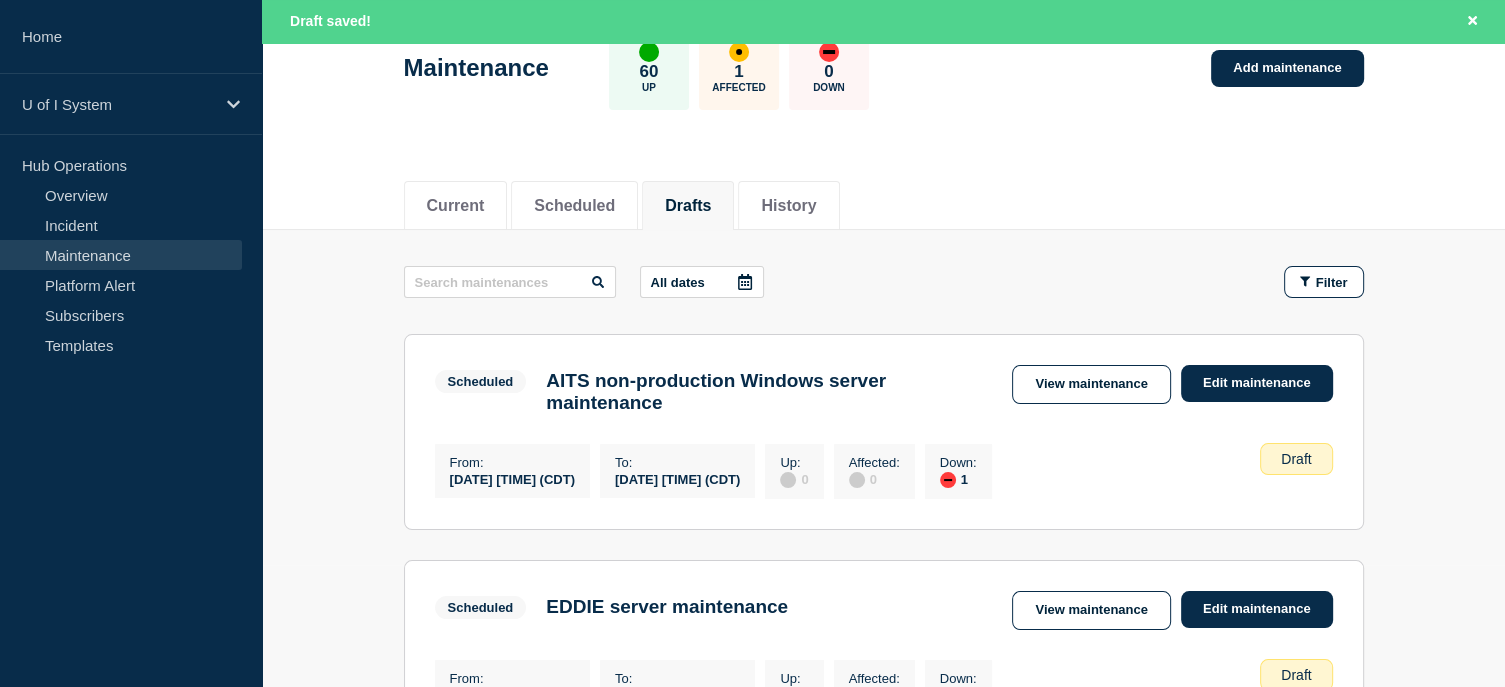 scroll, scrollTop: 120, scrollLeft: 0, axis: vertical 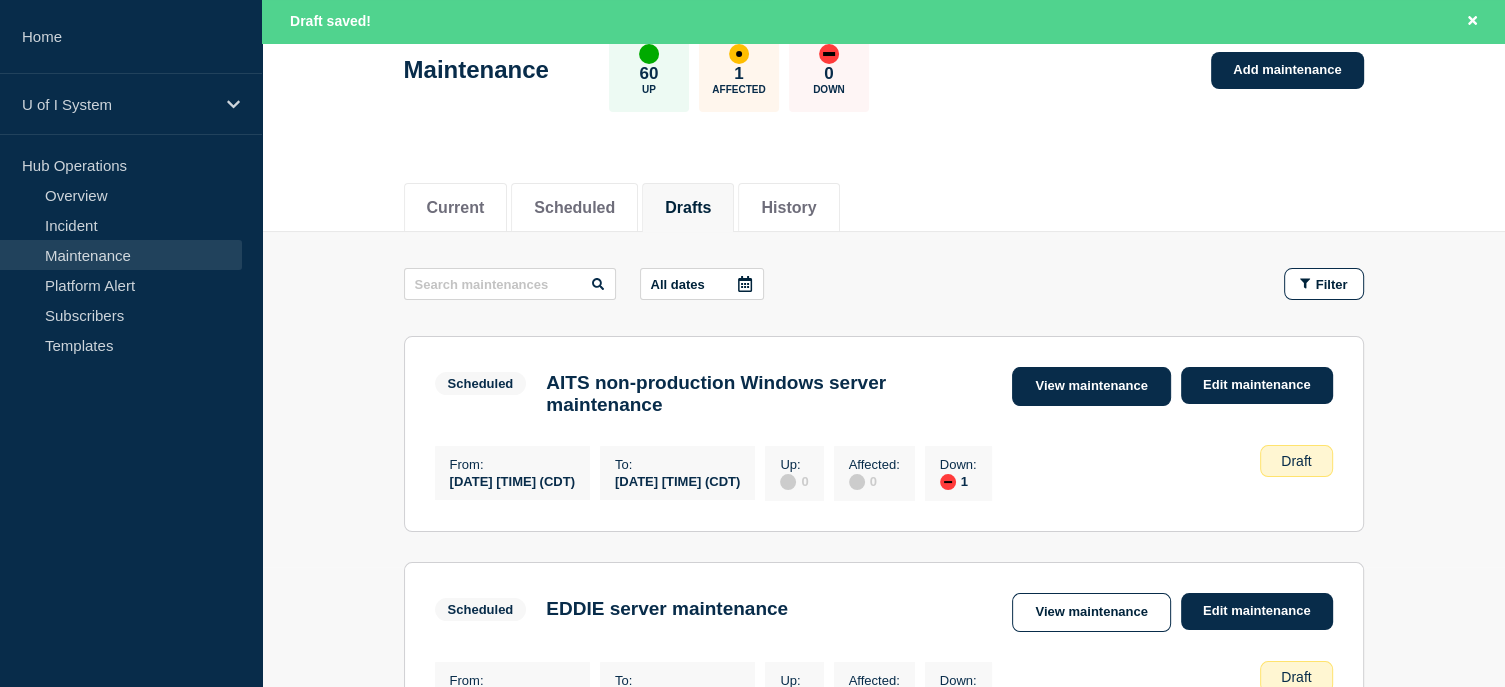 click on "View maintenance" at bounding box center [1091, 386] 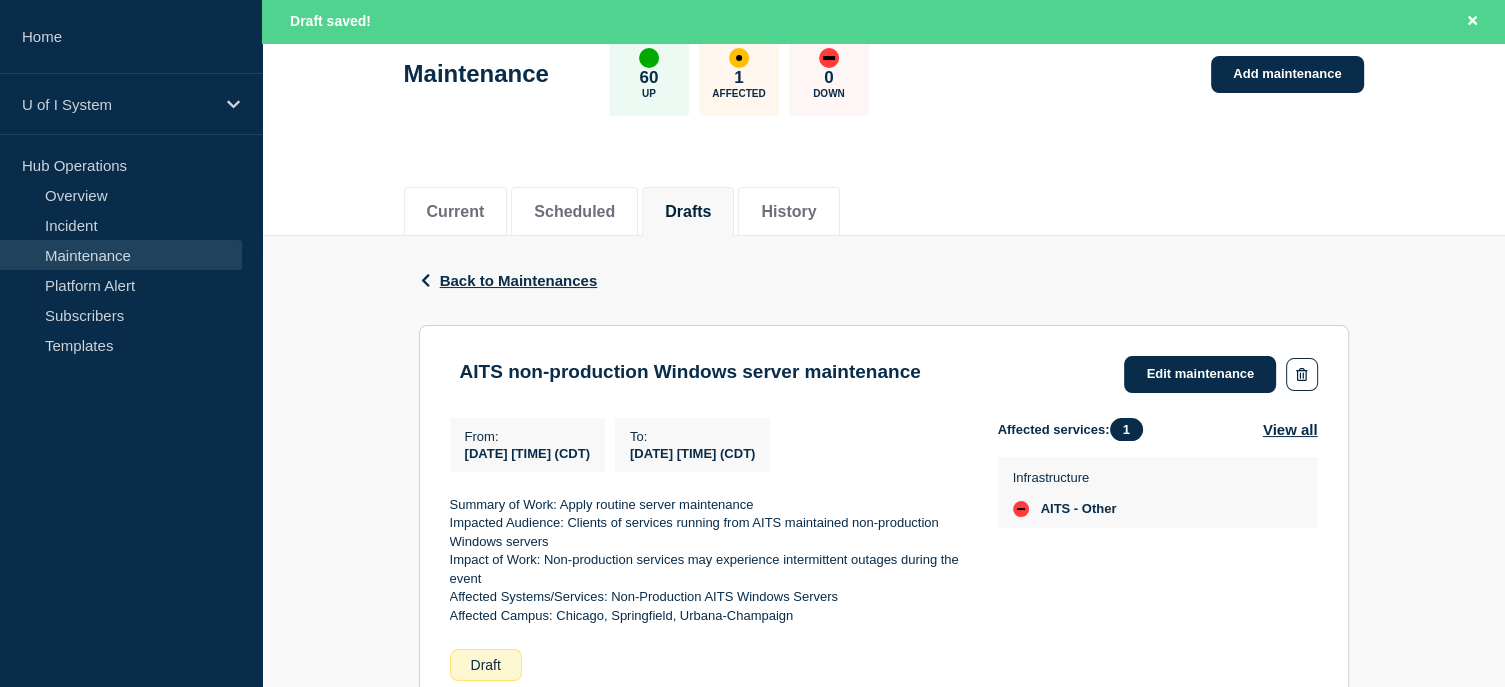 scroll, scrollTop: 172, scrollLeft: 0, axis: vertical 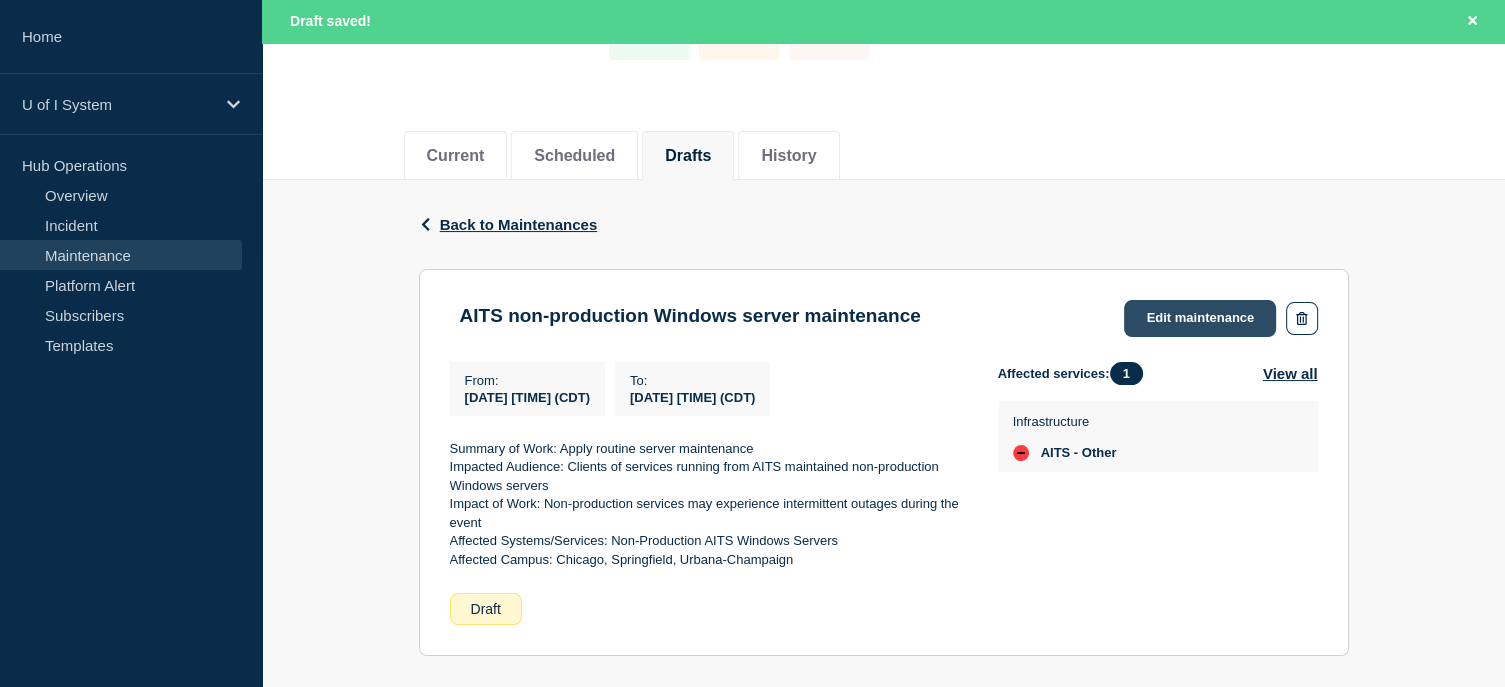 click on "Edit maintenance" 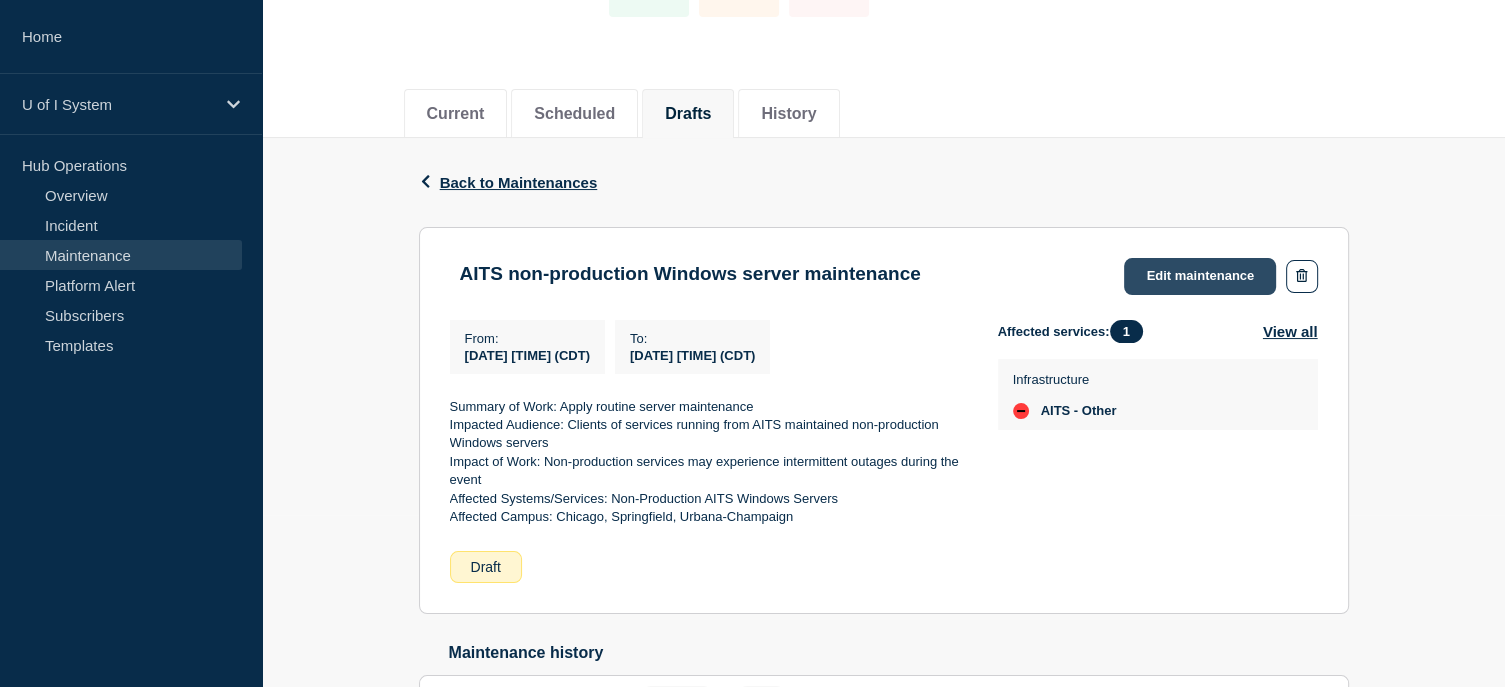 scroll, scrollTop: 129, scrollLeft: 0, axis: vertical 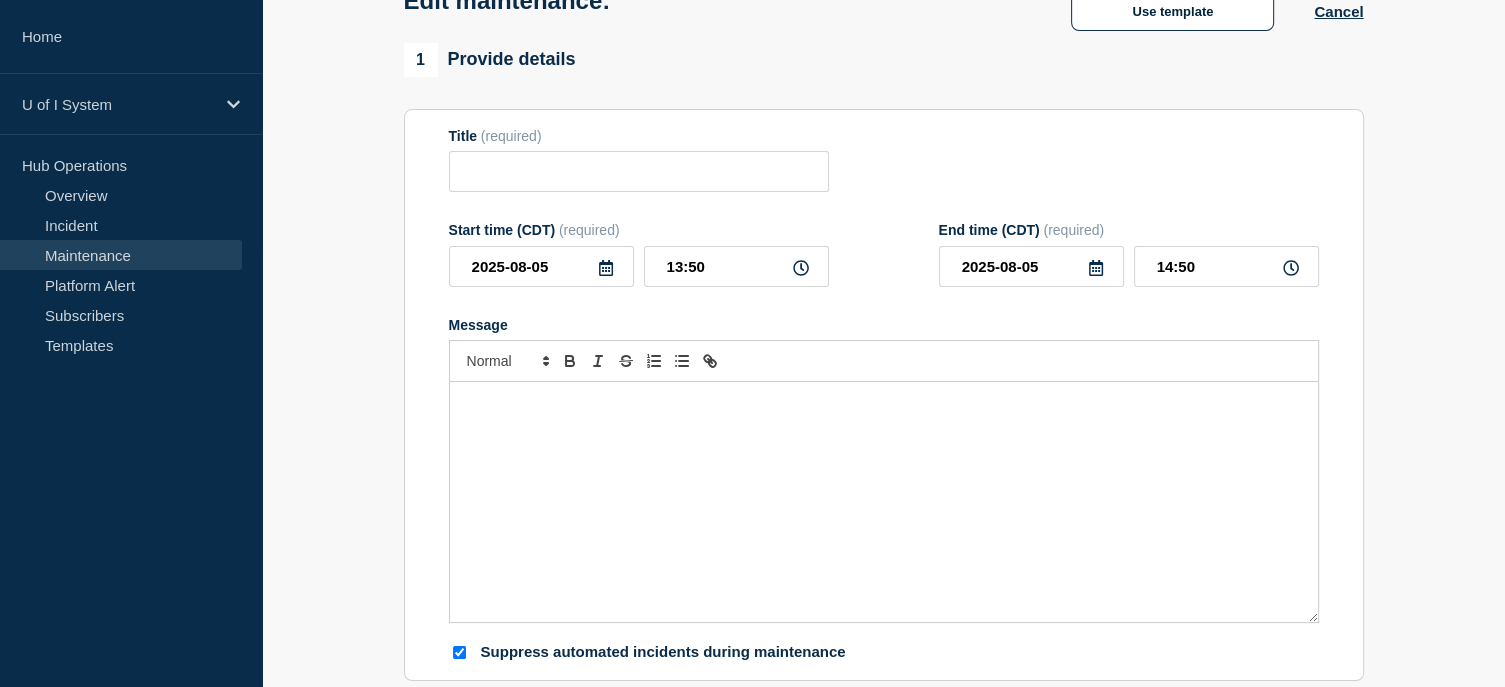 type on "AITS non-production Windows server maintenance" 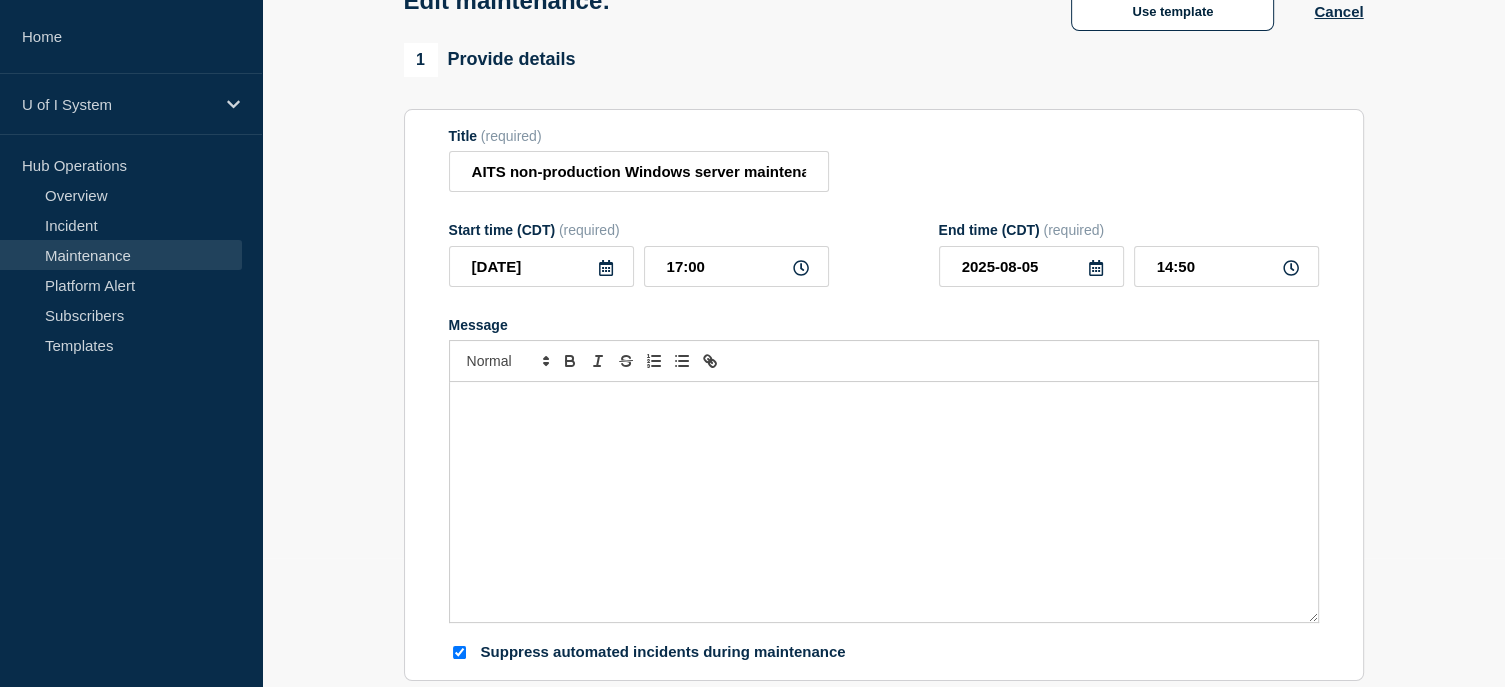 type on "2025-08-12" 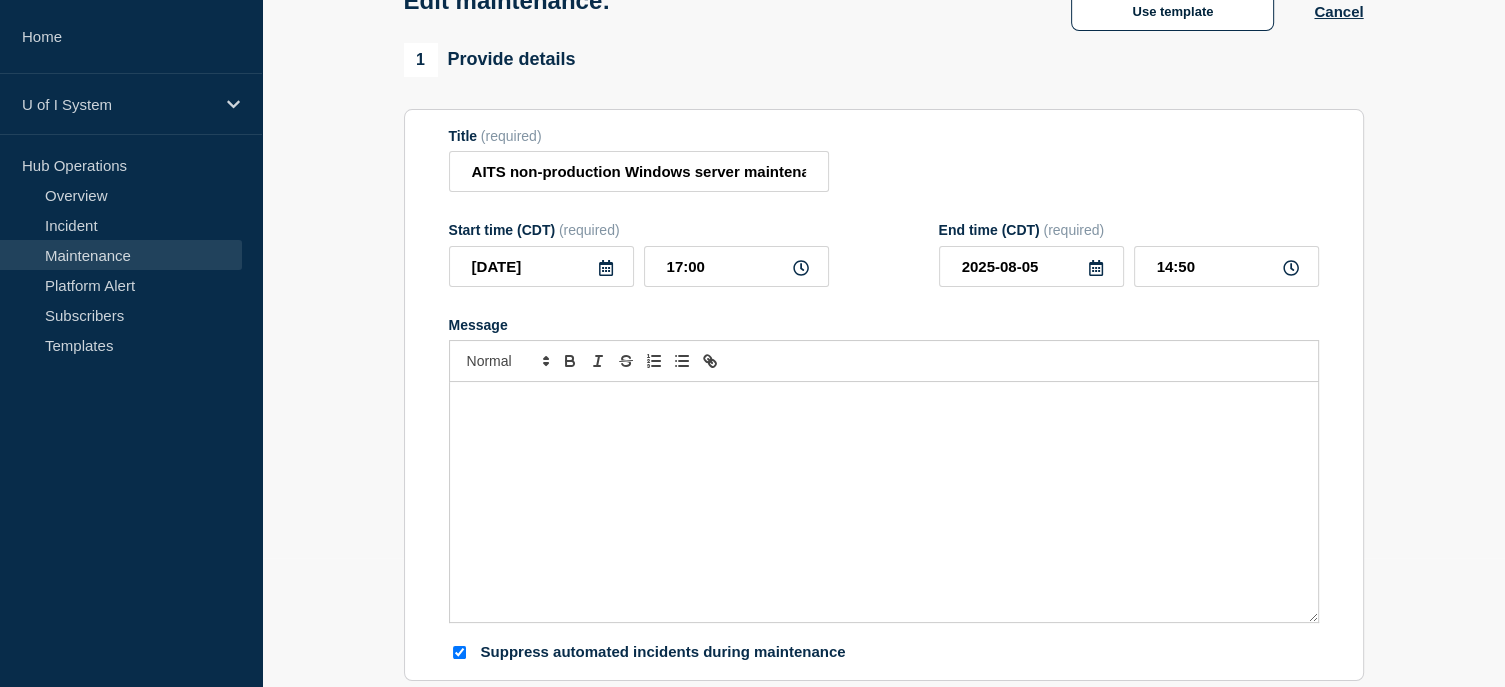 type on "22:00" 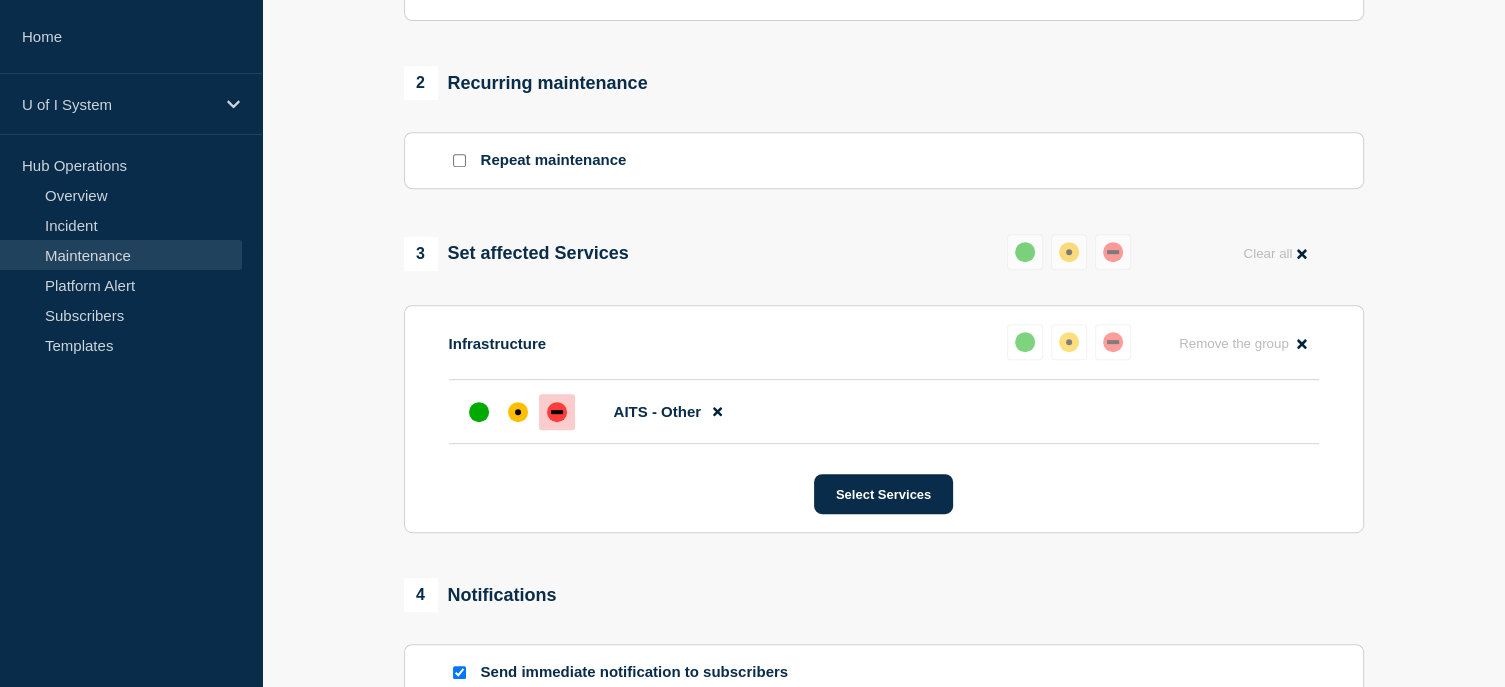 scroll, scrollTop: 1100, scrollLeft: 0, axis: vertical 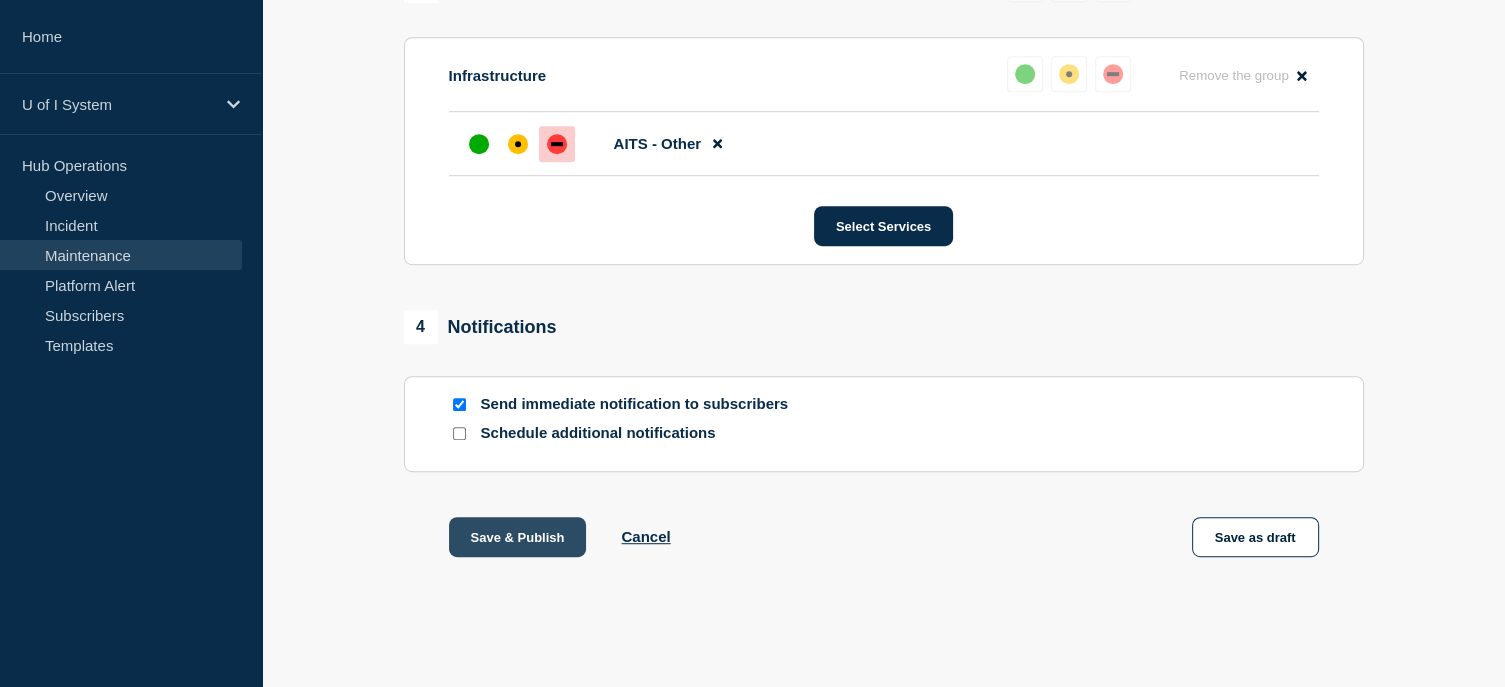 click on "Save & Publish" at bounding box center [518, 537] 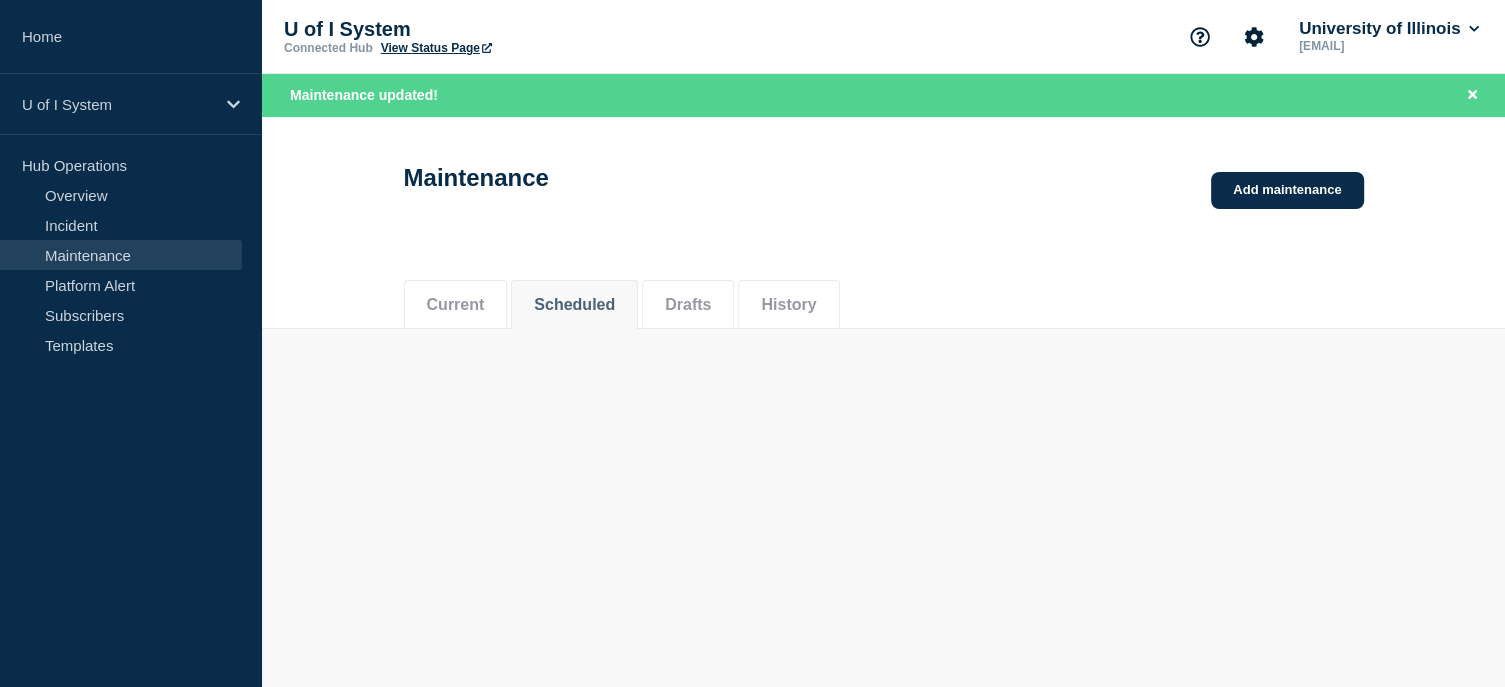 scroll, scrollTop: 0, scrollLeft: 0, axis: both 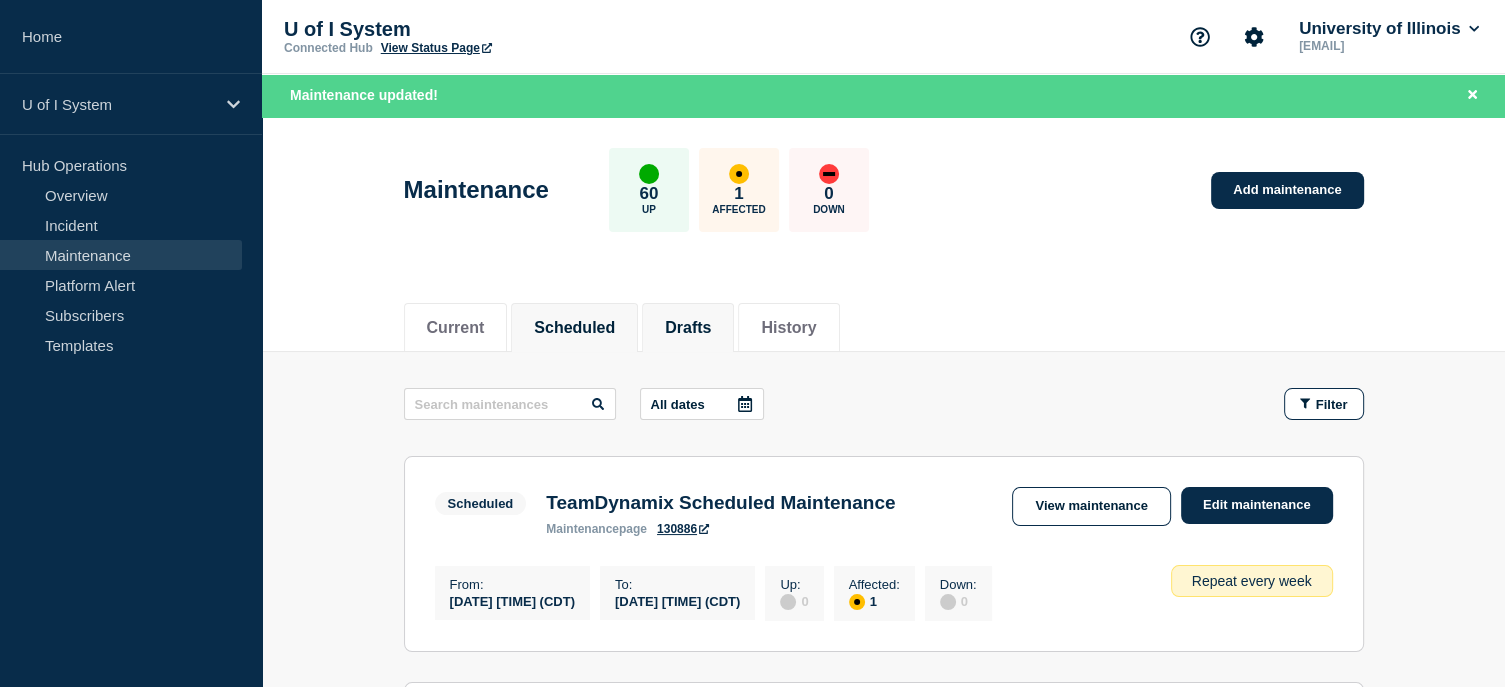 click on "Drafts" at bounding box center [688, 328] 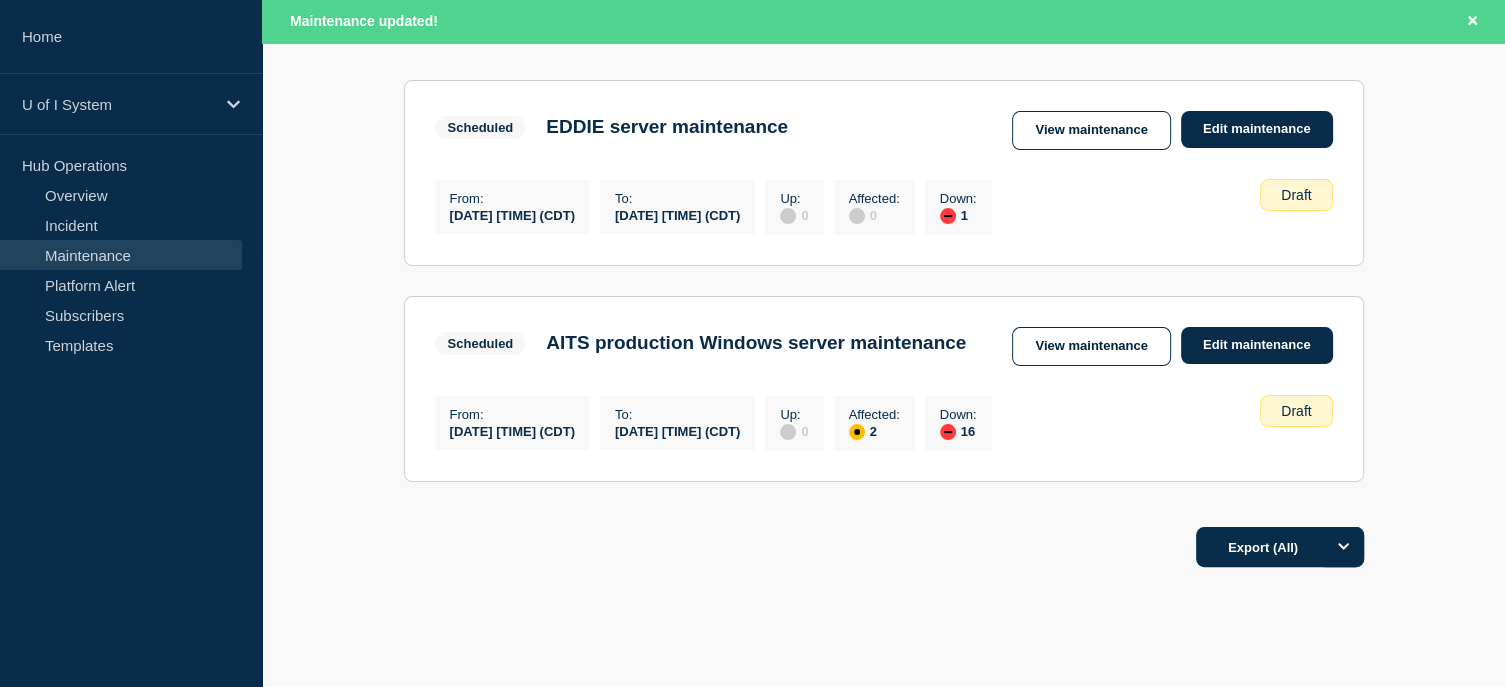 scroll, scrollTop: 416, scrollLeft: 0, axis: vertical 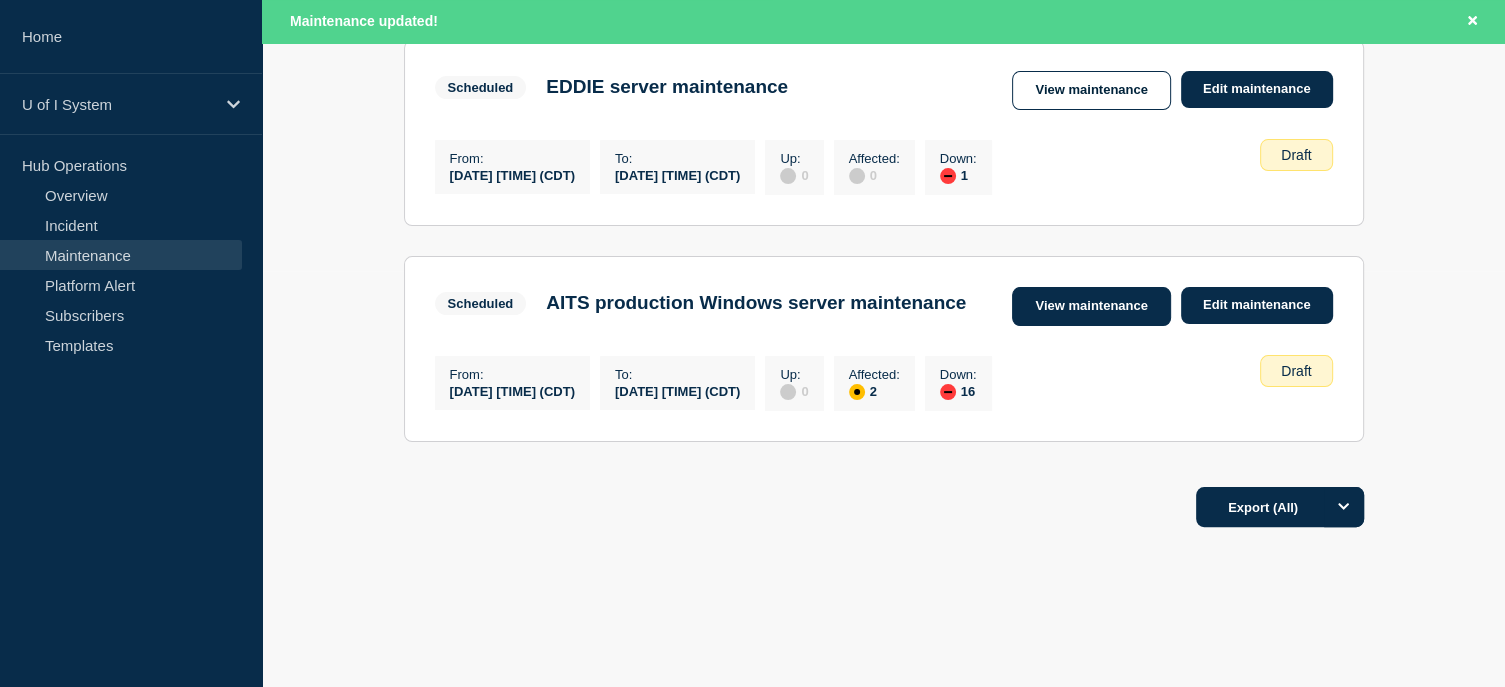 click on "View maintenance" at bounding box center [1091, 306] 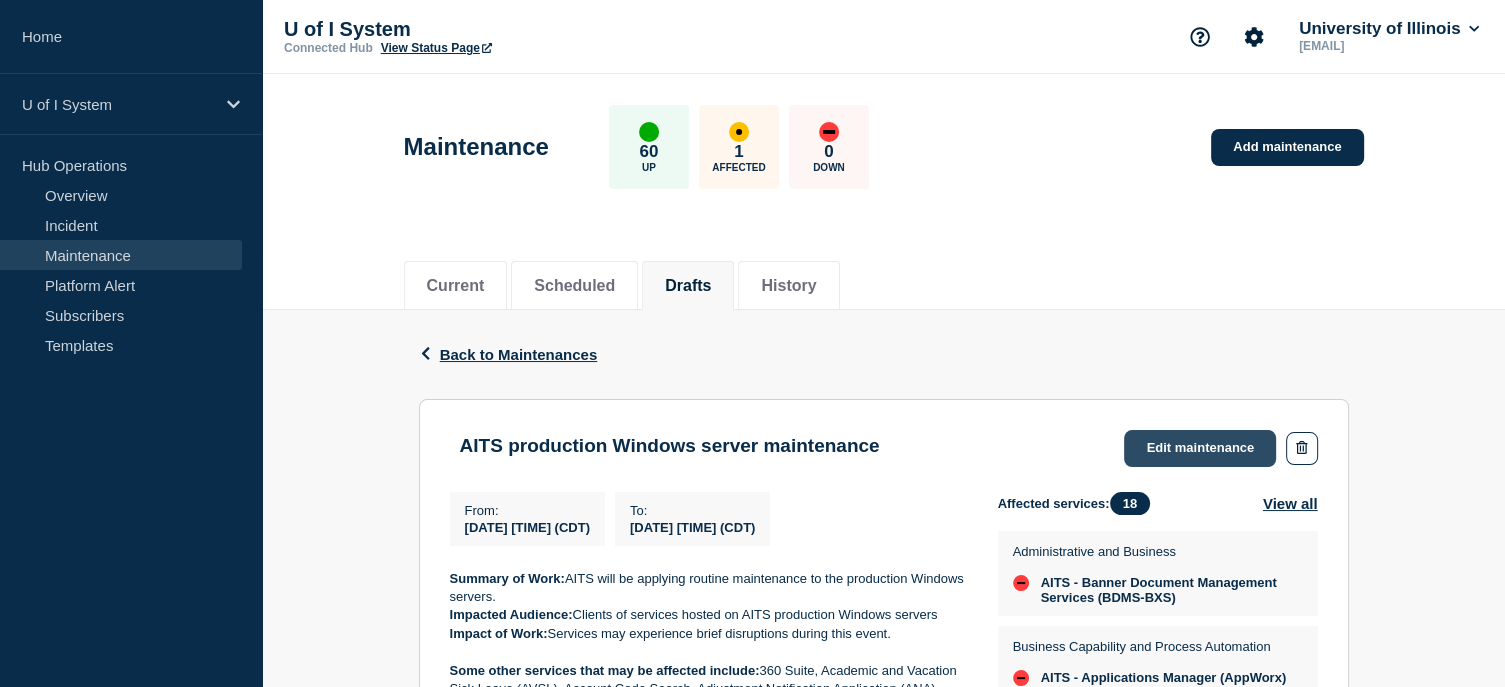 click on "Edit maintenance" 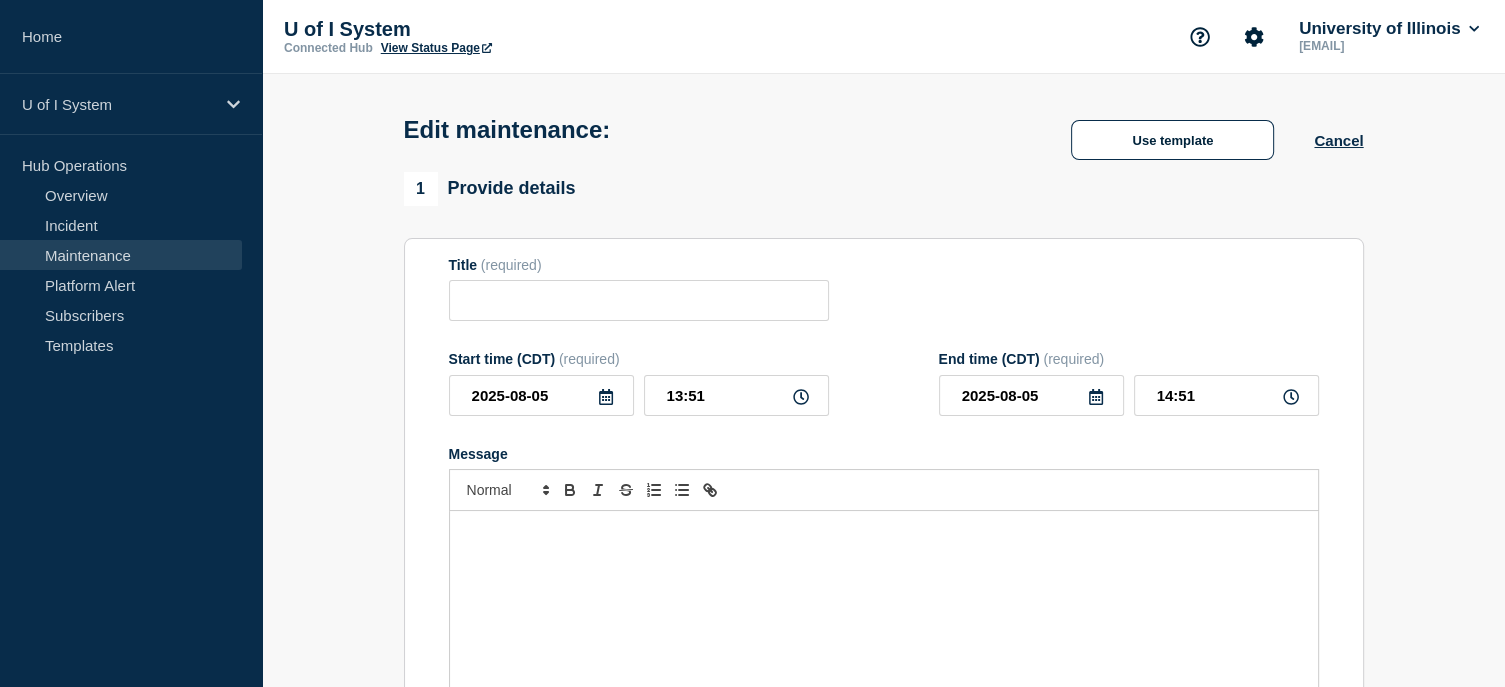 type on "AITS production Windows server maintenance" 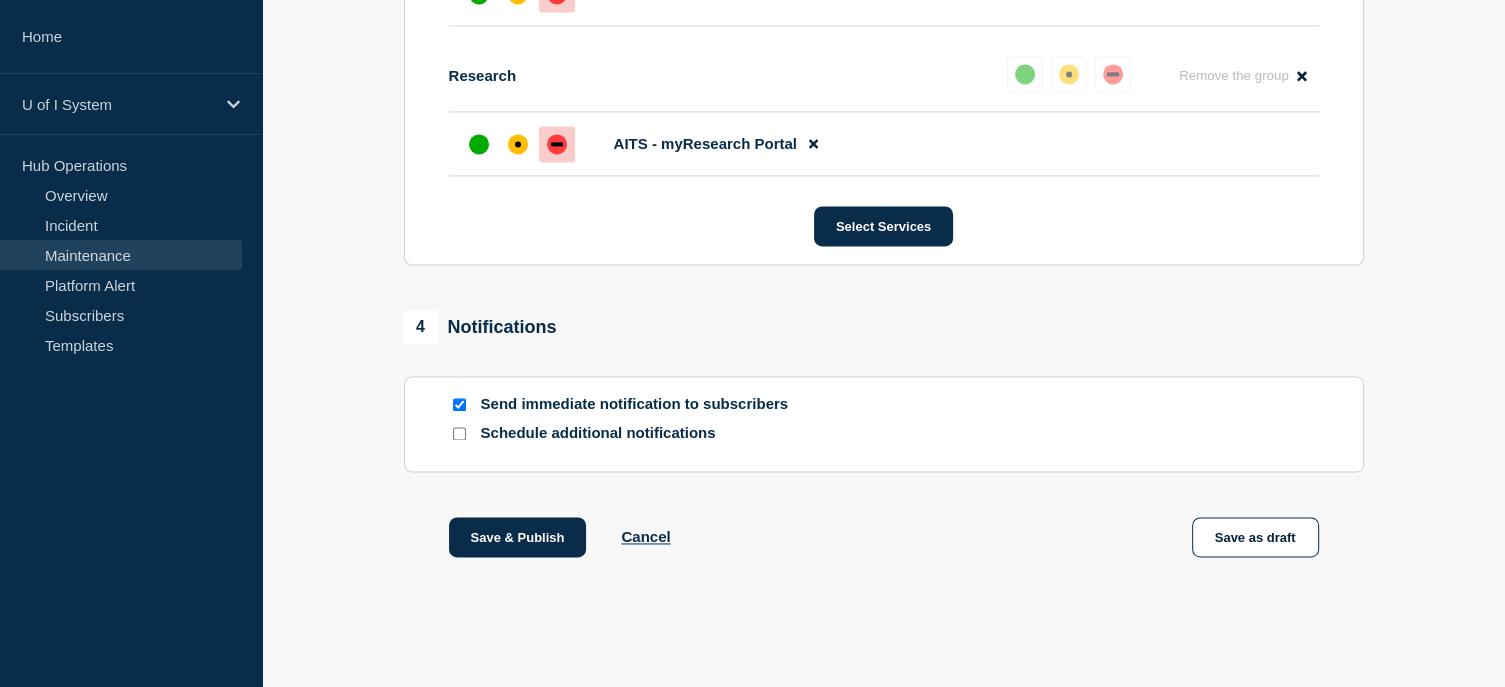 scroll, scrollTop: 2984, scrollLeft: 0, axis: vertical 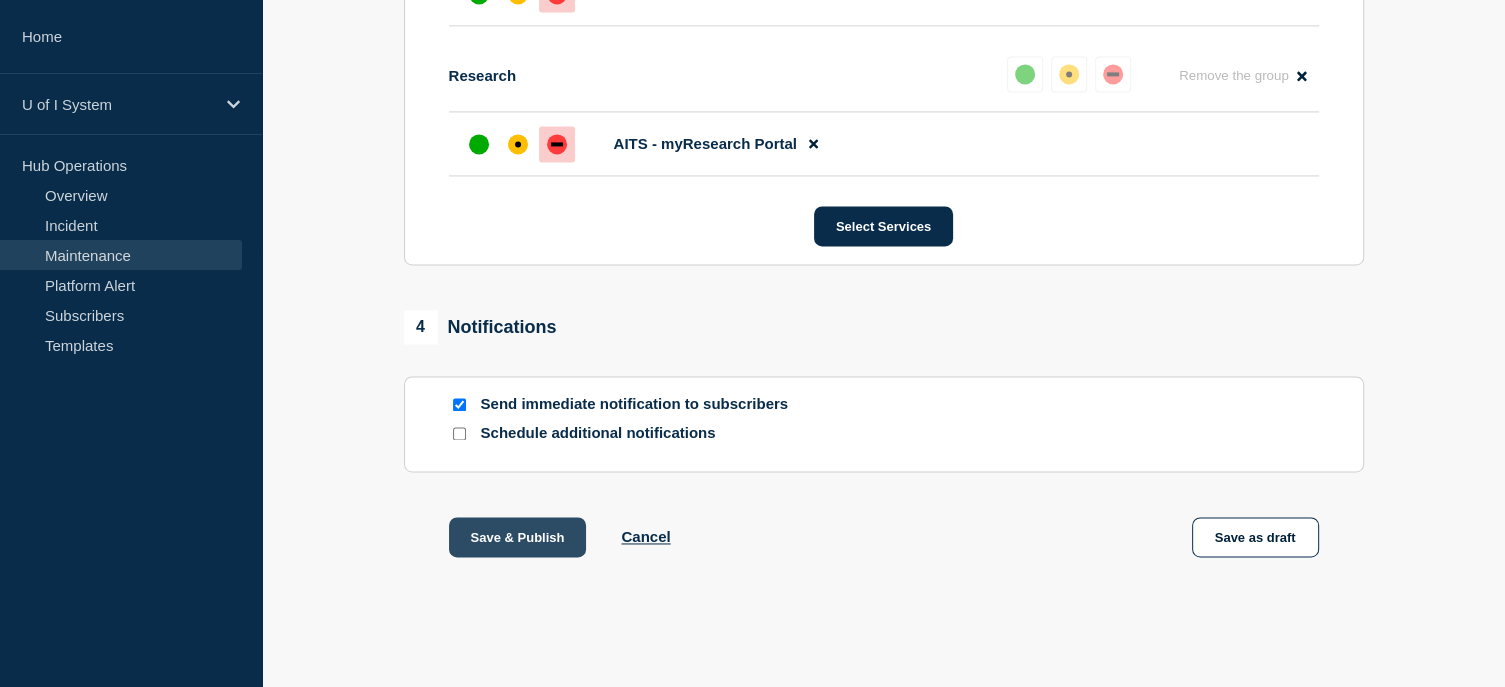 click on "Save & Publish" at bounding box center (518, 537) 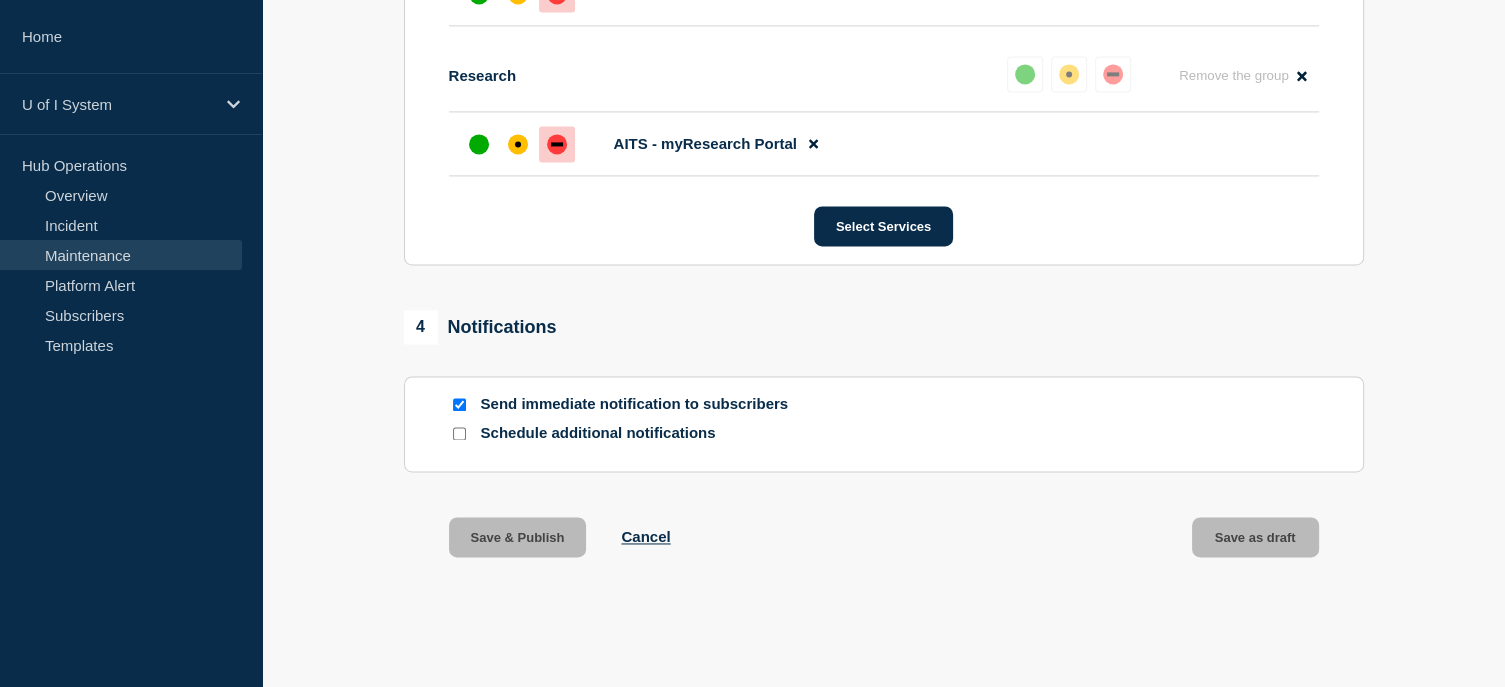 scroll, scrollTop: 0, scrollLeft: 0, axis: both 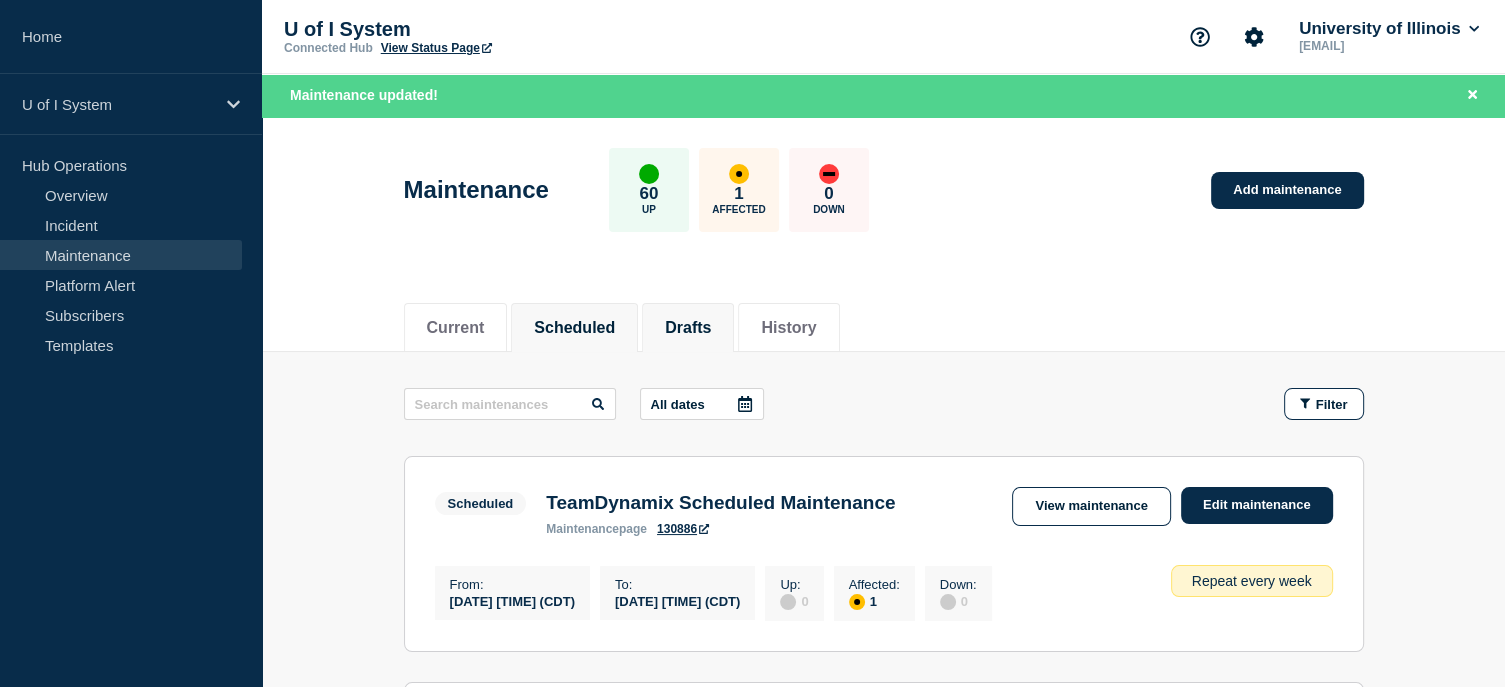 click on "Drafts" at bounding box center (688, 328) 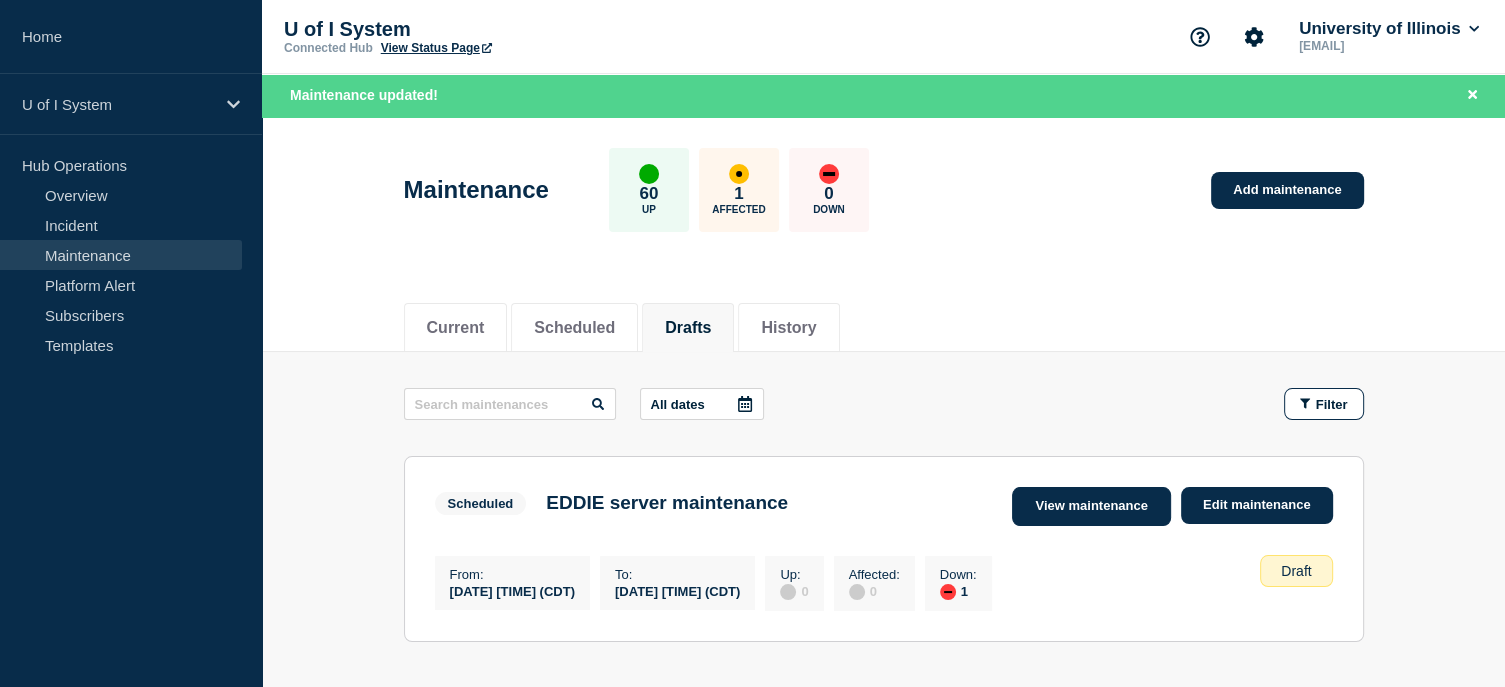 click on "View maintenance" at bounding box center (1091, 506) 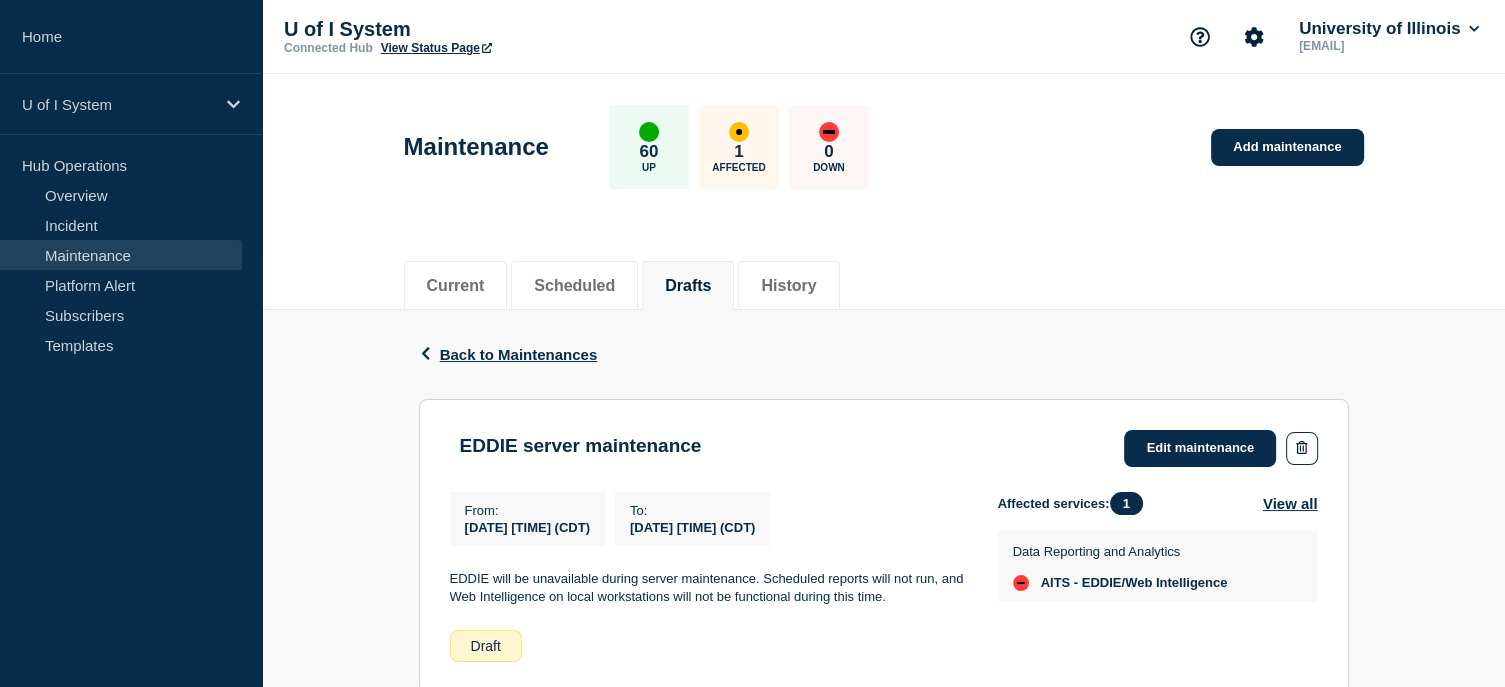 scroll, scrollTop: 136, scrollLeft: 0, axis: vertical 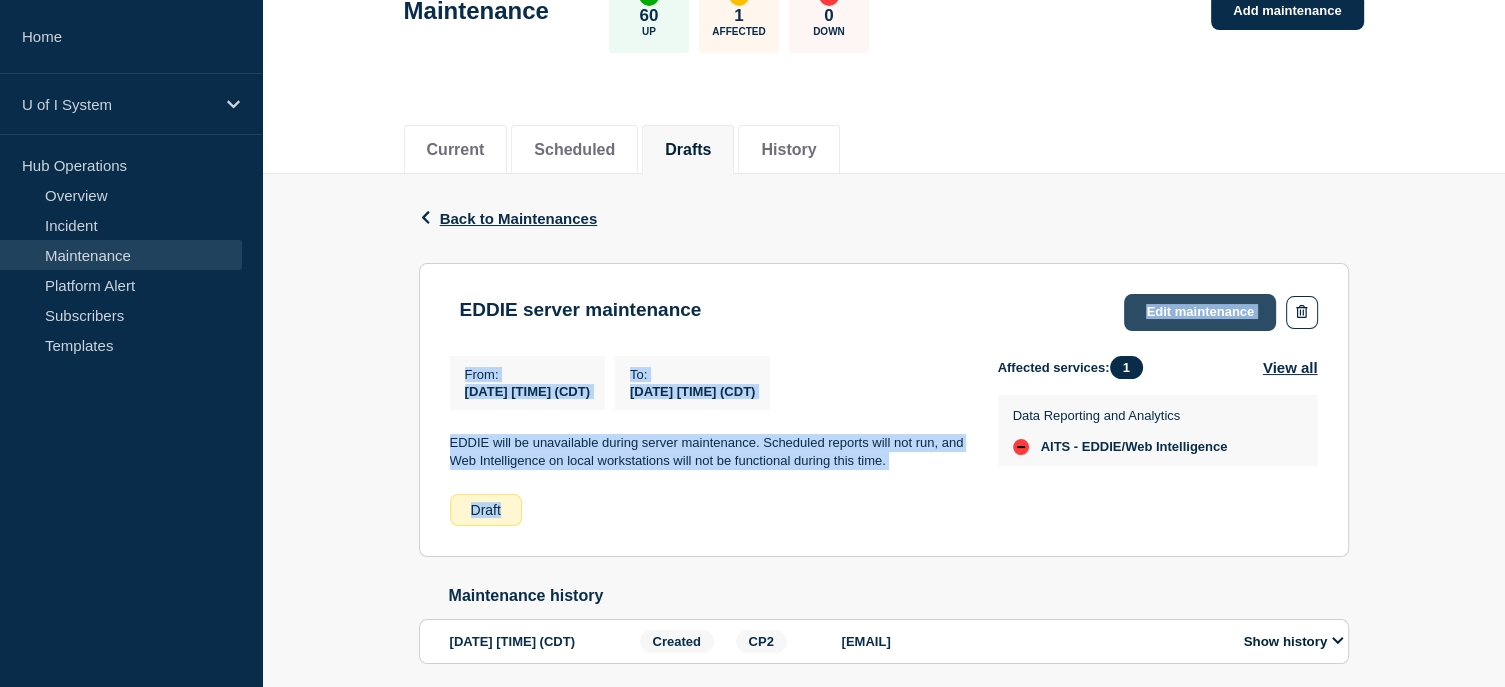 drag, startPoint x: 912, startPoint y: 510, endPoint x: 1168, endPoint y: 313, distance: 323.02478 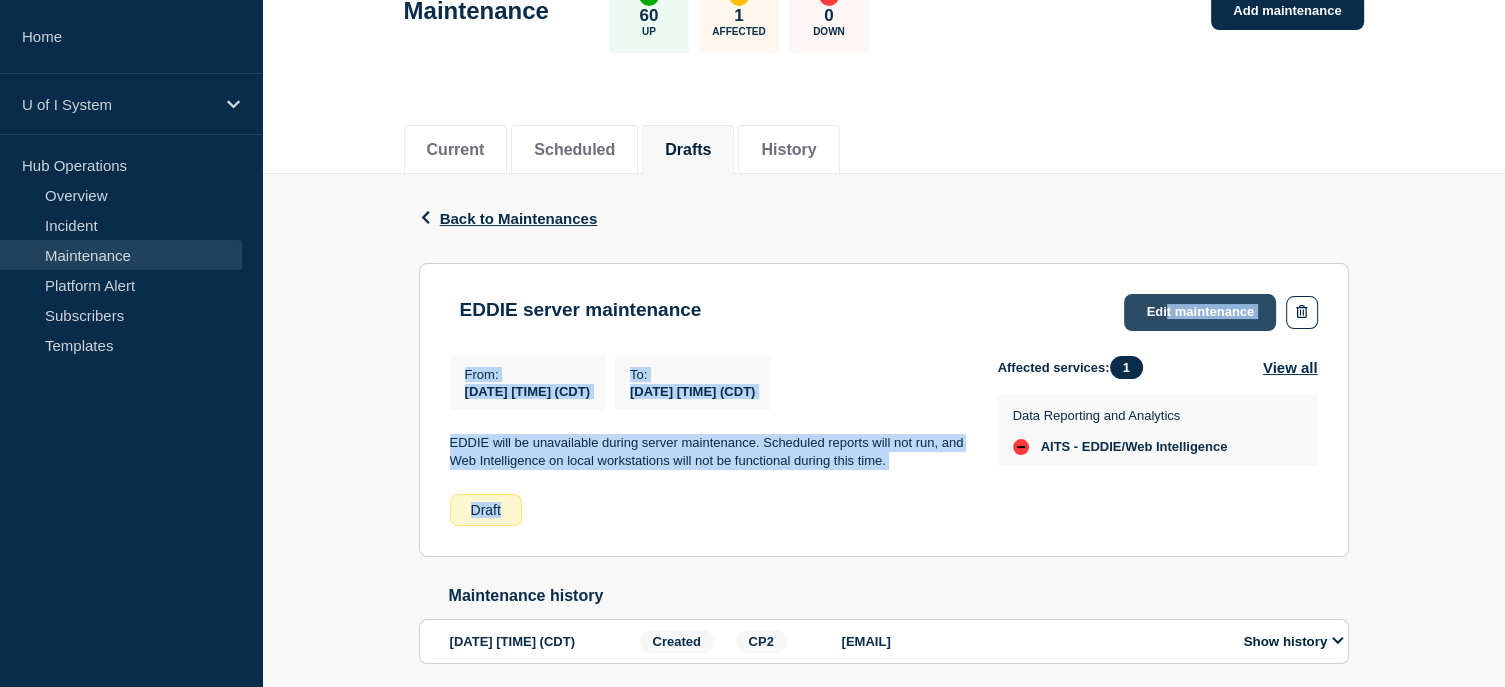 click on "Edit maintenance" 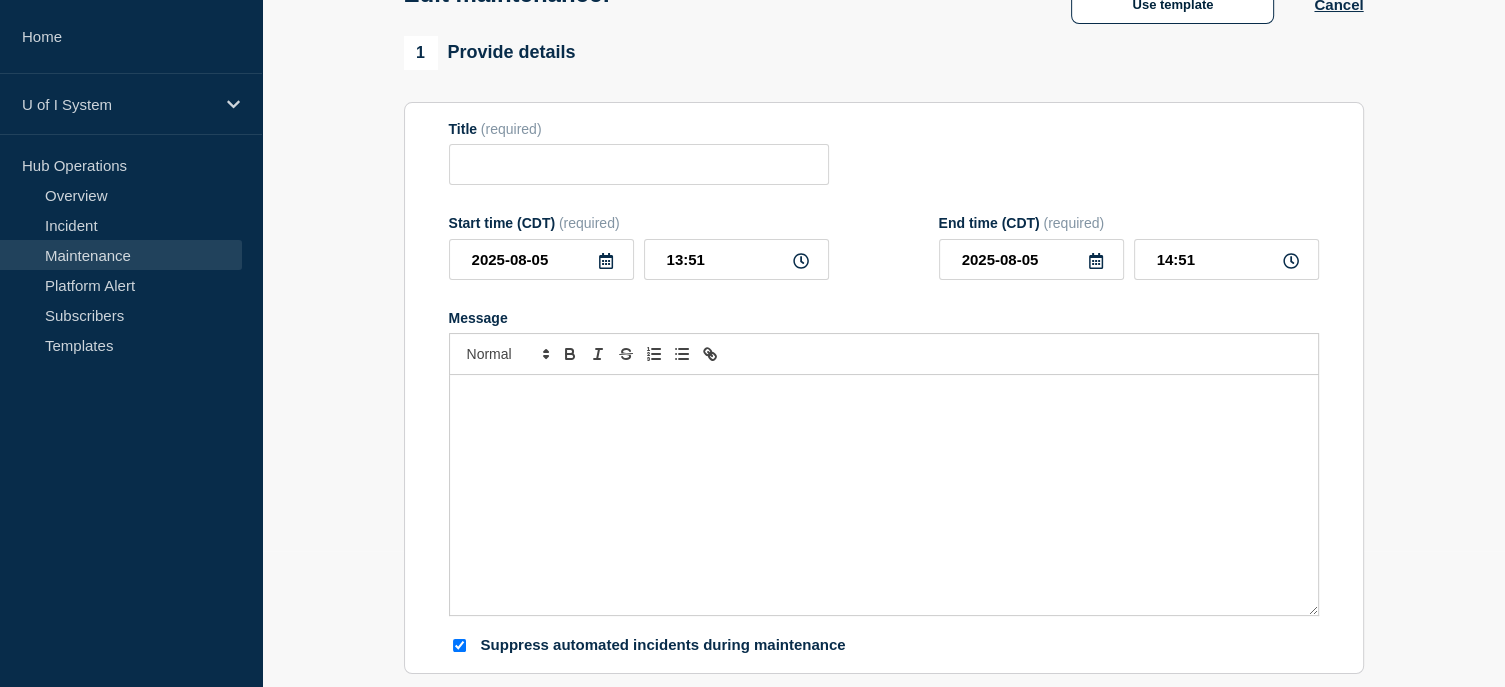 type on "EDDIE server maintenance" 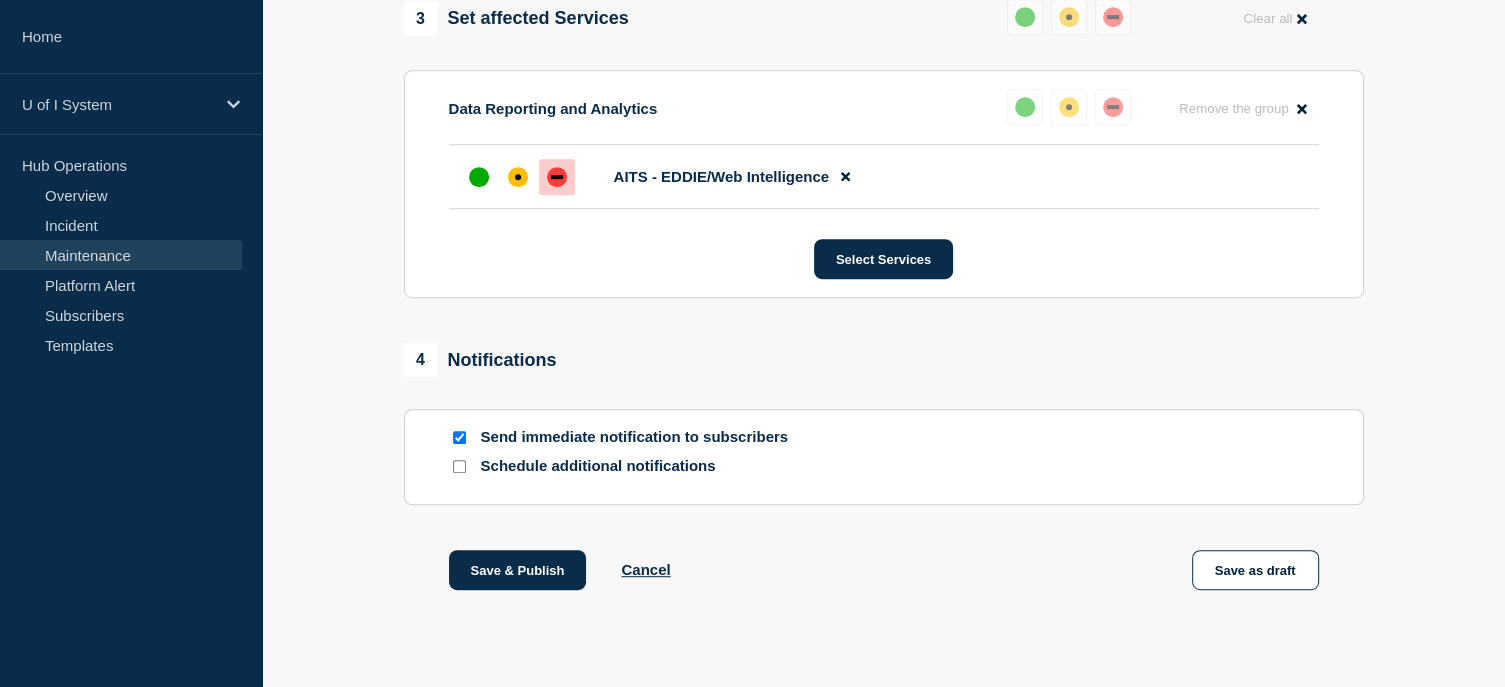 scroll, scrollTop: 1067, scrollLeft: 0, axis: vertical 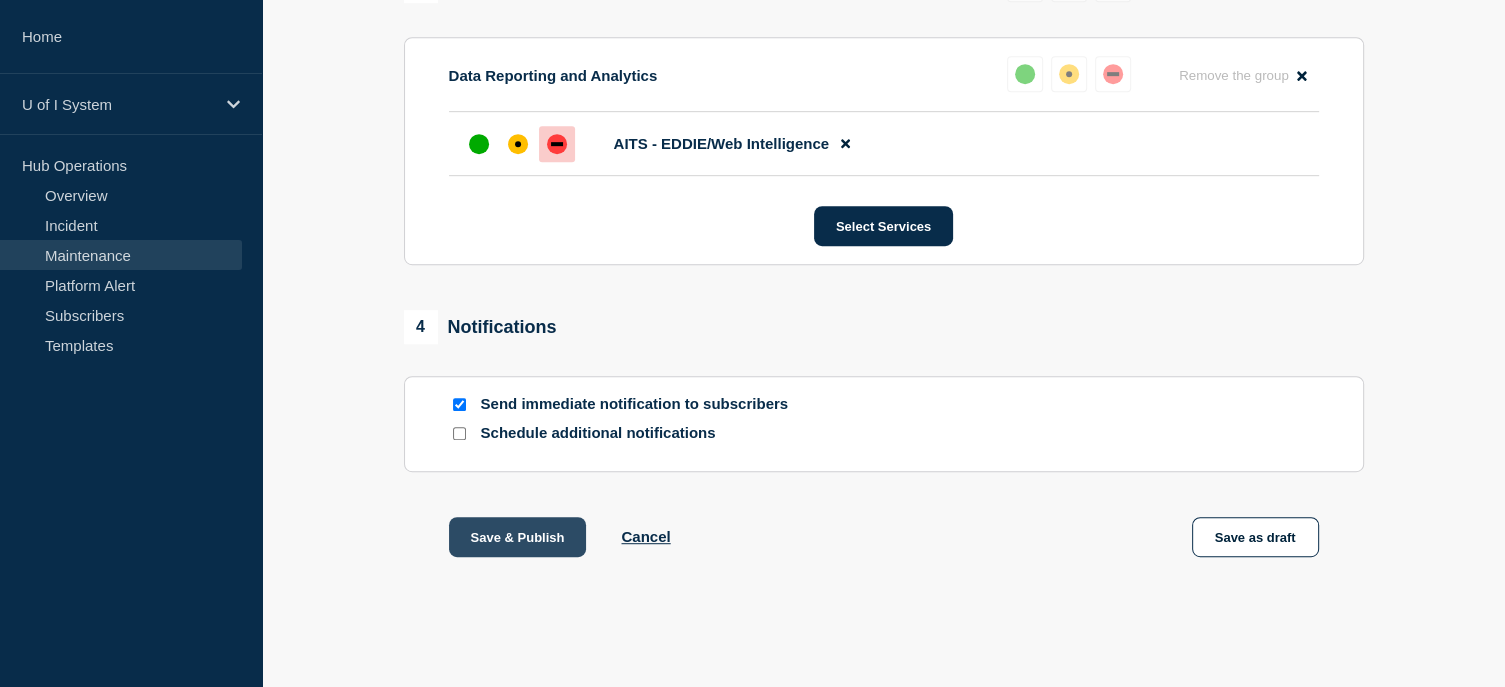 click on "Save & Publish" at bounding box center (518, 537) 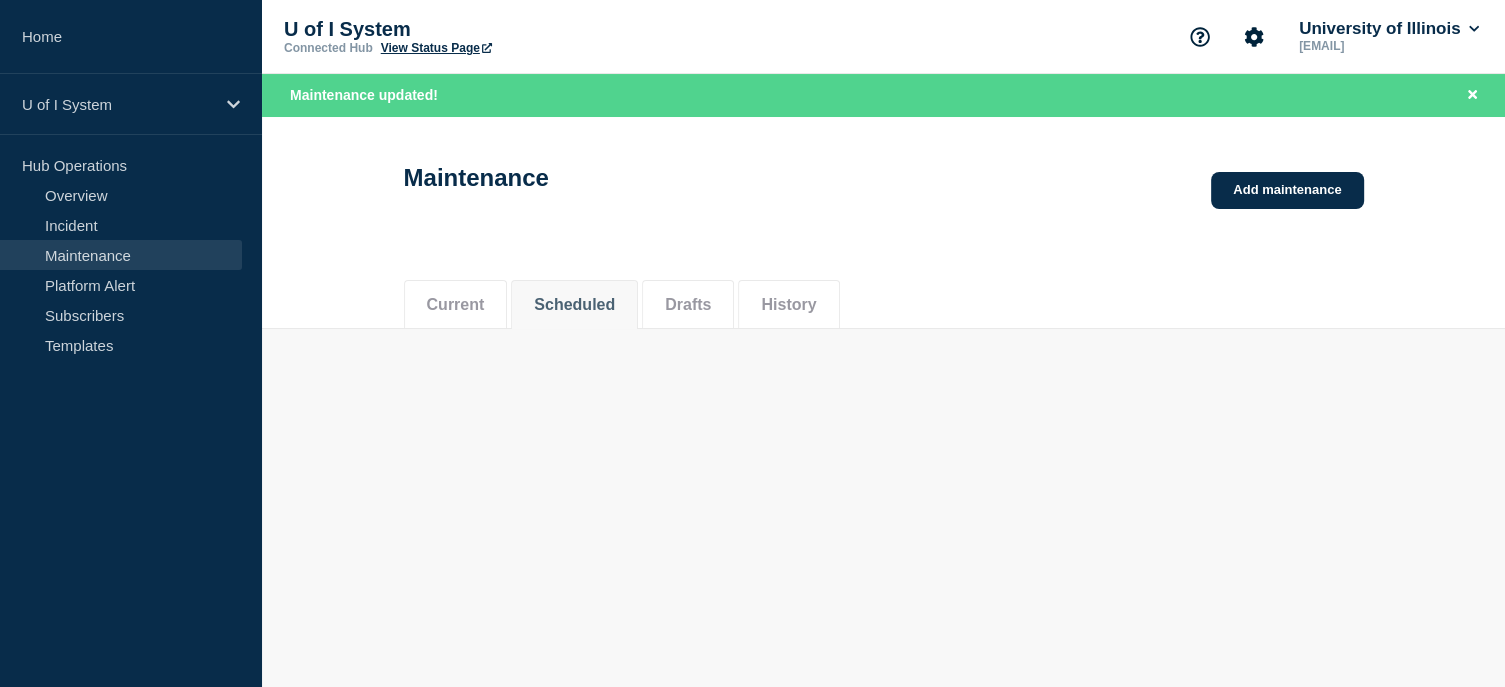 scroll, scrollTop: 0, scrollLeft: 0, axis: both 